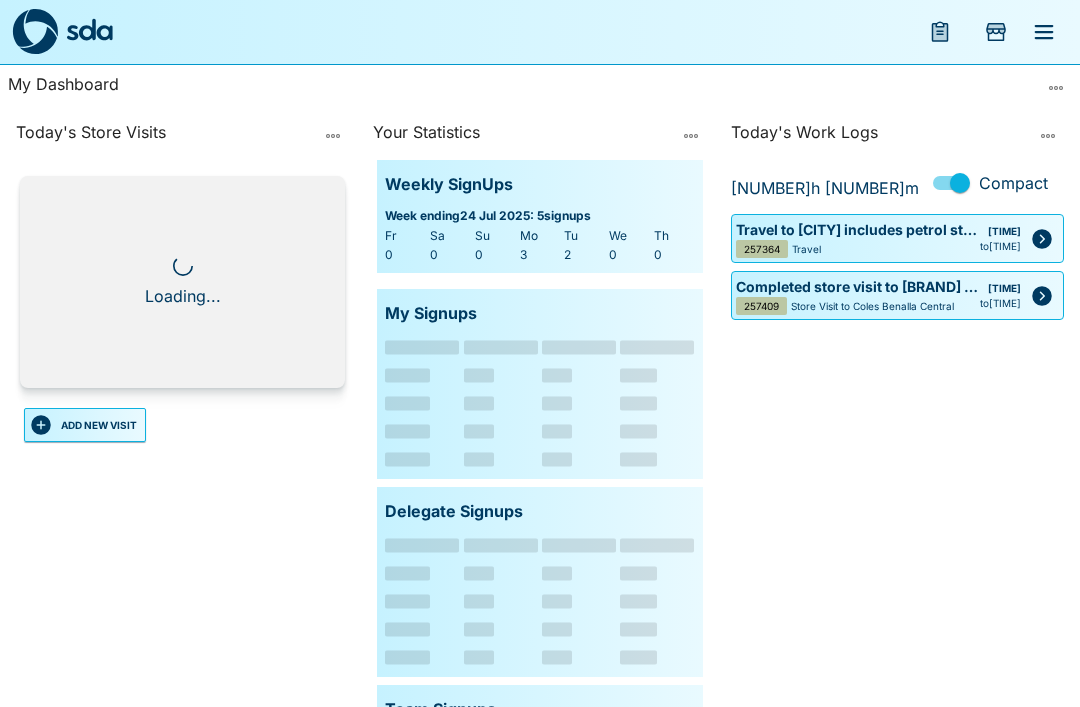 scroll, scrollTop: 0, scrollLeft: 0, axis: both 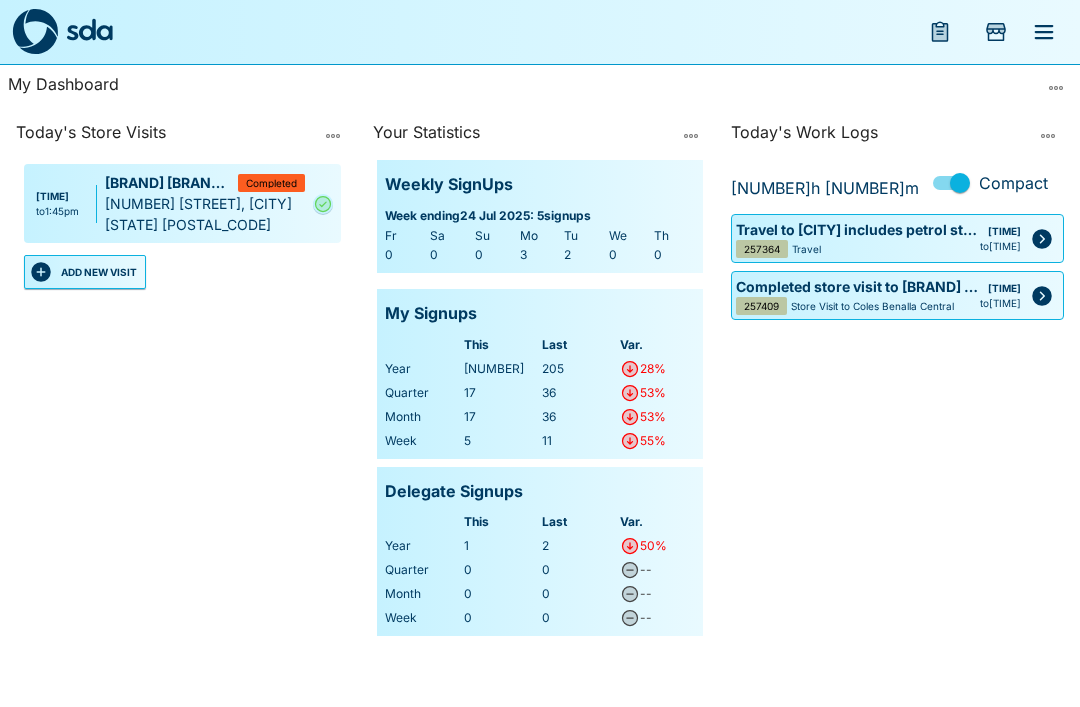 click at bounding box center (1056, 88) 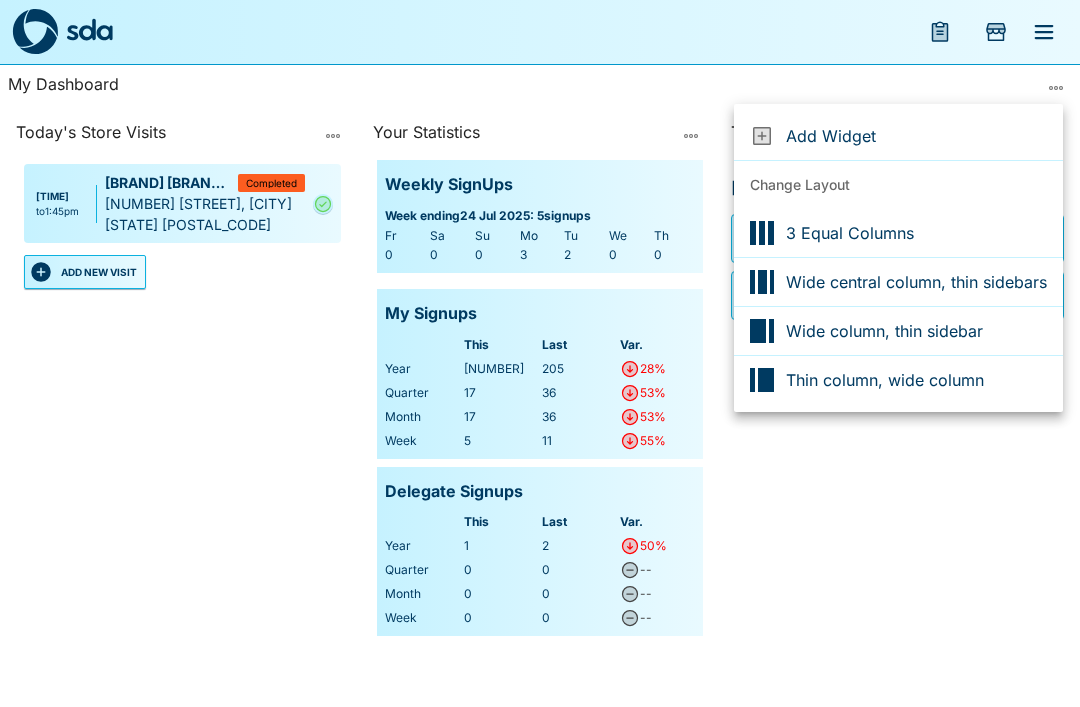 click at bounding box center (540, 353) 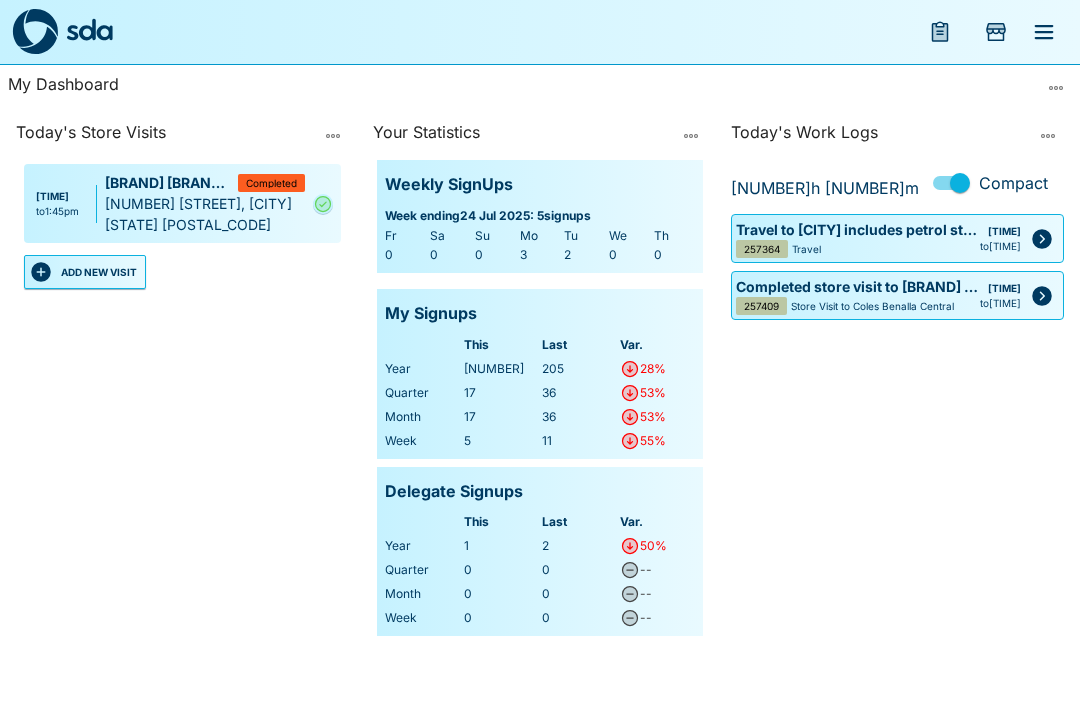 click 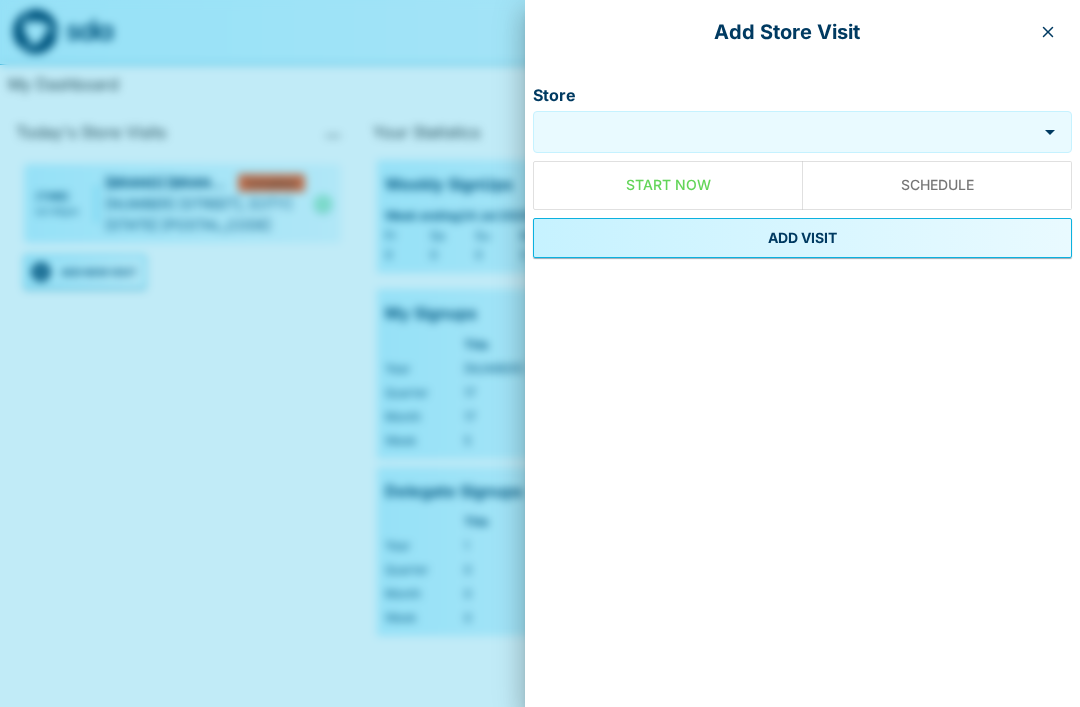 click 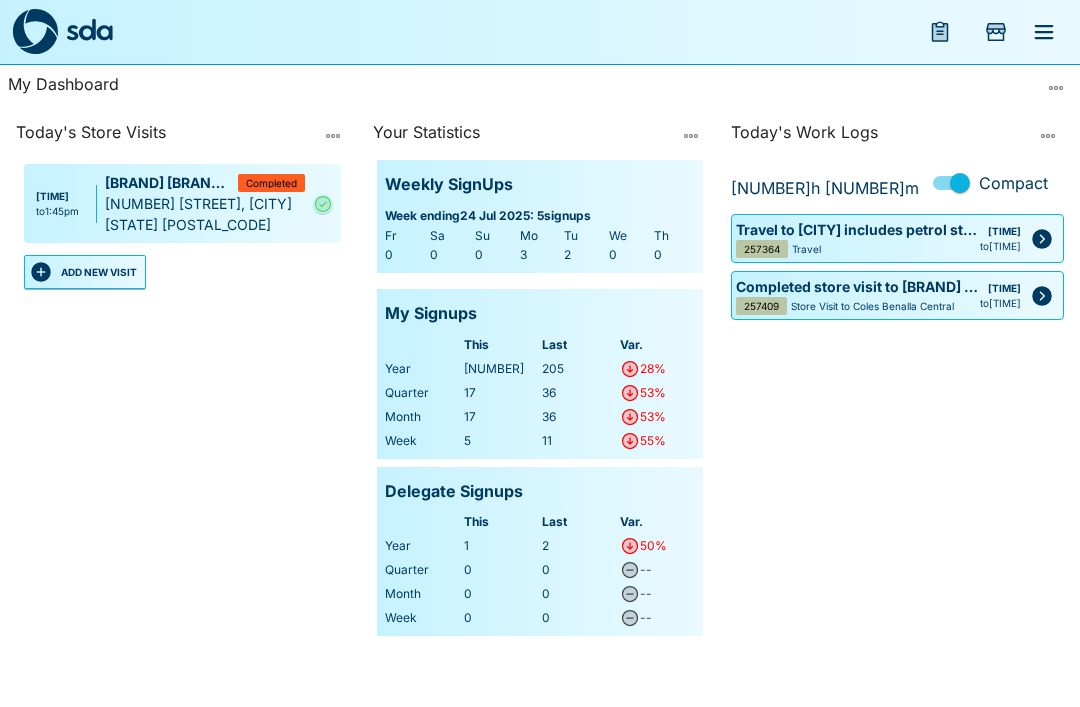 click at bounding box center [1044, 32] 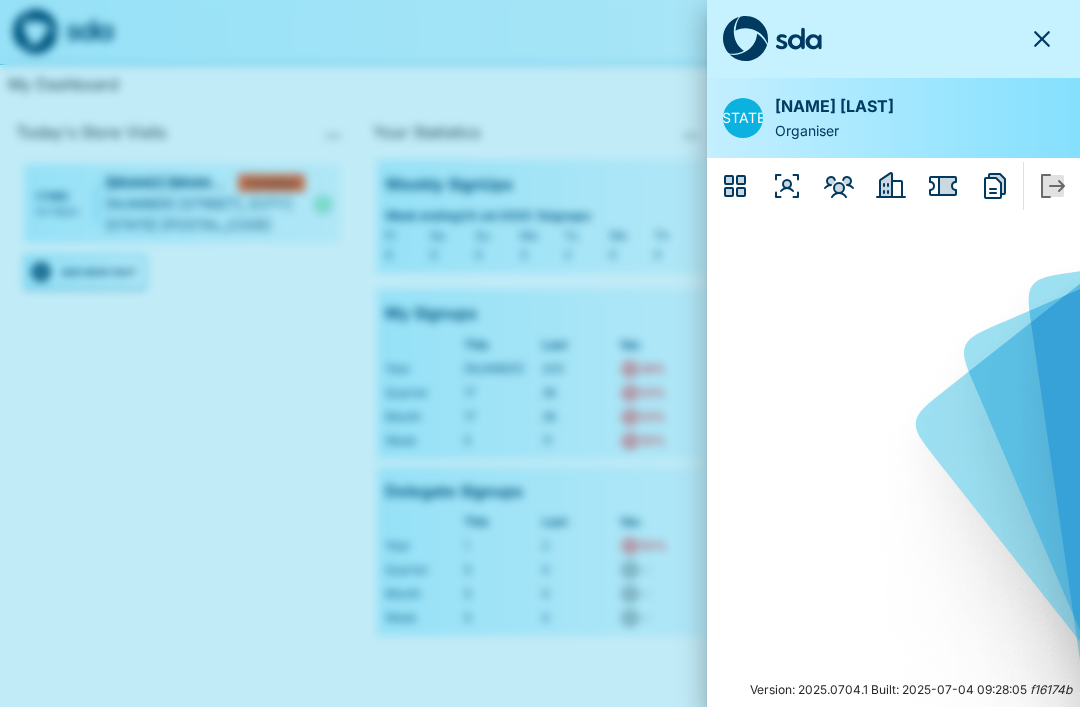 click 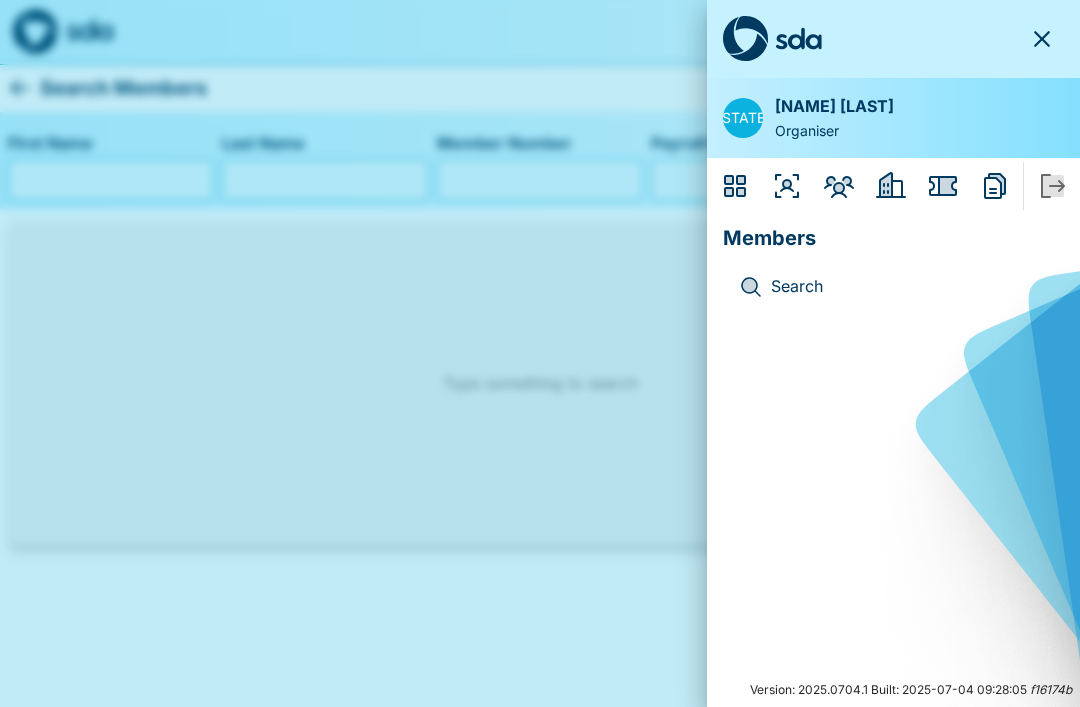 click on "Search" at bounding box center [909, 287] 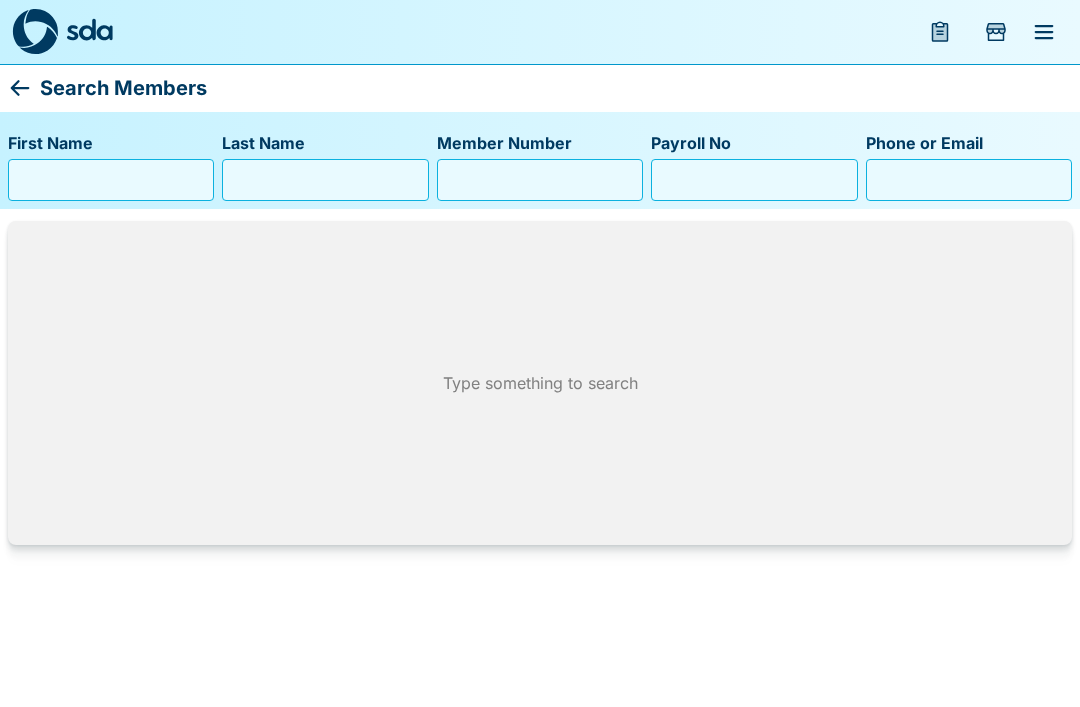 click on "First Name" at bounding box center (111, 180) 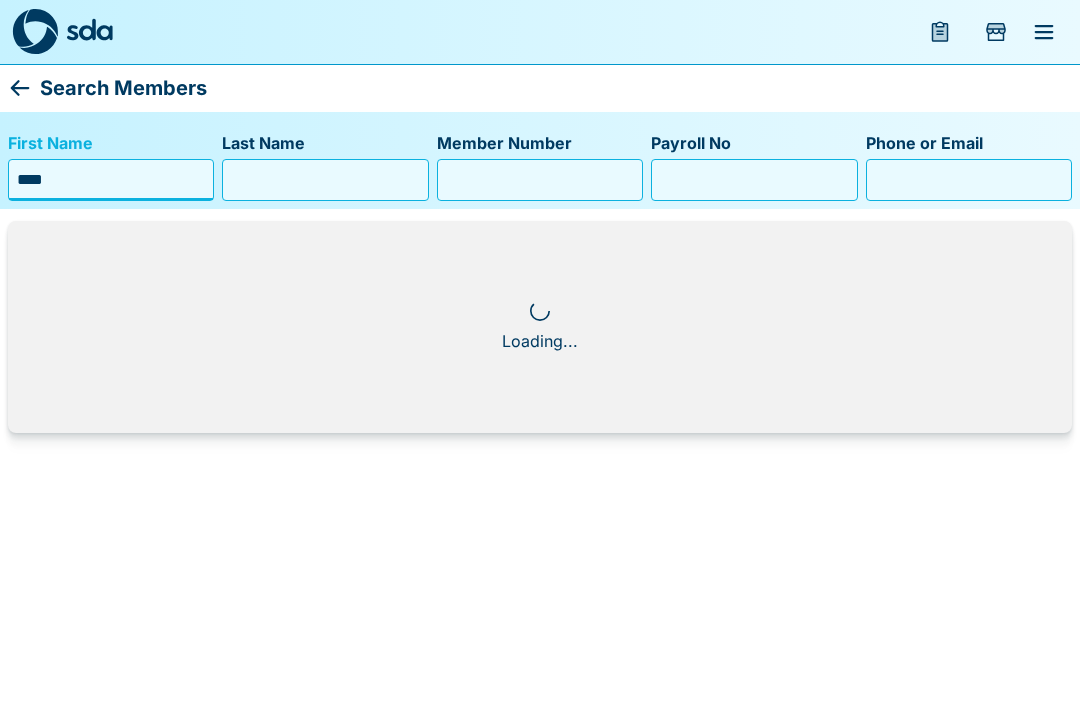 type on "****" 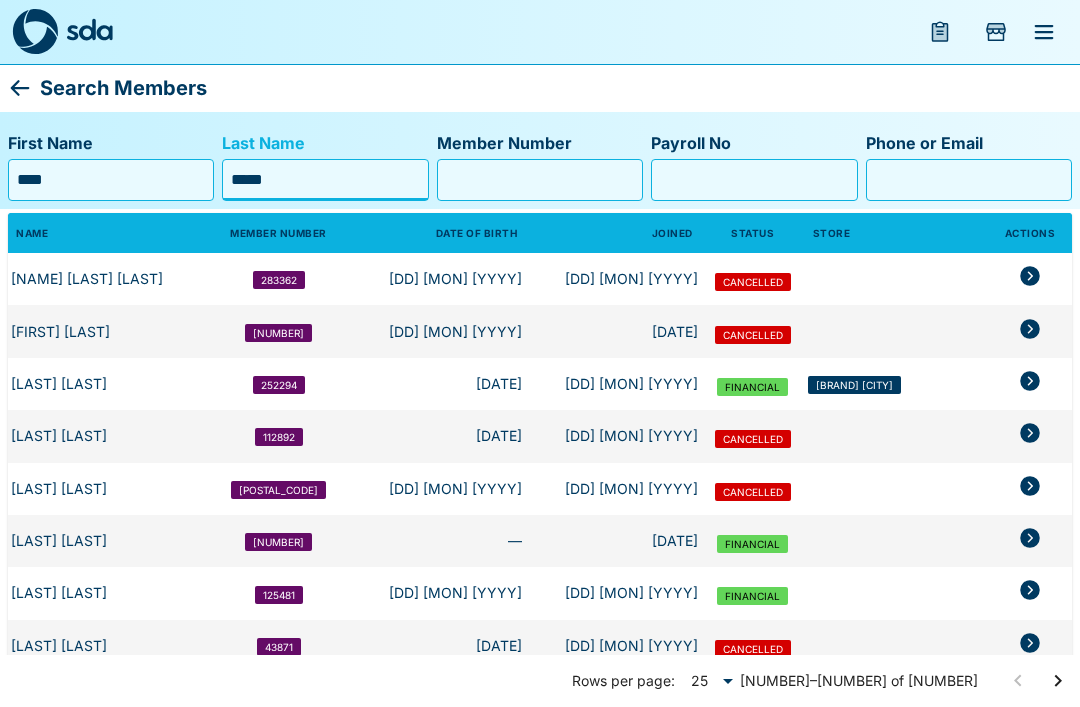 type on "******" 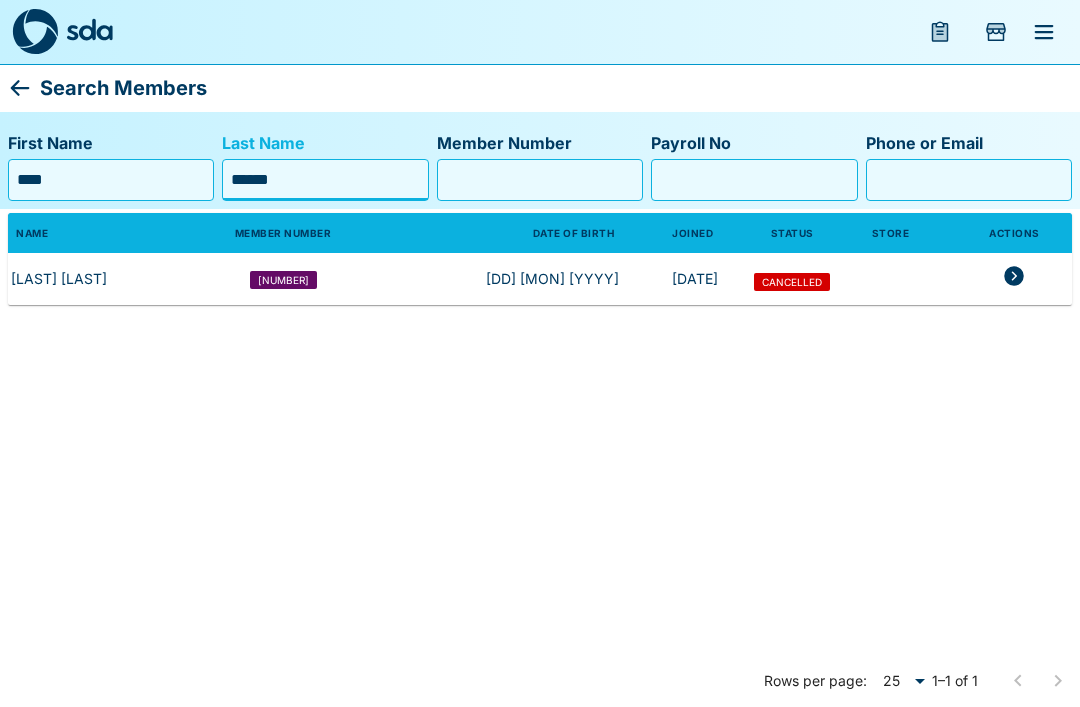 click 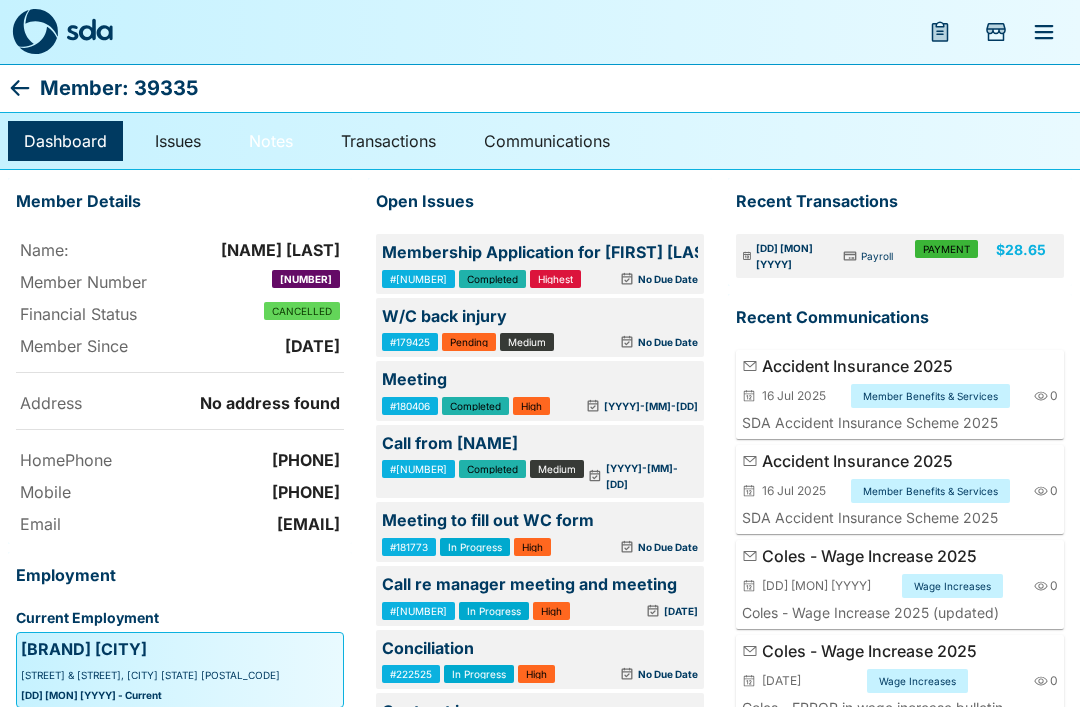click on "Notes" at bounding box center [271, 141] 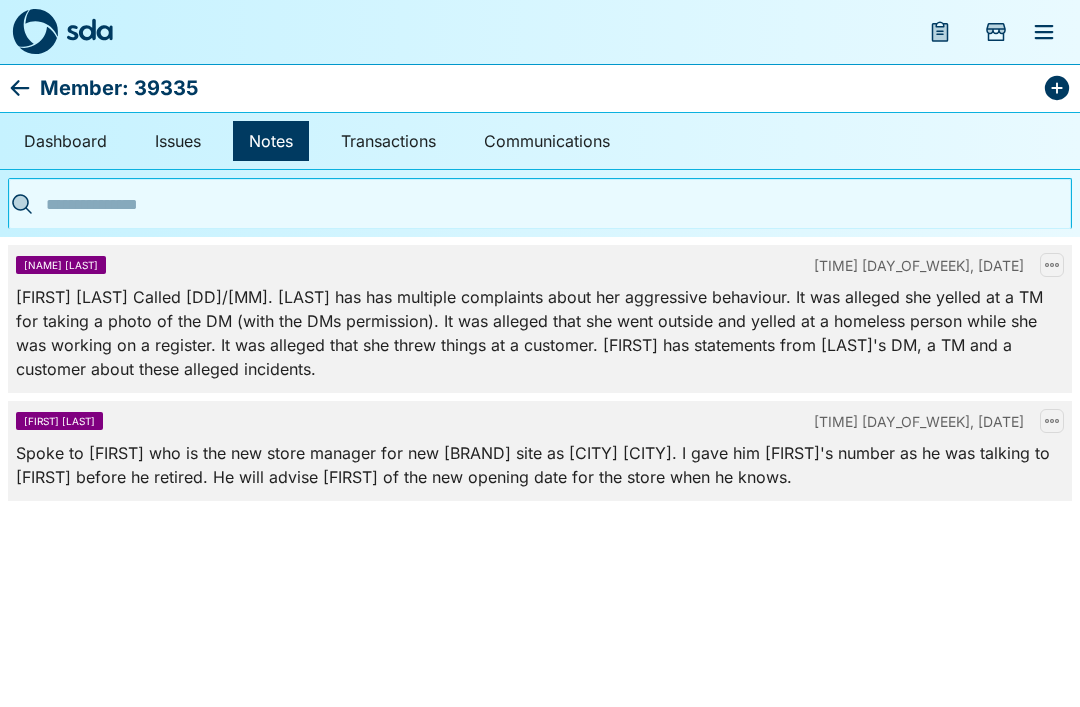click 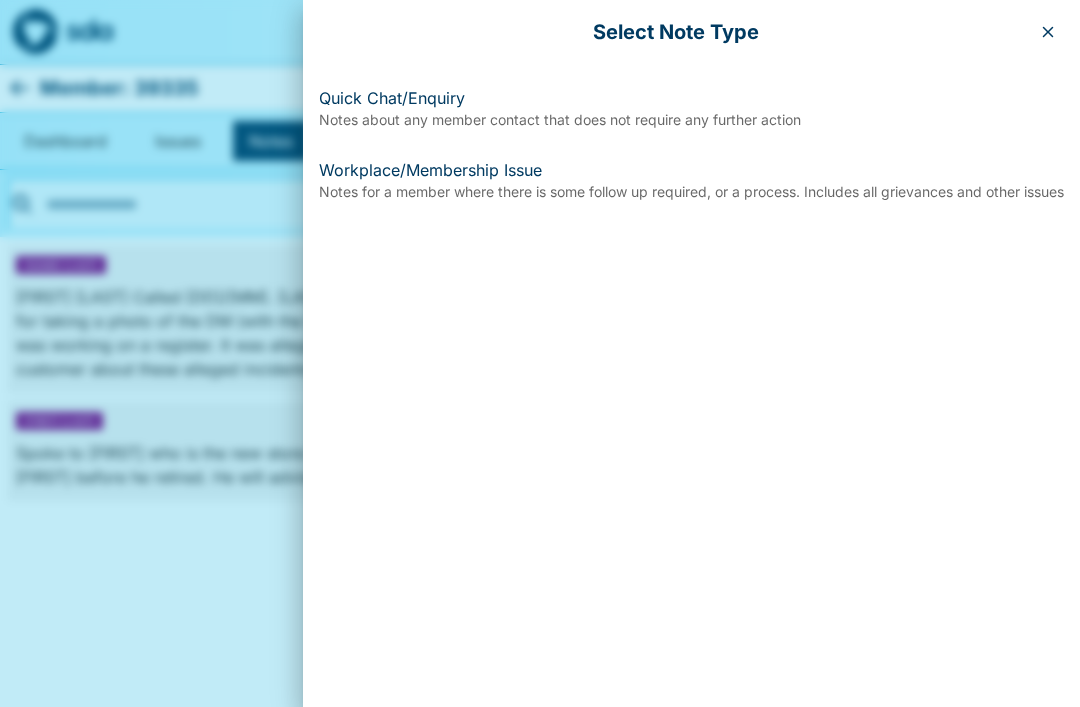 click on "Notes about any member contact that does not require any further action" at bounding box center (691, 120) 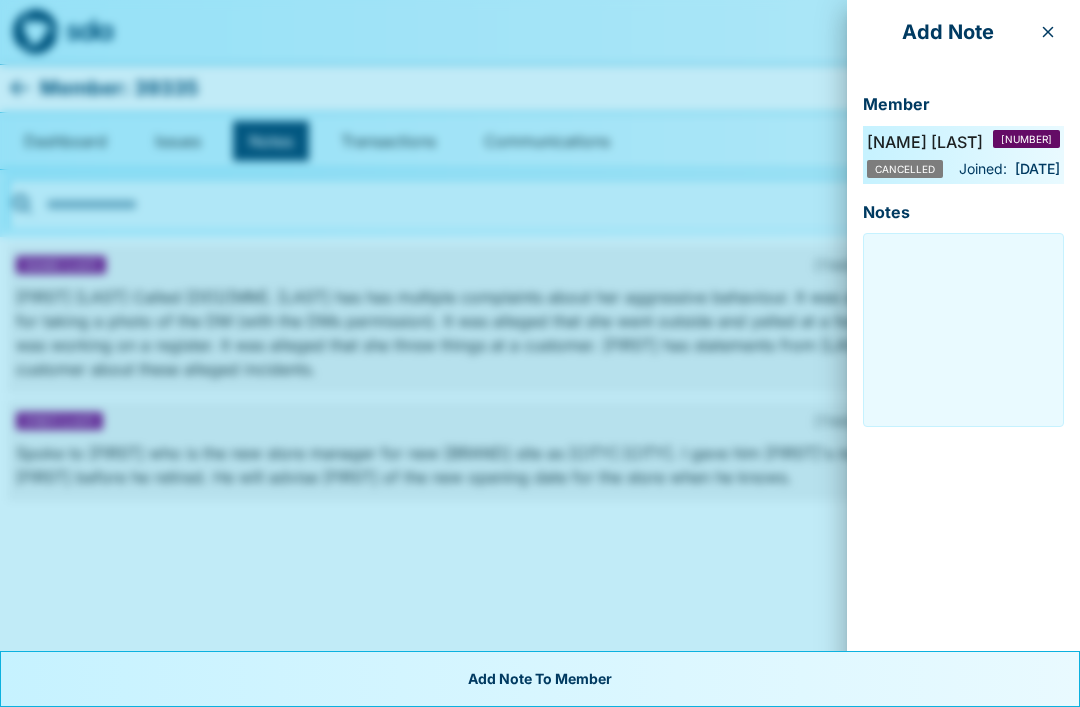 click at bounding box center [963, 330] 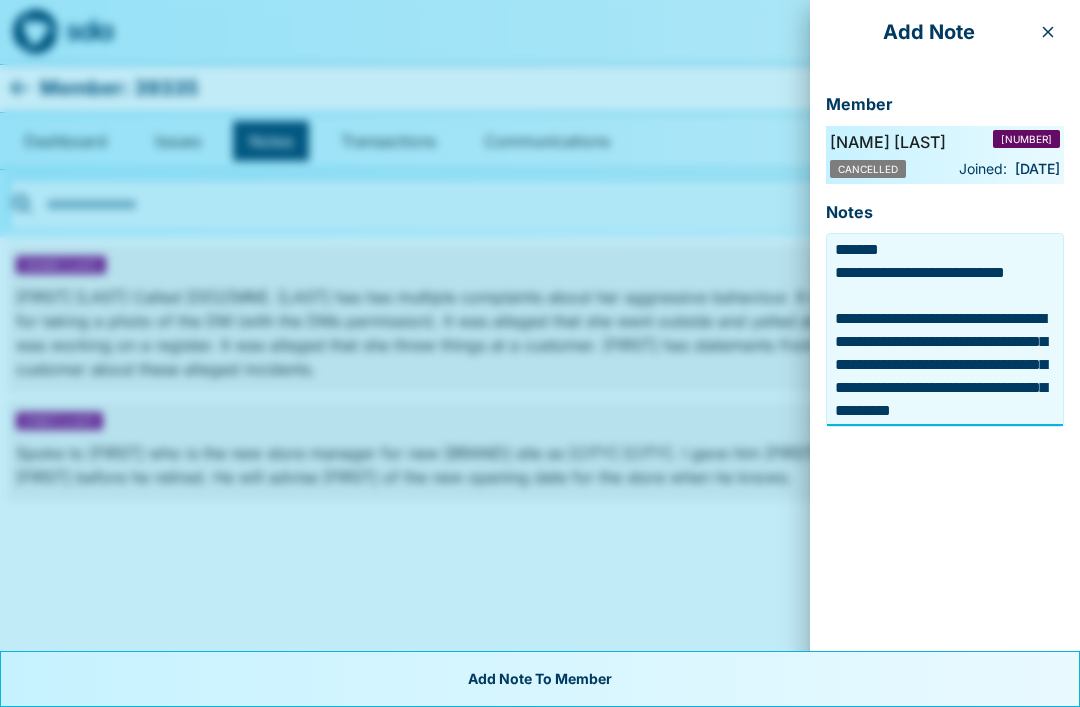 scroll, scrollTop: 205, scrollLeft: 0, axis: vertical 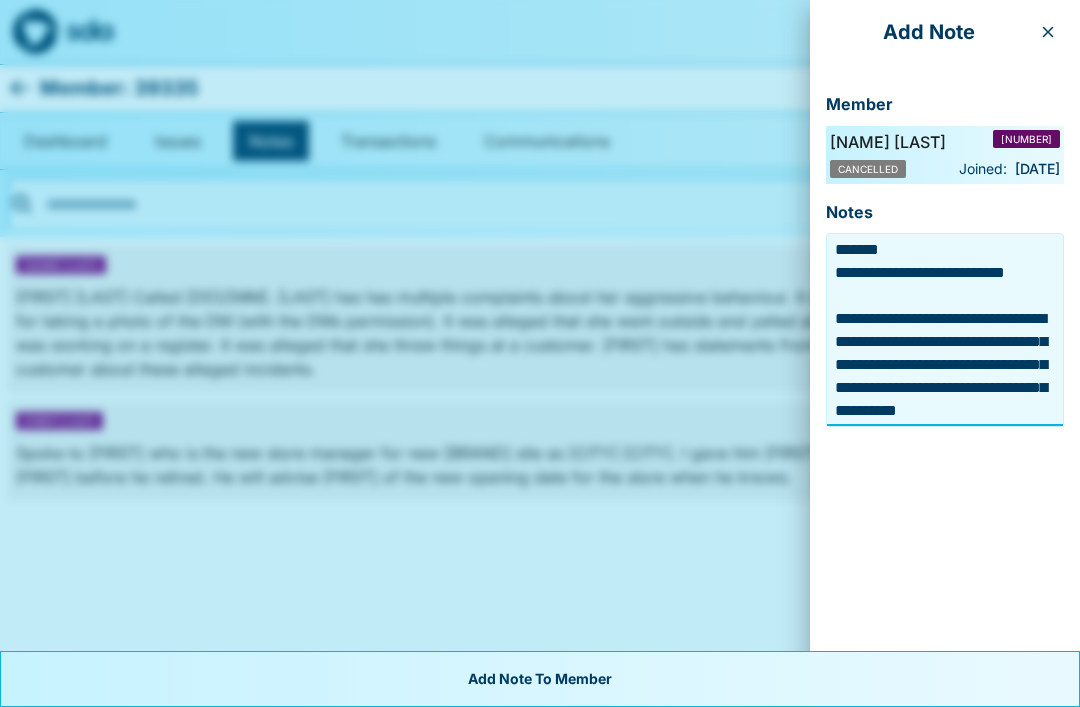 click on "**********" at bounding box center [945, 330] 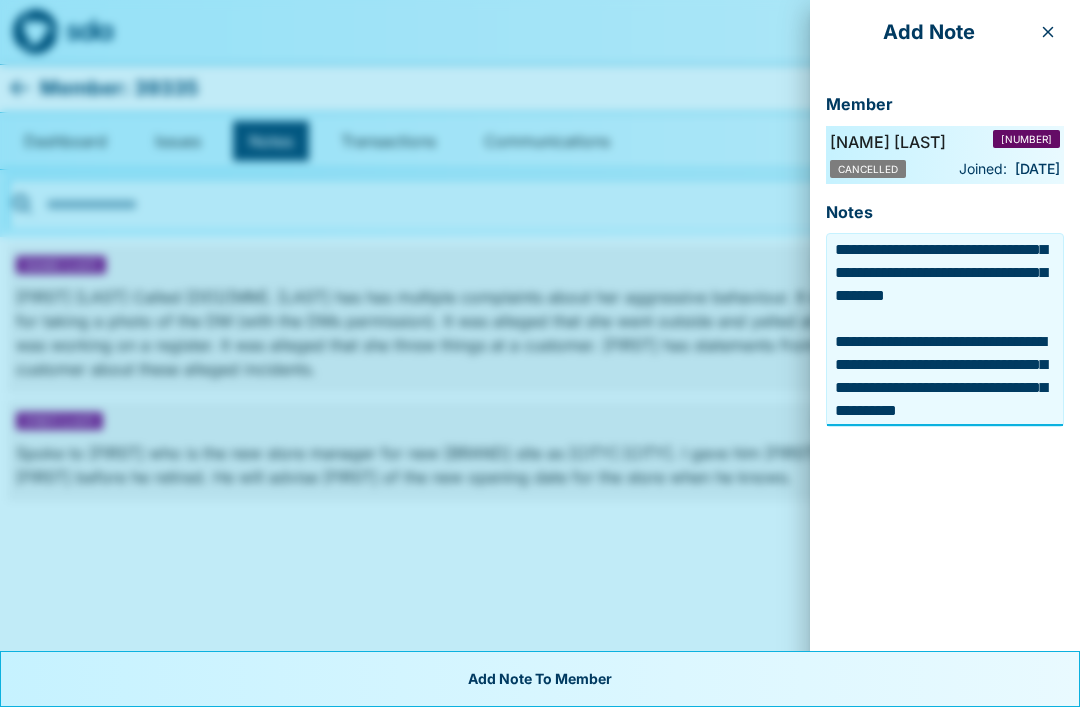 scroll, scrollTop: 368, scrollLeft: 0, axis: vertical 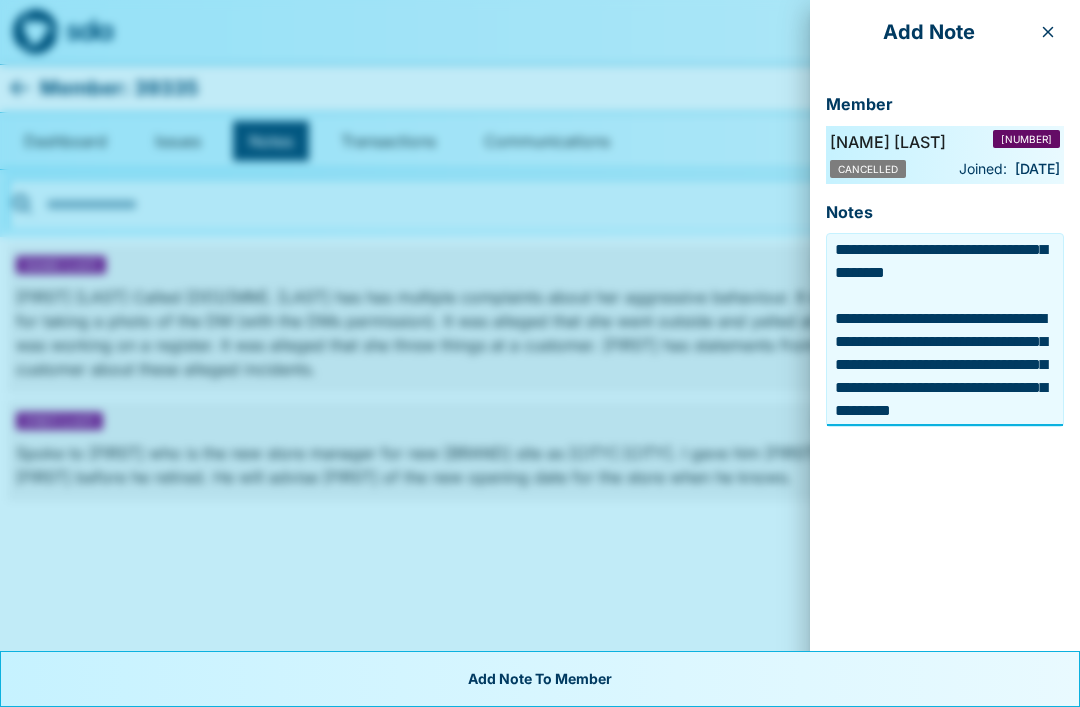 click on "**********" at bounding box center [945, 330] 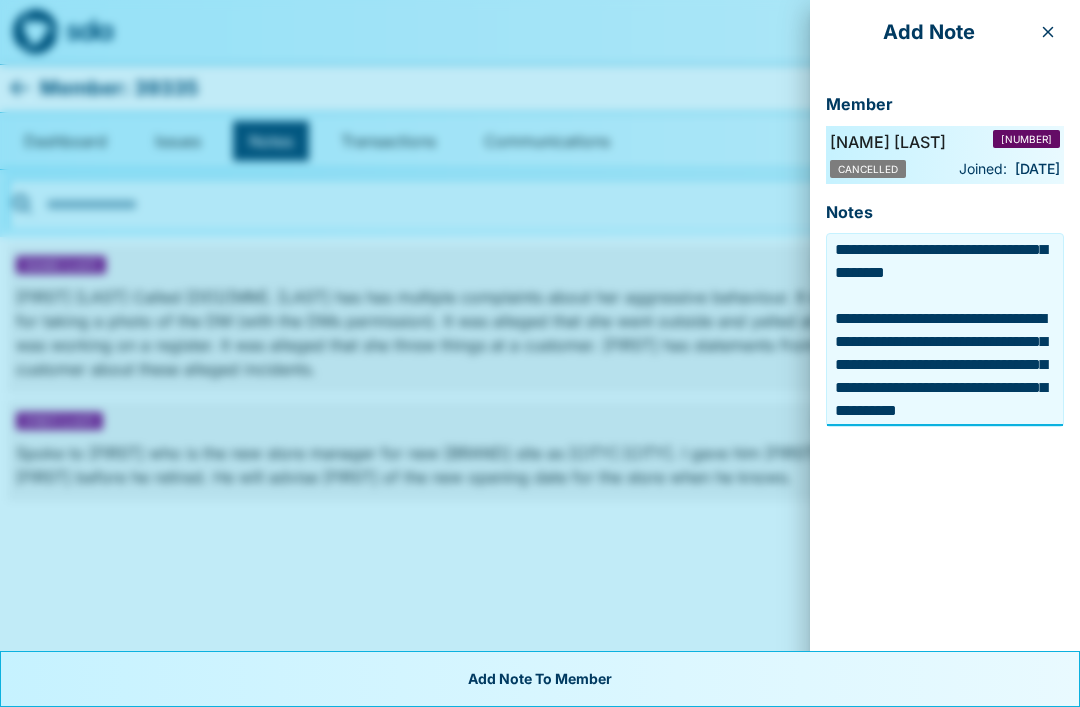 click on "**********" at bounding box center [945, 330] 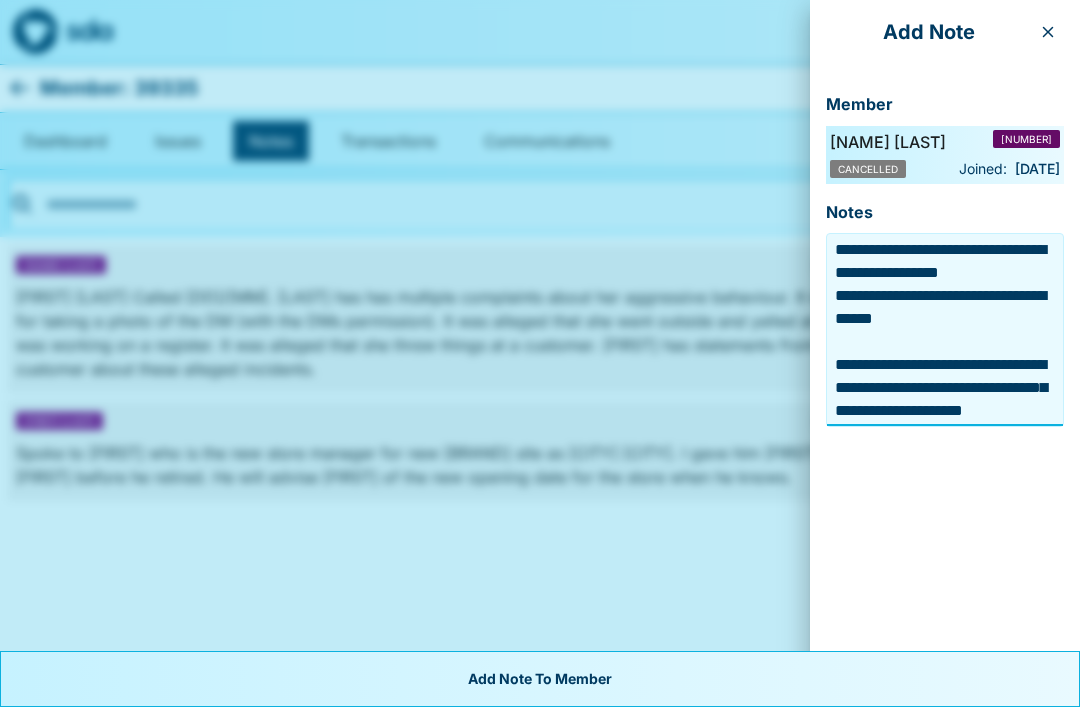scroll, scrollTop: 644, scrollLeft: 0, axis: vertical 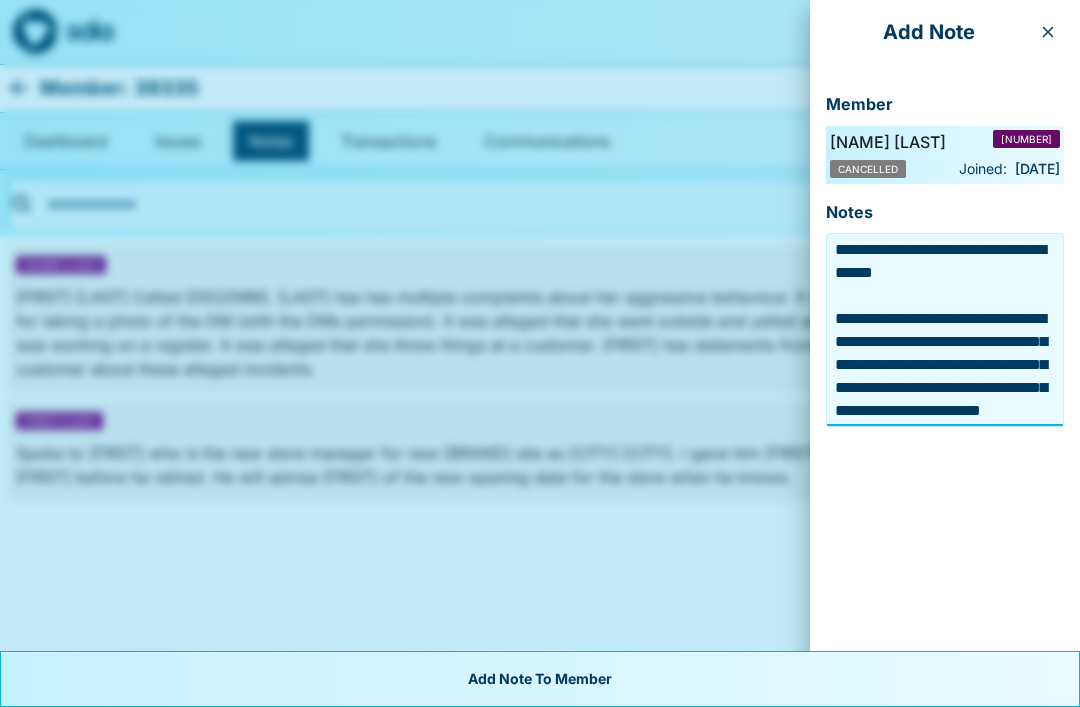 click on "**********" at bounding box center (945, 330) 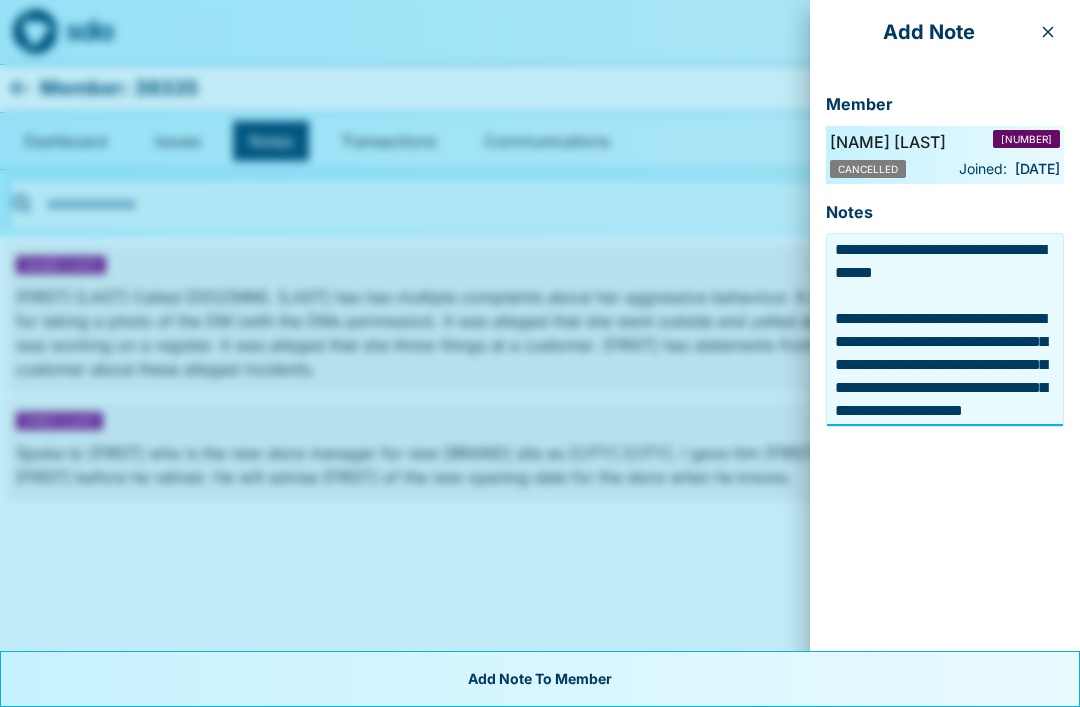click on "**********" at bounding box center [945, 330] 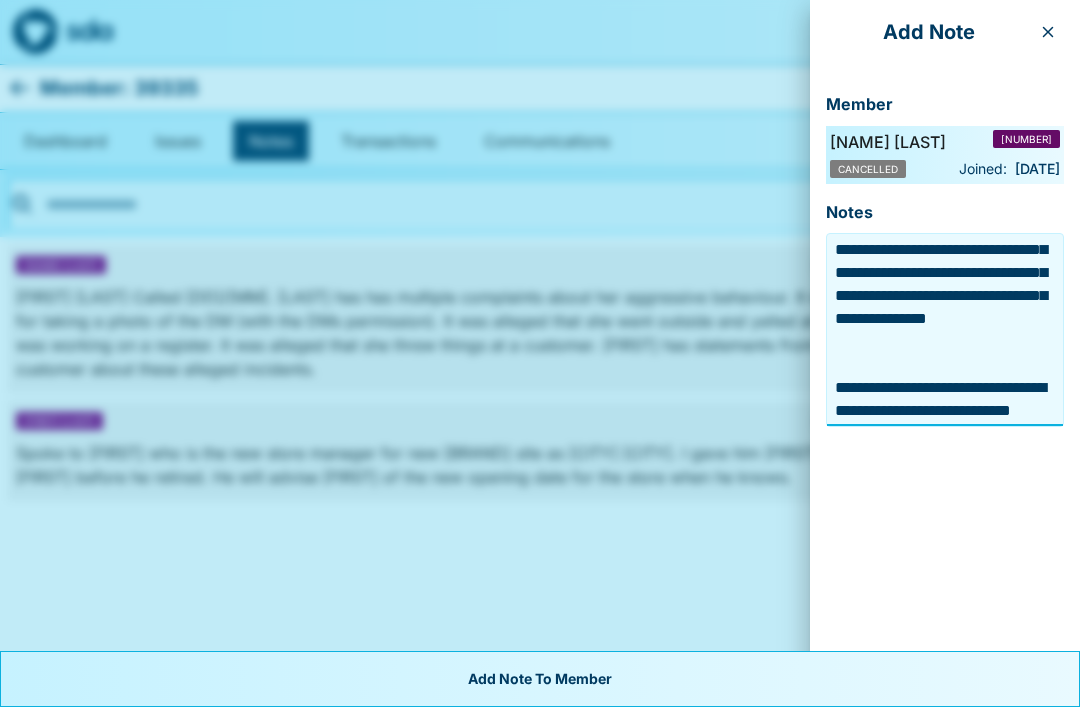 scroll, scrollTop: 1150, scrollLeft: 0, axis: vertical 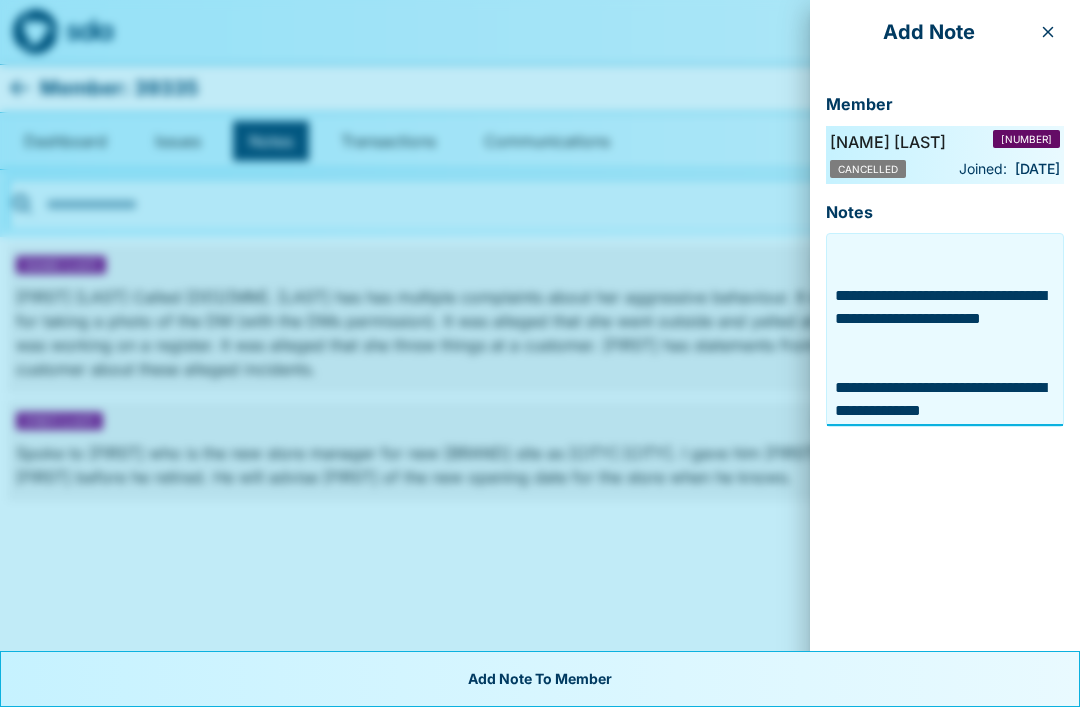 click at bounding box center (945, 330) 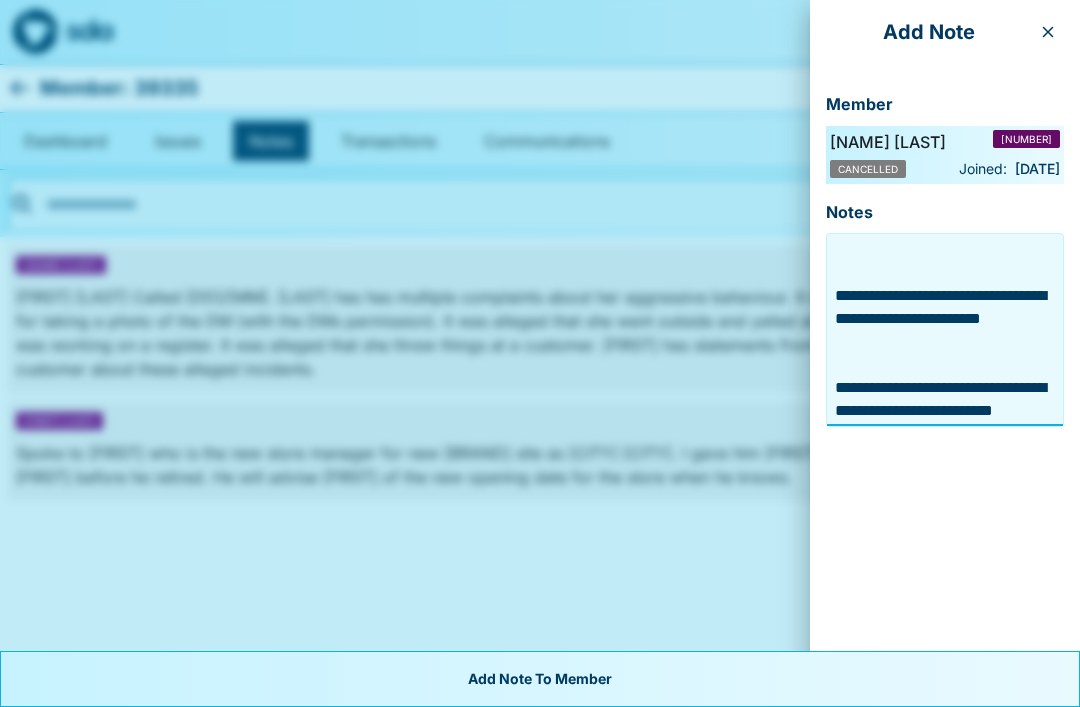 click at bounding box center (945, 330) 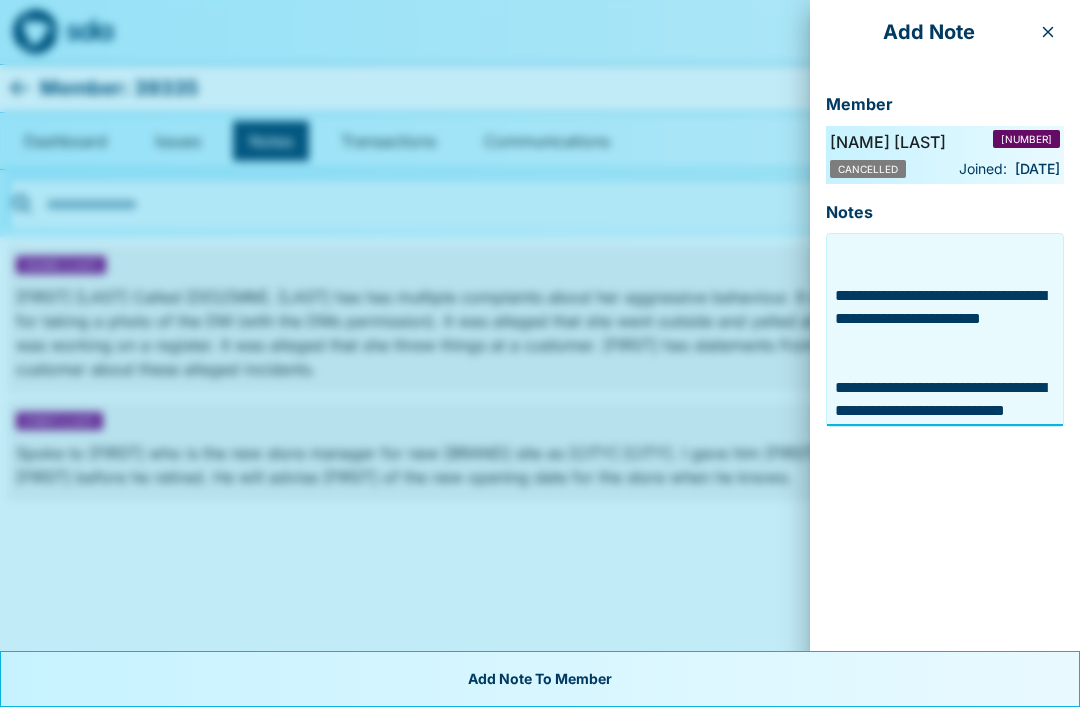 type on "**********" 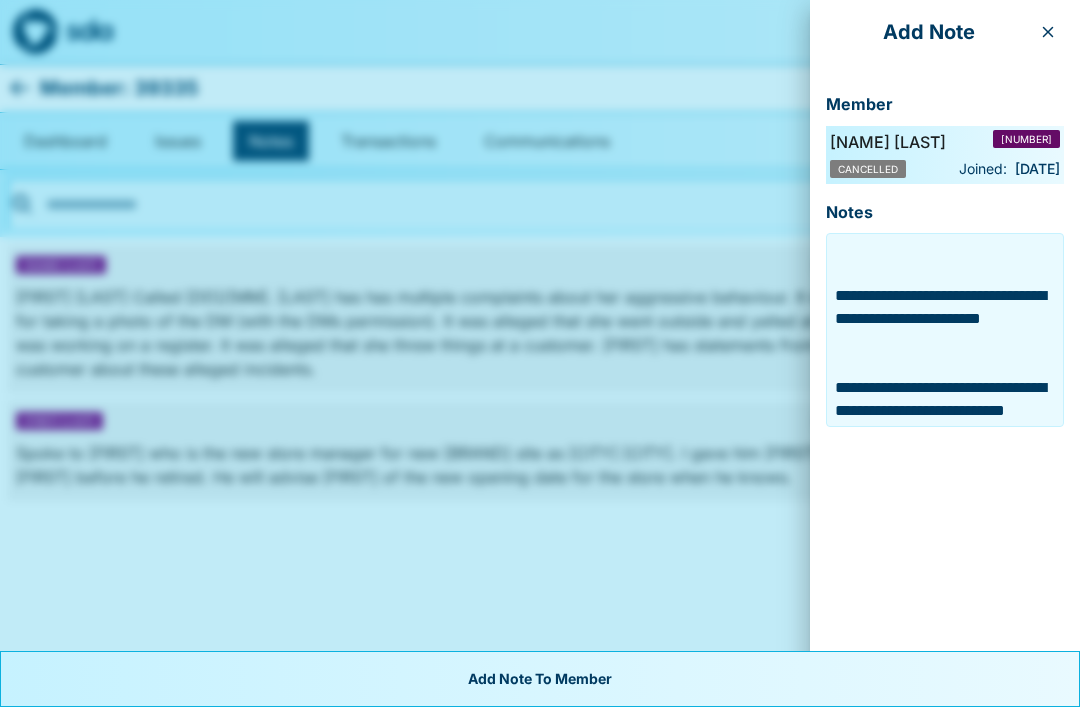 click at bounding box center (945, 330) 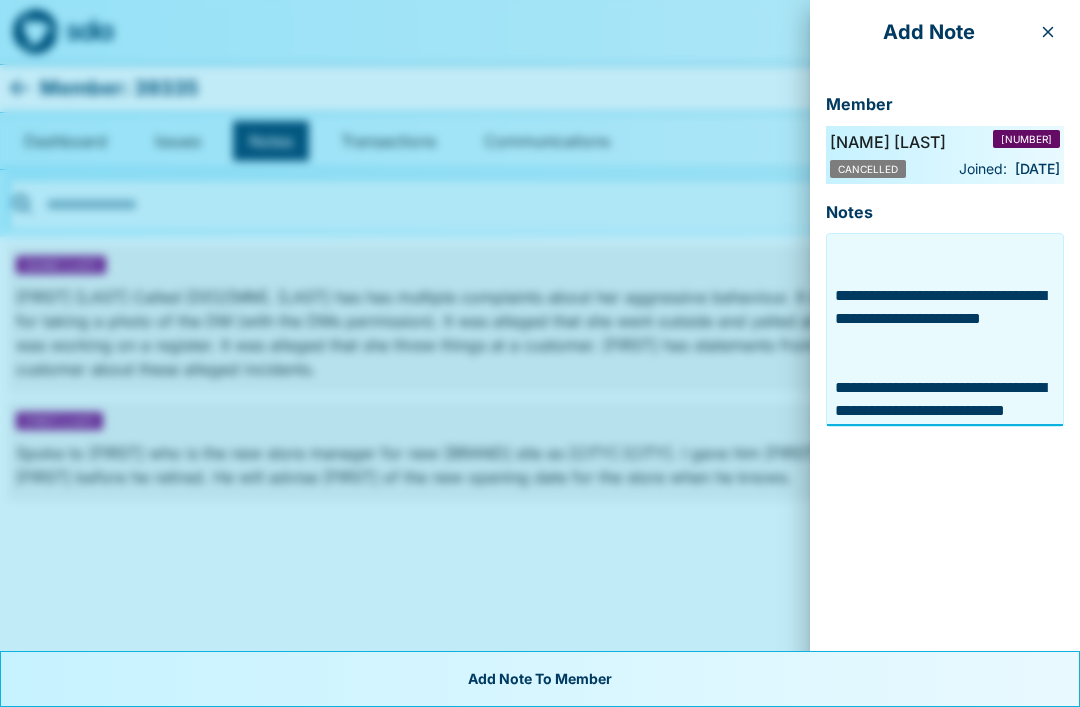 click at bounding box center (945, 330) 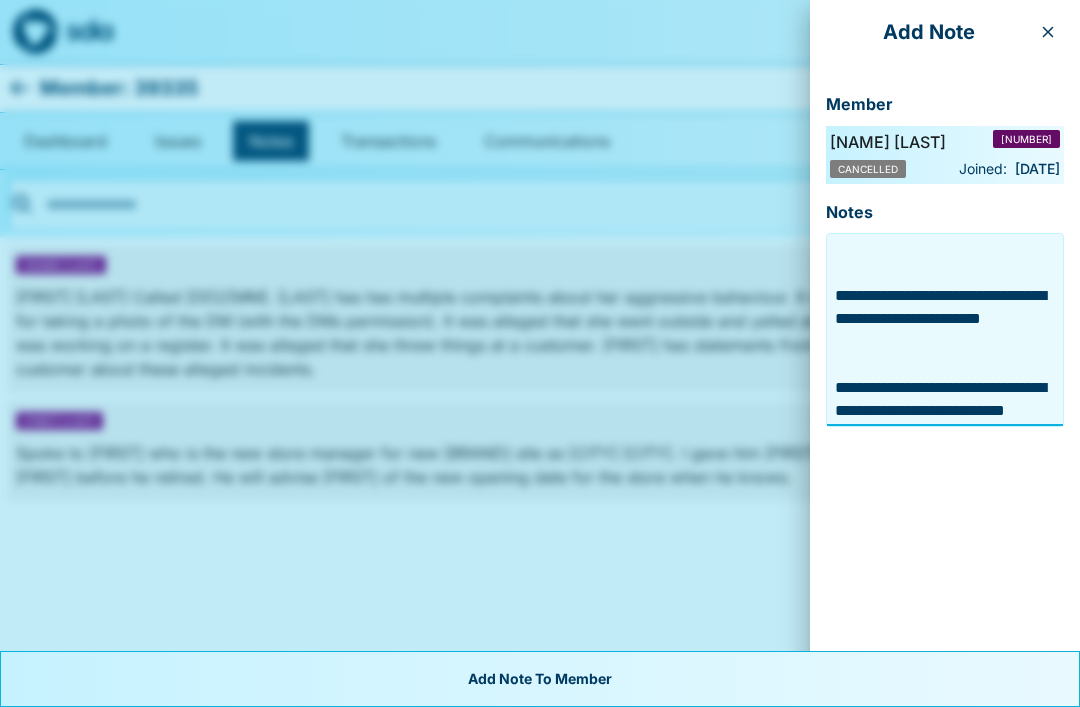 click on "Add Note To Member" at bounding box center [540, 679] 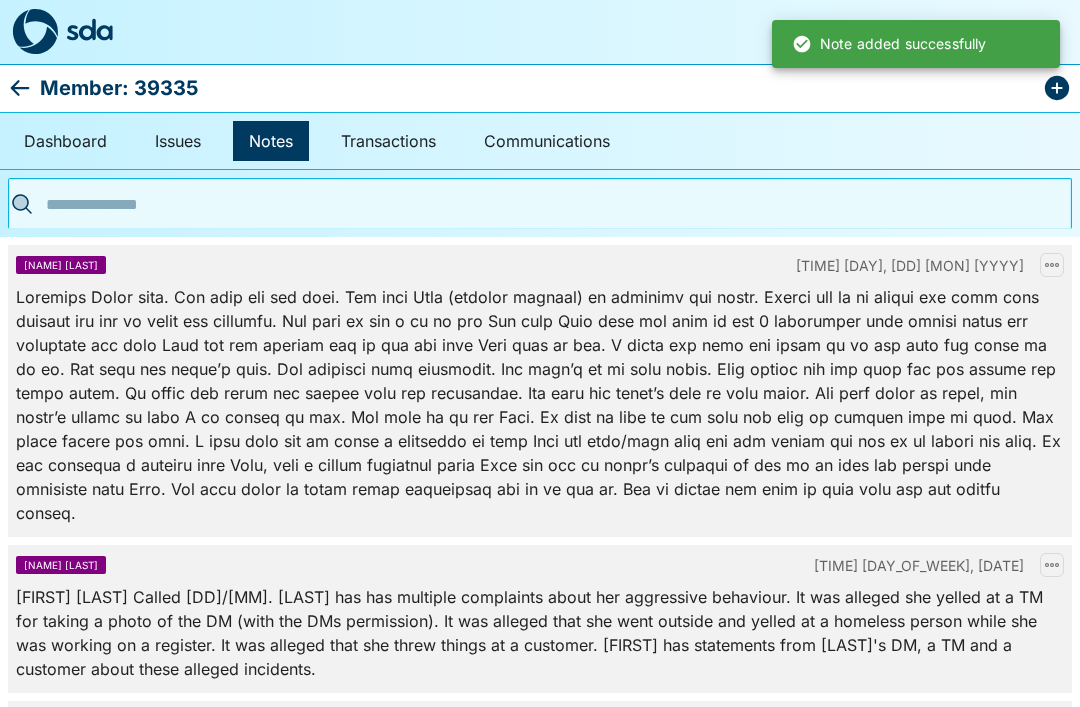 click on "[NAME] [LAST]   [DAY_OF_WEEK], [DATE]" at bounding box center [540, 265] 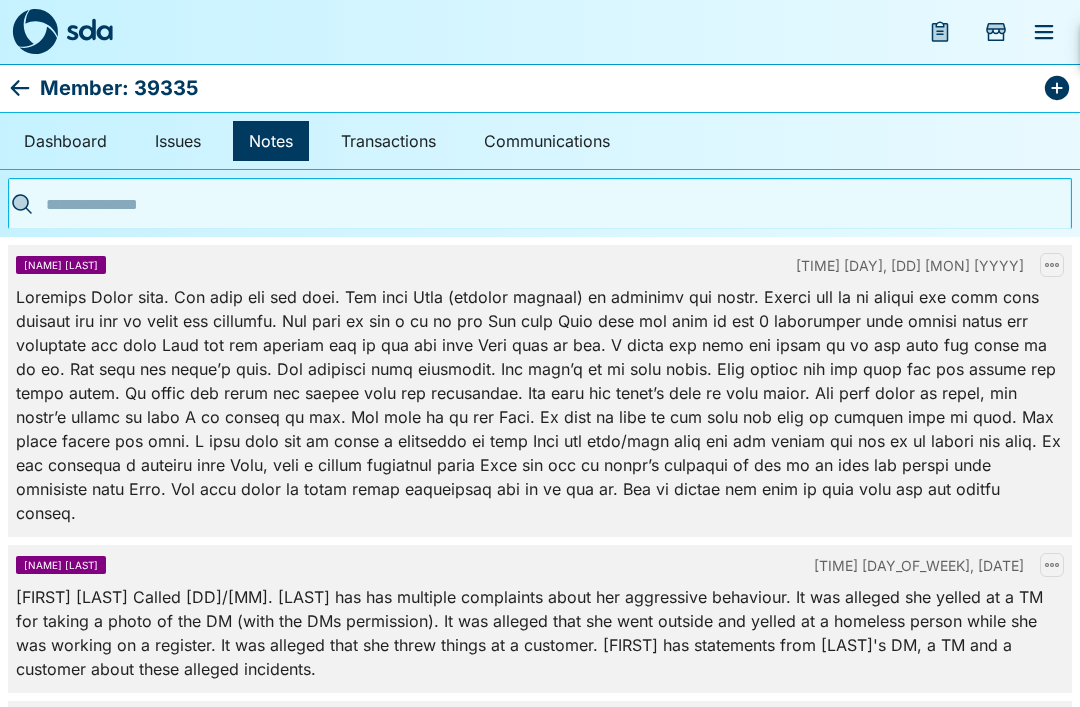 click at bounding box center [1052, 265] 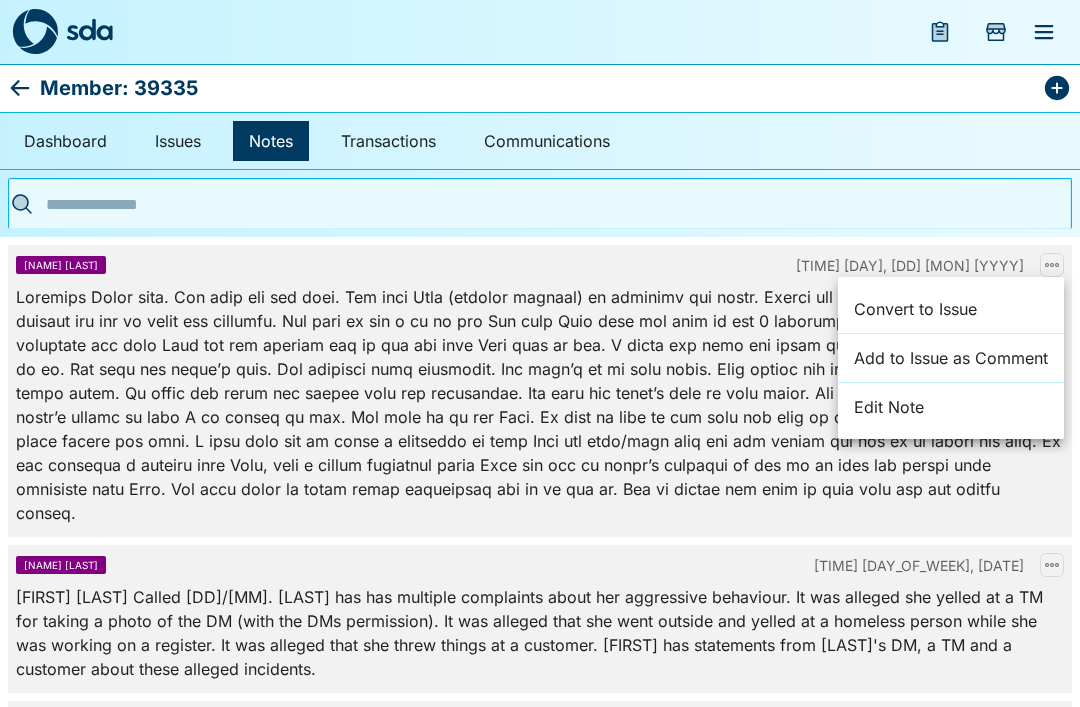 click on "Convert to Issue" at bounding box center [951, 309] 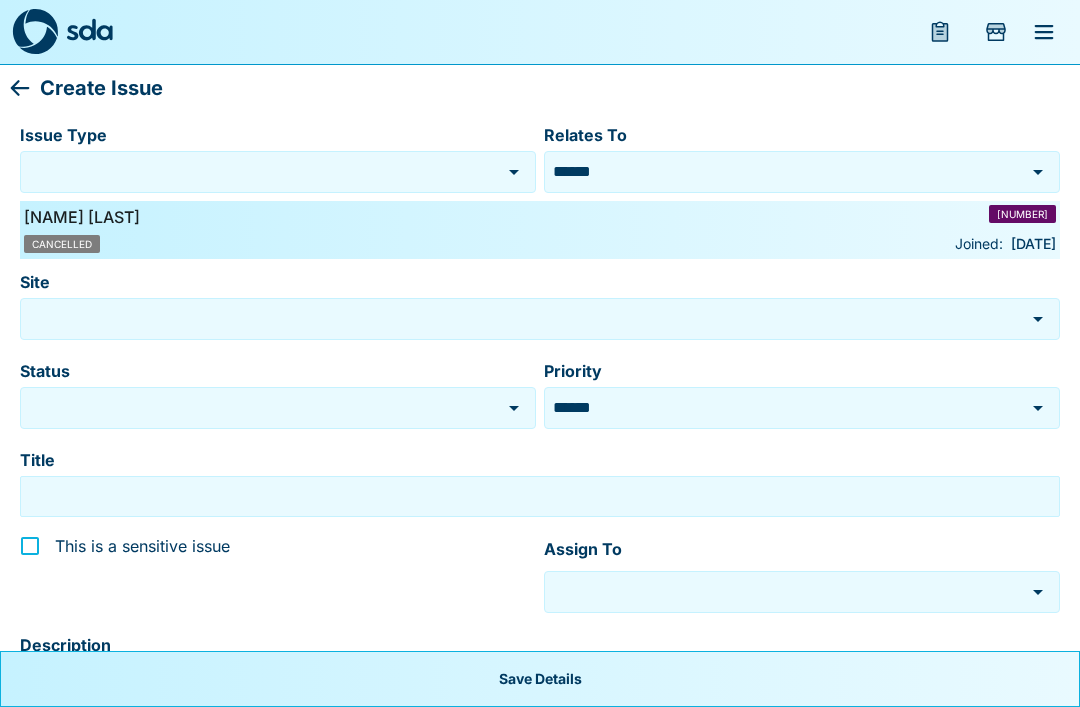 type on "**********" 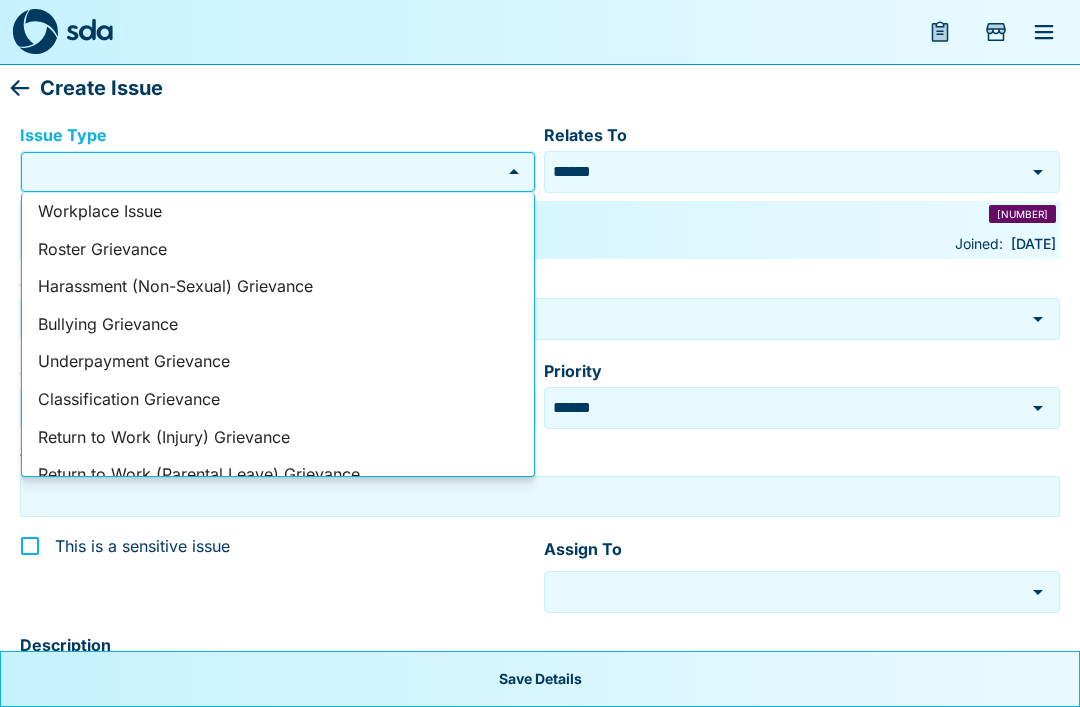 click on "Bullying Grievance" at bounding box center (278, 325) 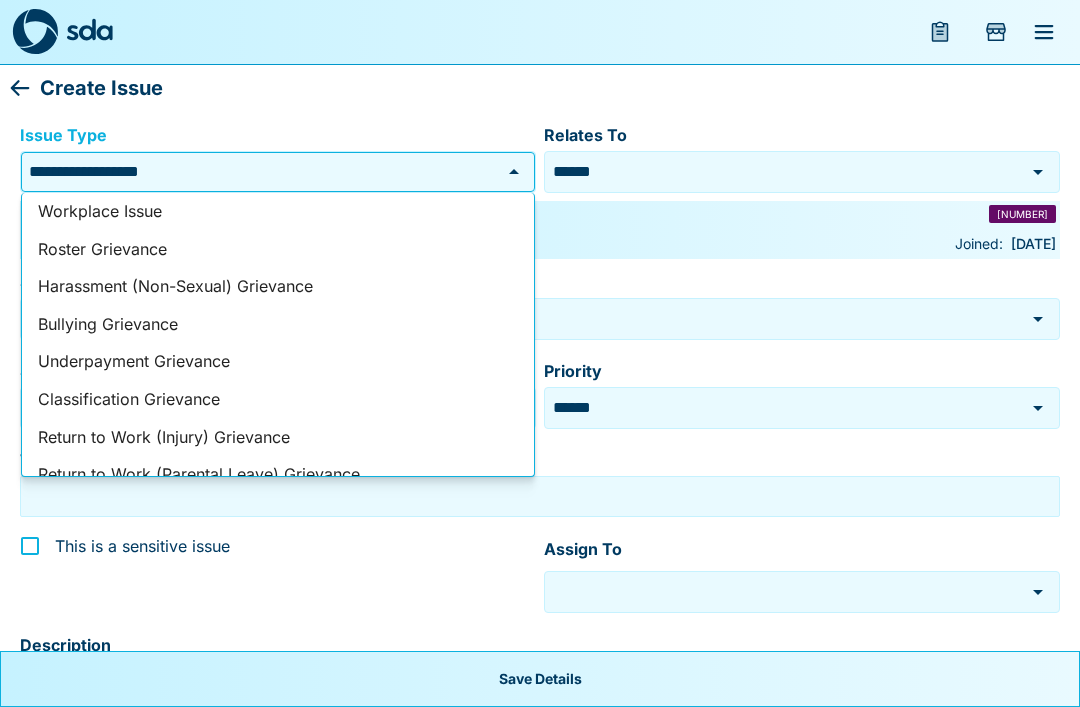 type on "****" 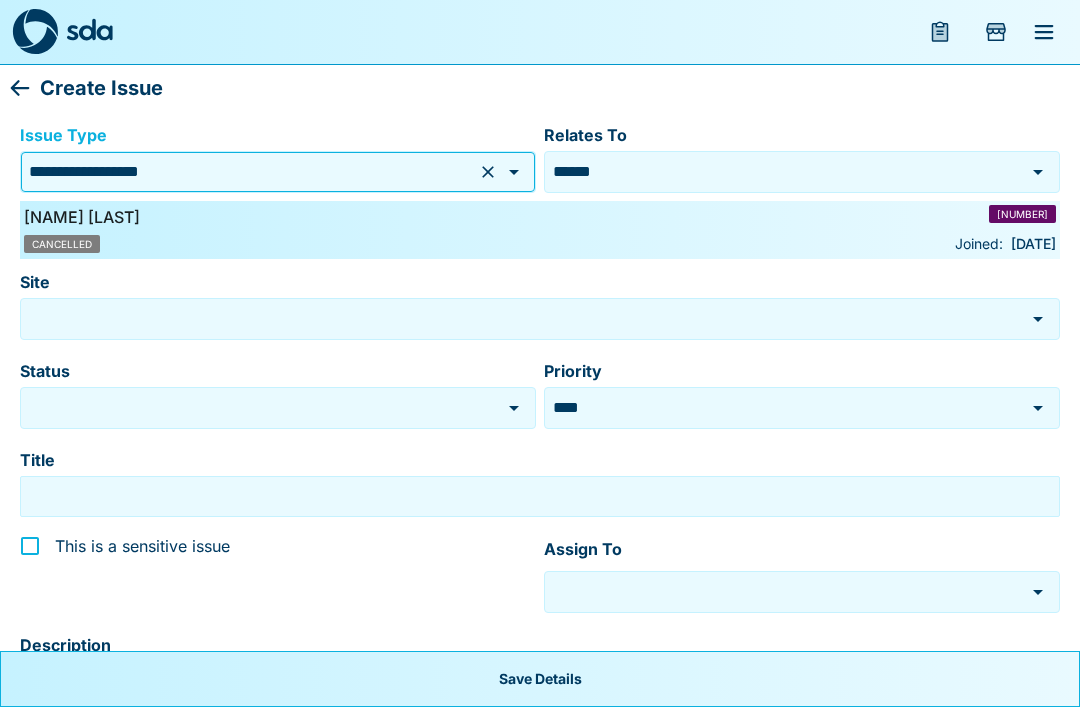 click on "Site" at bounding box center (522, 318) 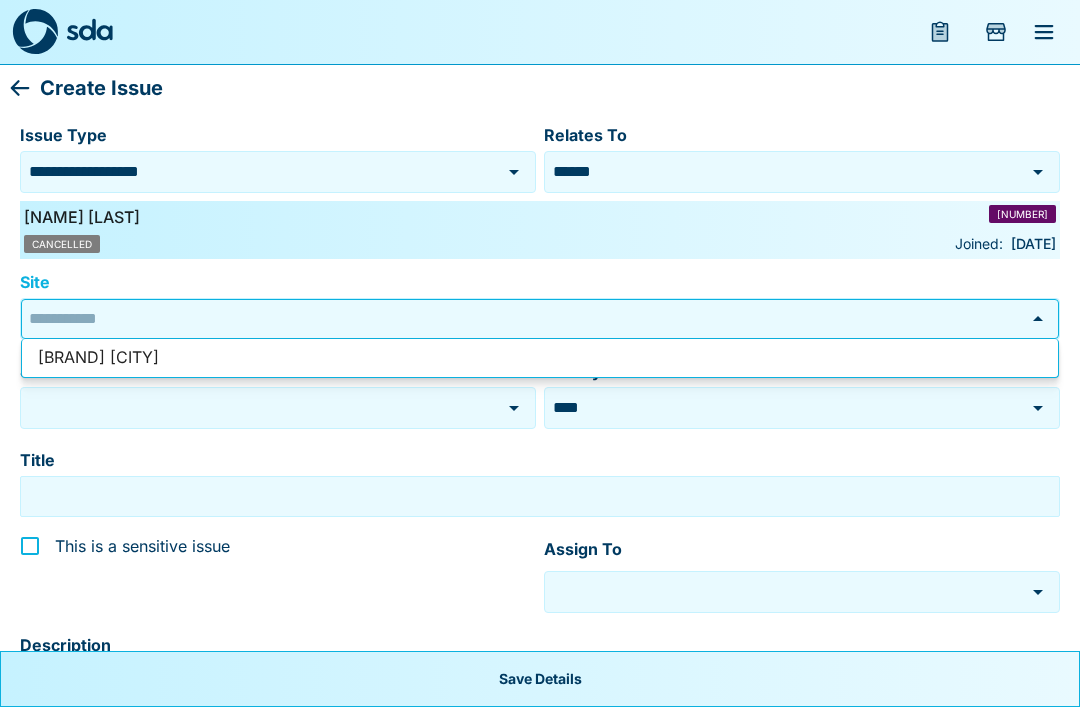 click on "[BRAND] [CITY]" at bounding box center (540, 358) 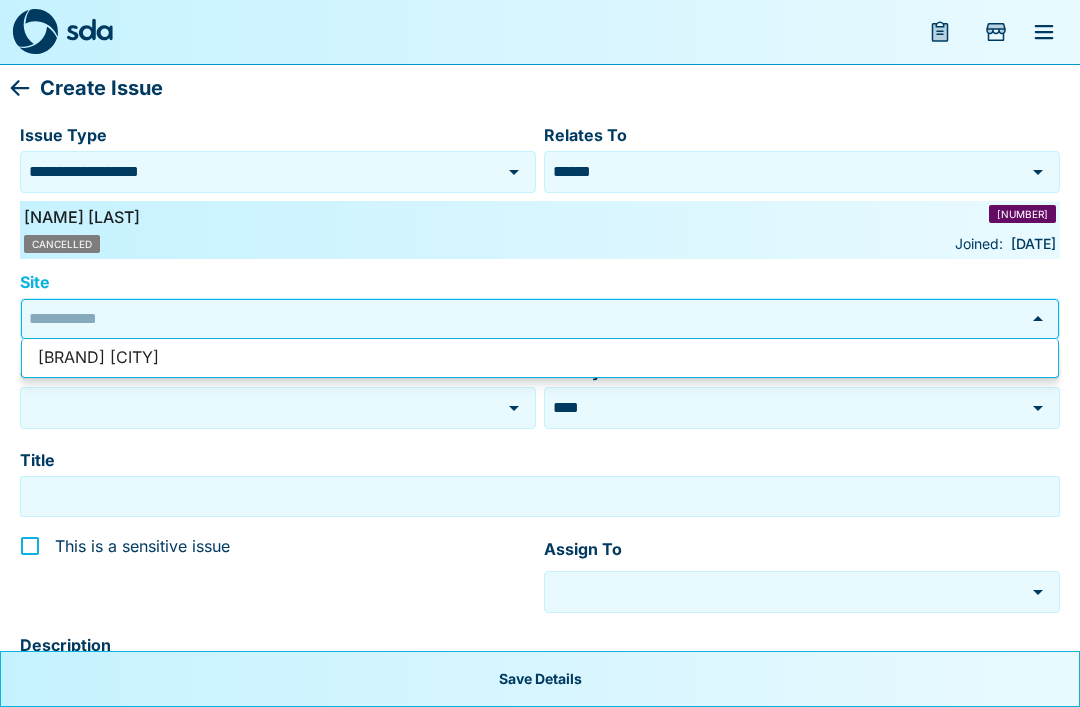 type on "**********" 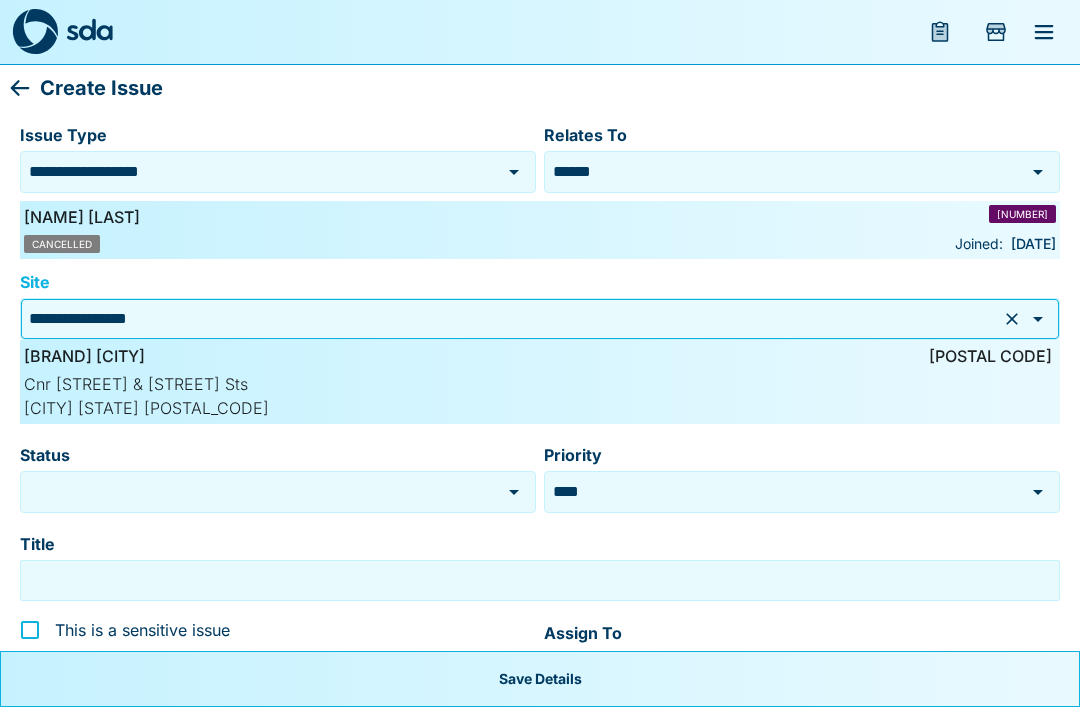 click on "Status" at bounding box center [260, 491] 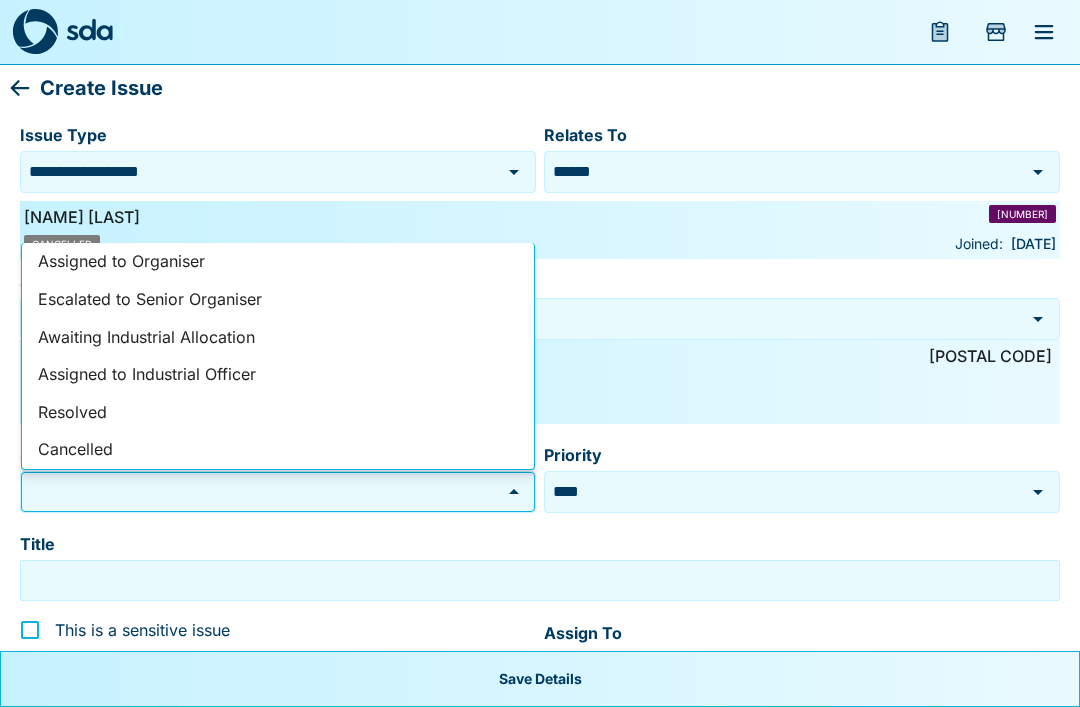 click on "Assigned to Organiser" at bounding box center (278, 262) 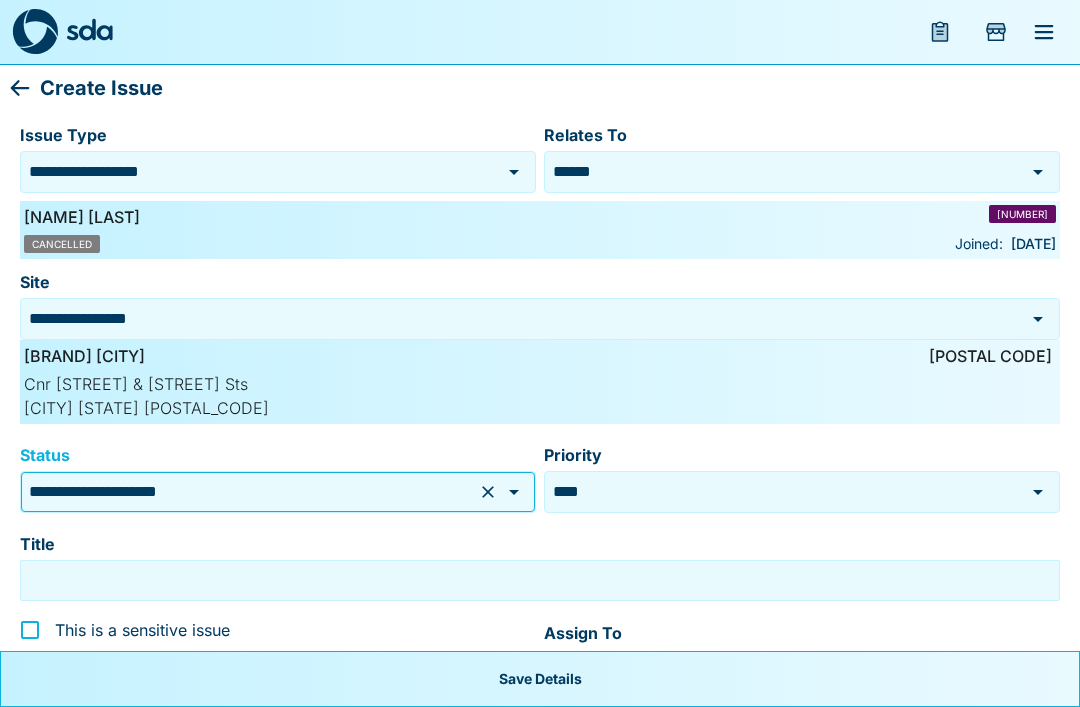click on "Title" at bounding box center [540, 580] 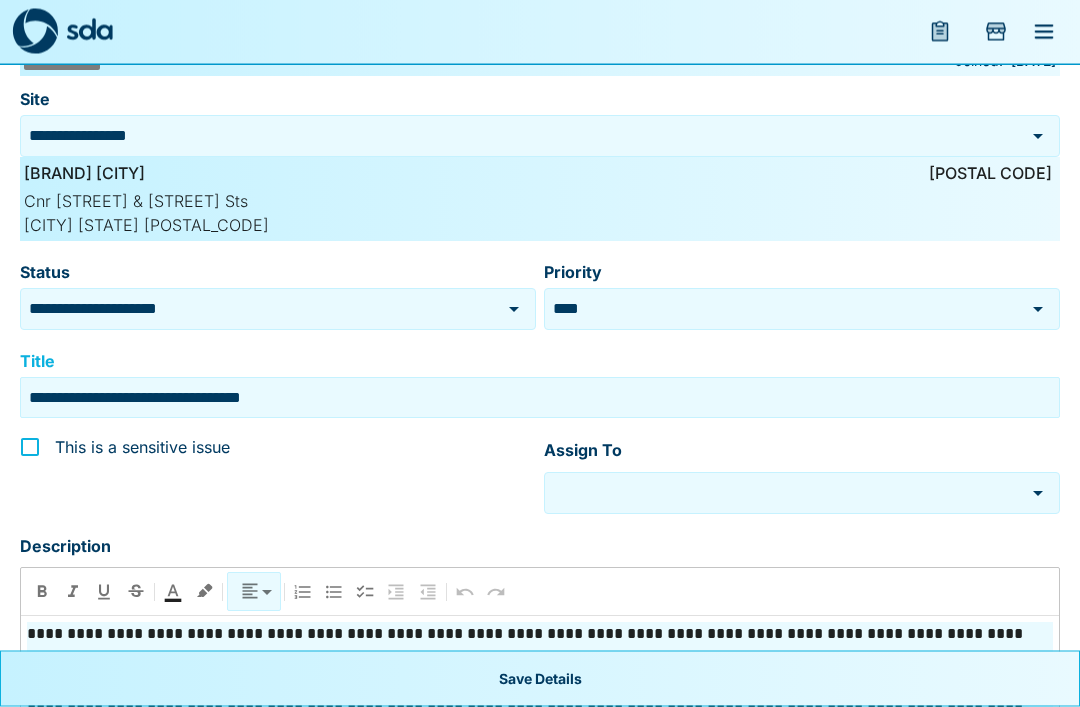 scroll, scrollTop: 184, scrollLeft: 0, axis: vertical 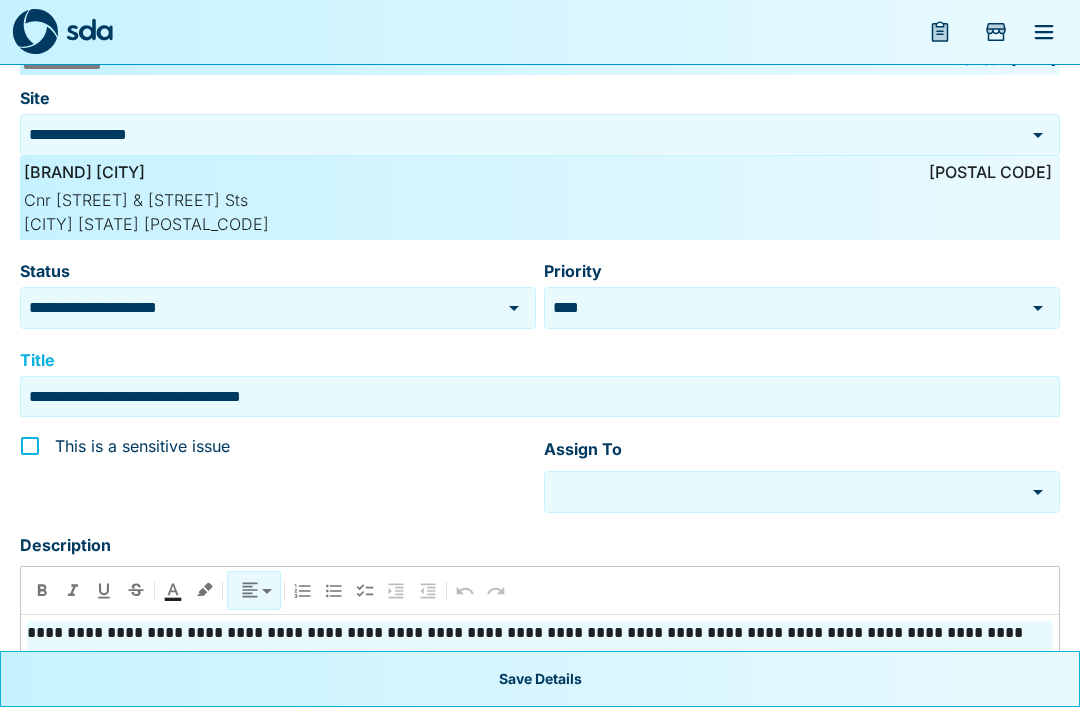 click on "​" at bounding box center [802, 492] 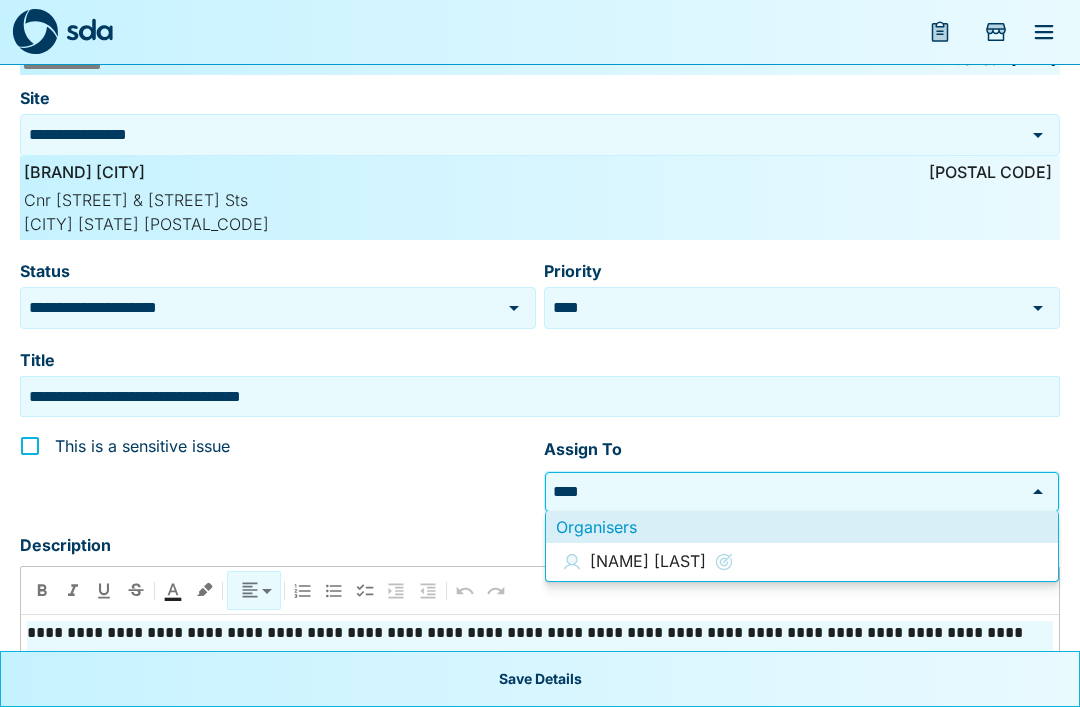 click on "[NAME] [LAST]" at bounding box center (648, 562) 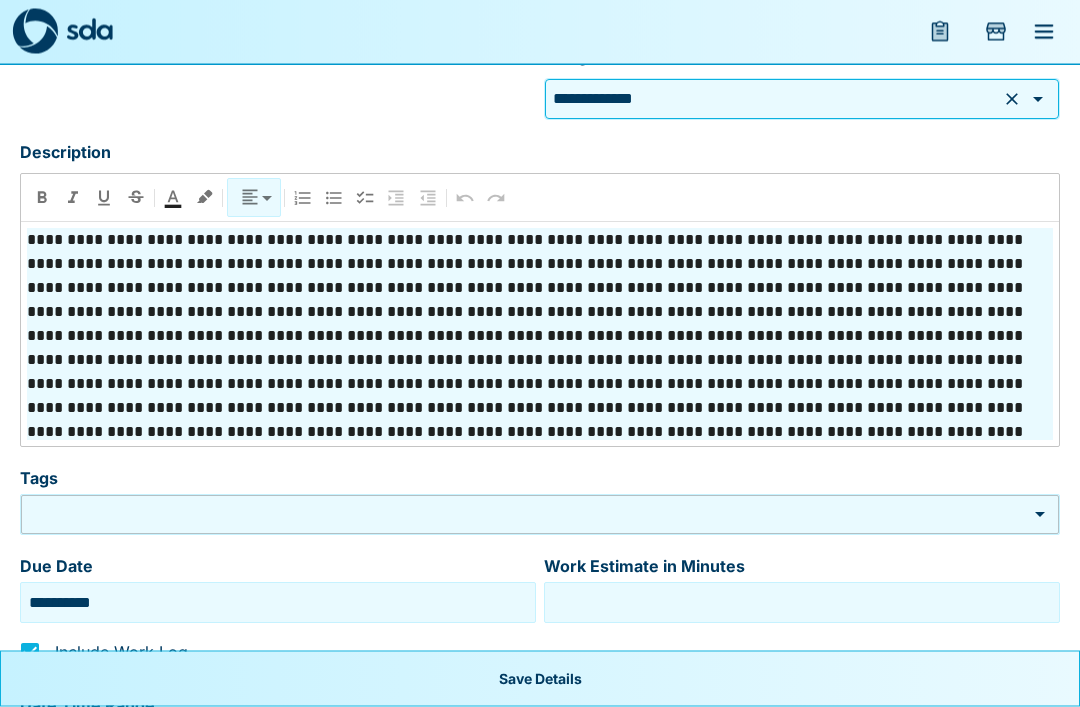 scroll, scrollTop: 584, scrollLeft: 0, axis: vertical 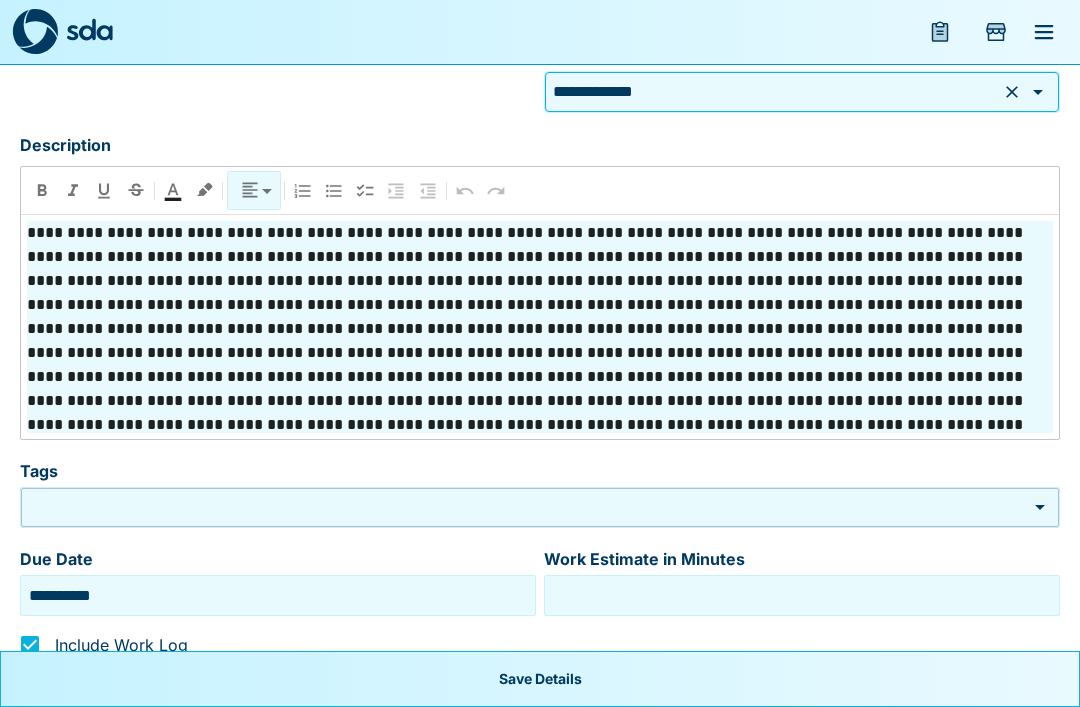 click on "**********" at bounding box center [540, 246] 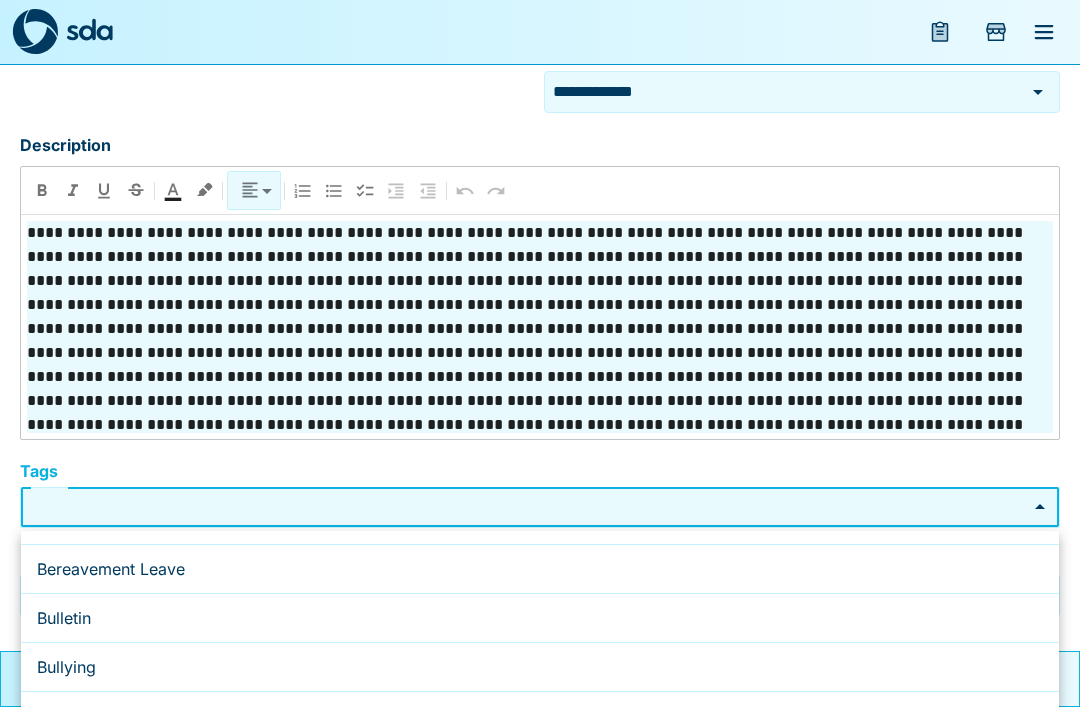 scroll, scrollTop: 143, scrollLeft: 0, axis: vertical 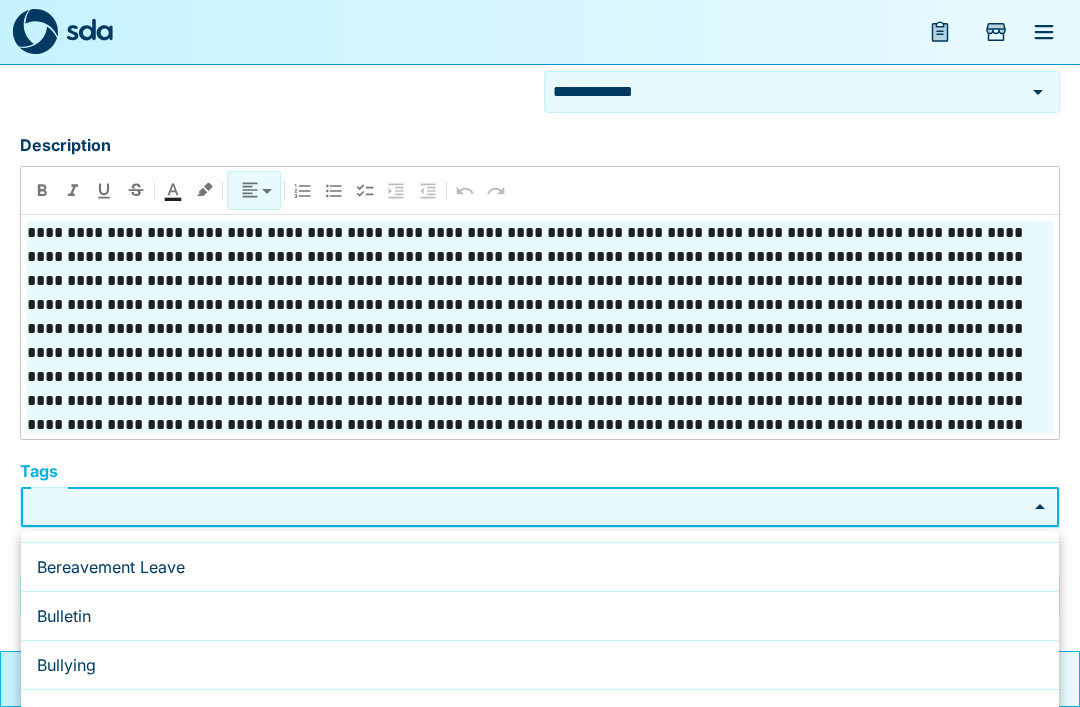 click on "Bullying" at bounding box center [540, 665] 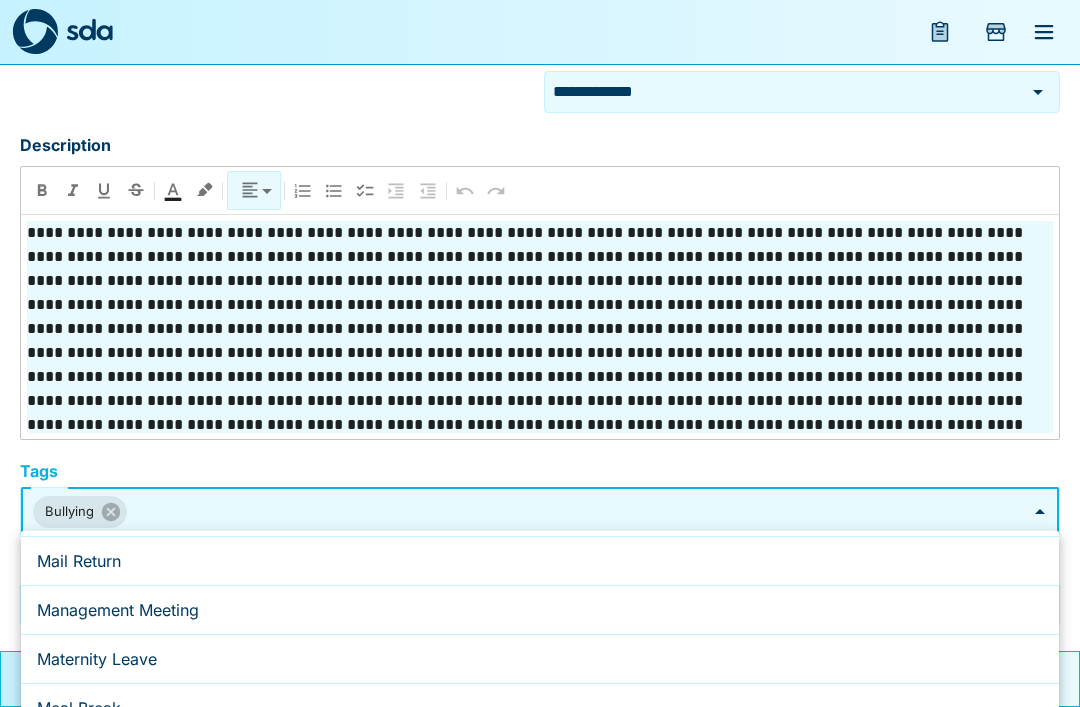 scroll, scrollTop: 1770, scrollLeft: 0, axis: vertical 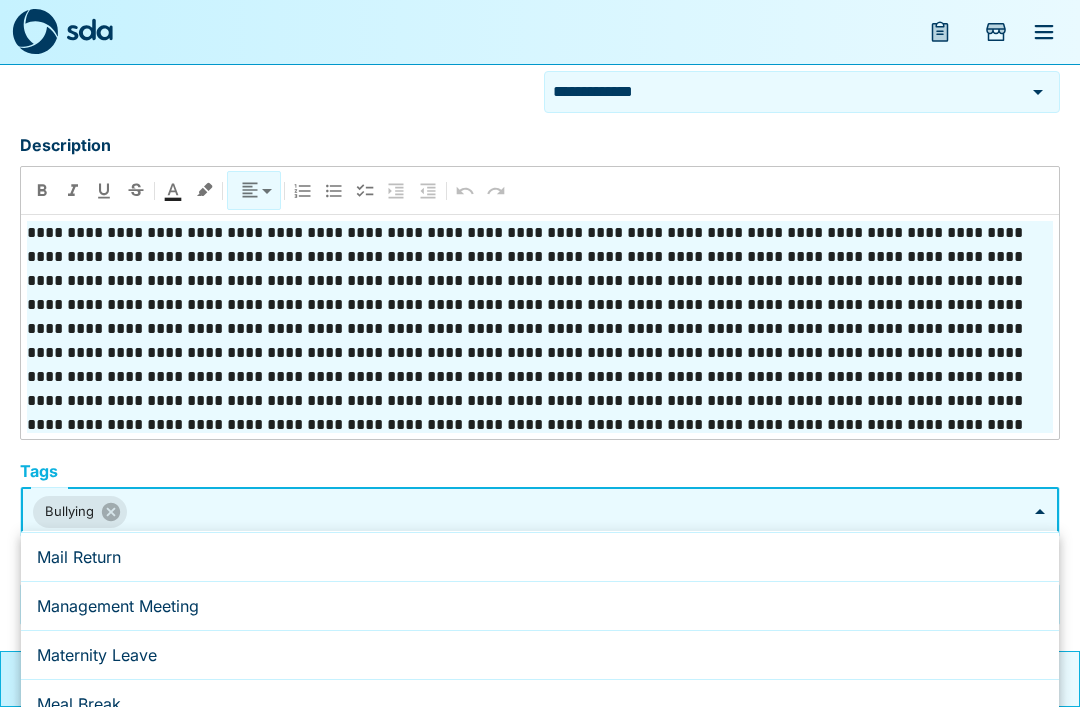 click on "Management Meeting" at bounding box center [540, 606] 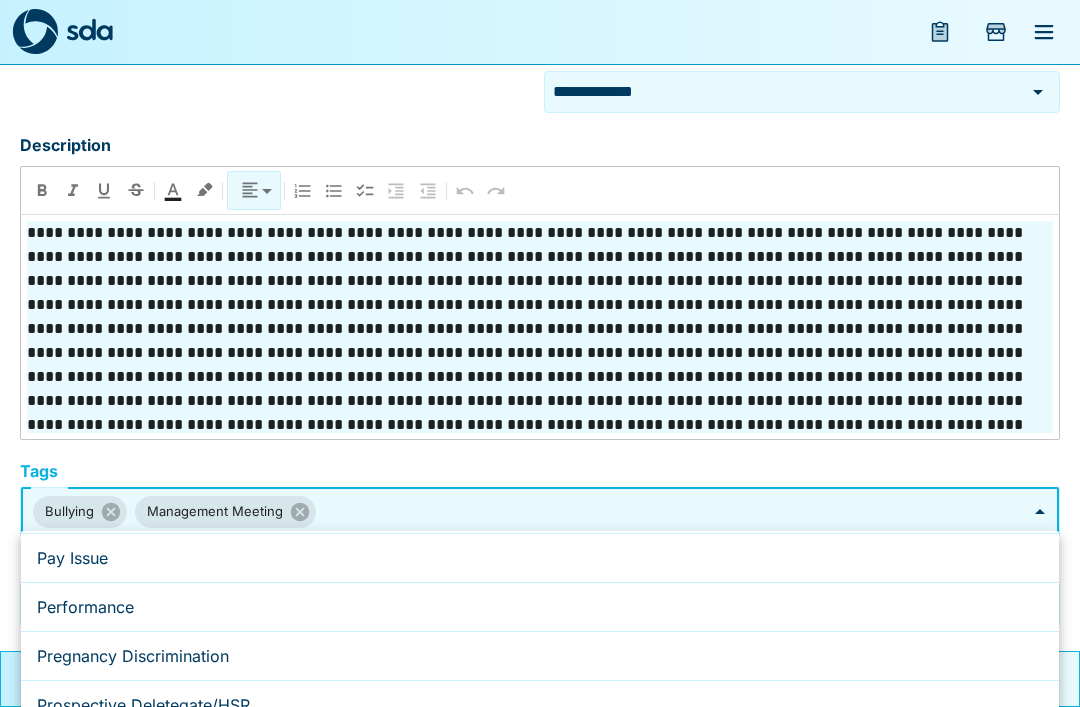 scroll, scrollTop: 2457, scrollLeft: 0, axis: vertical 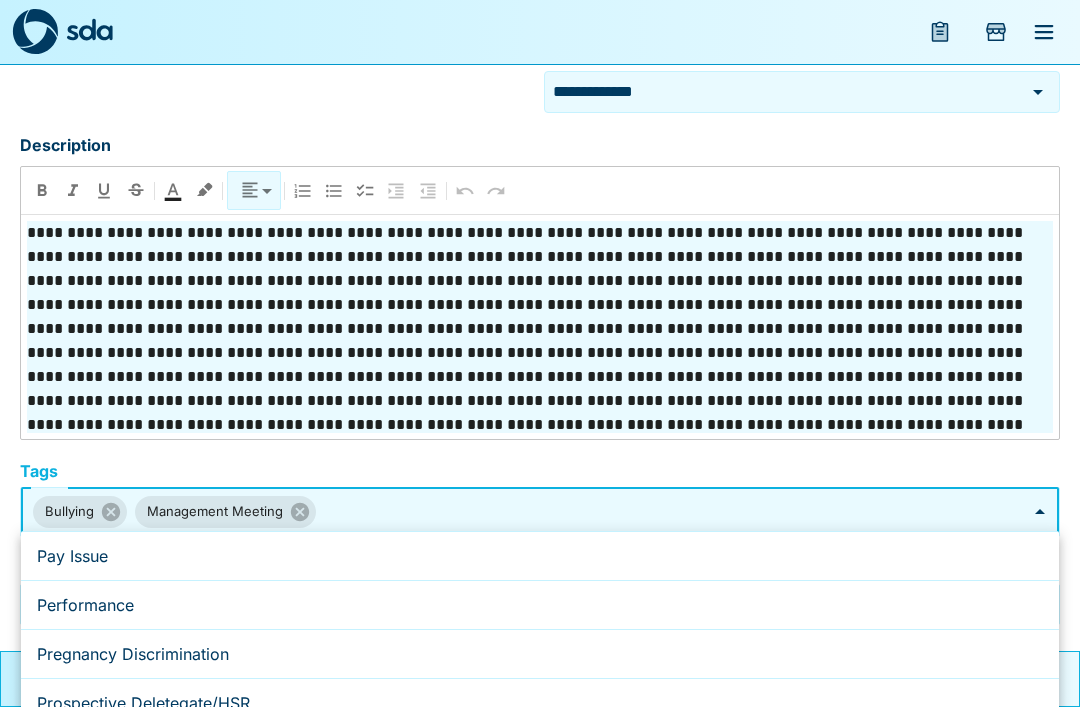 click on "Performance" at bounding box center (540, 605) 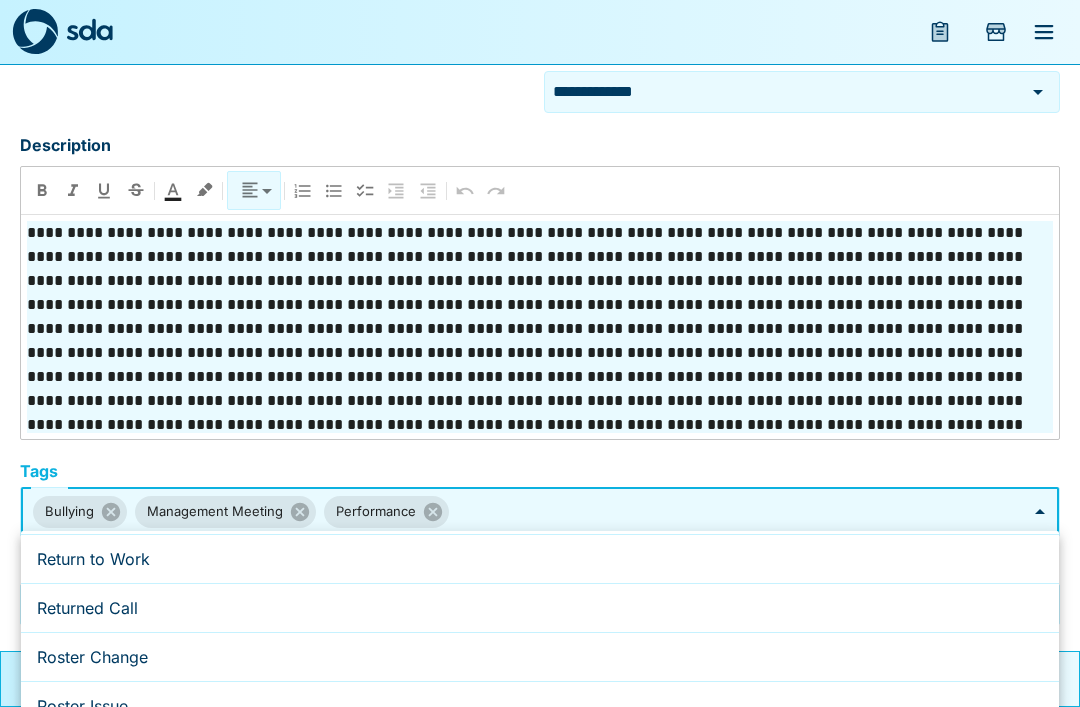scroll, scrollTop: 2947, scrollLeft: 0, axis: vertical 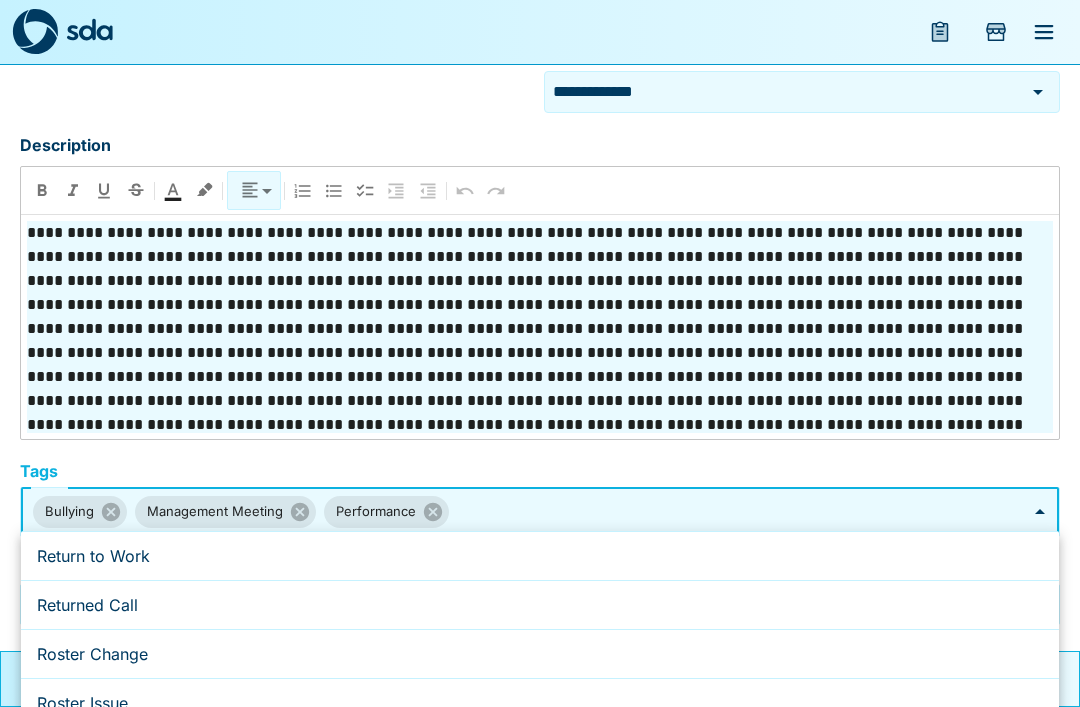 click on "Returned Call" at bounding box center (540, 605) 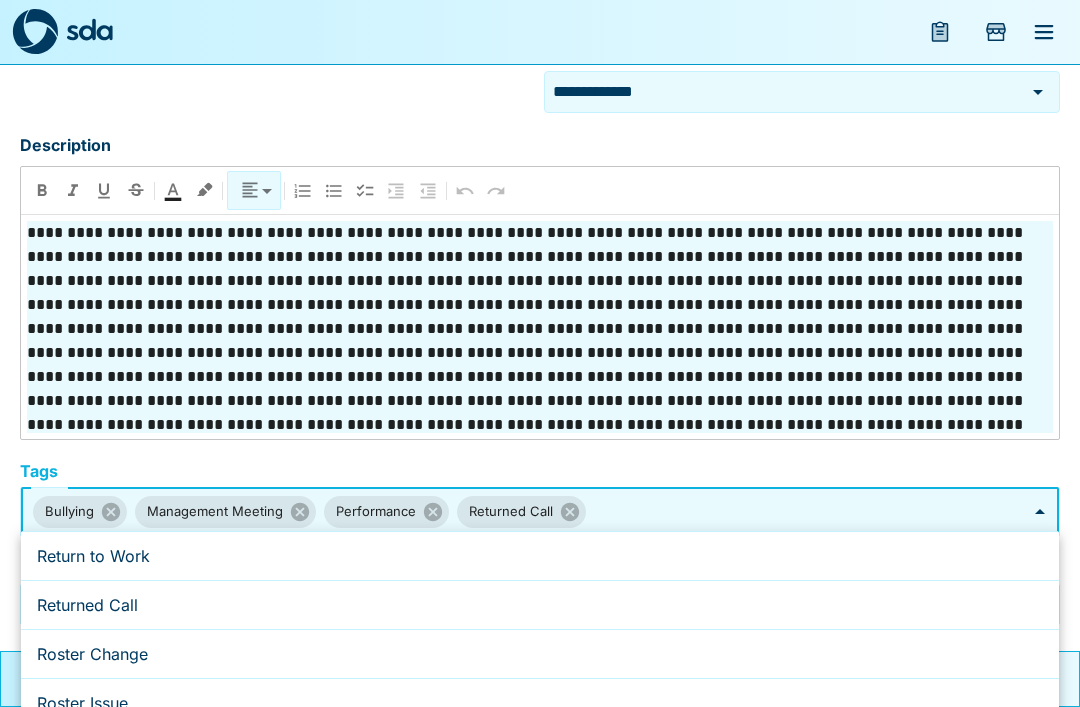 click on "Returned Call" at bounding box center [540, 605] 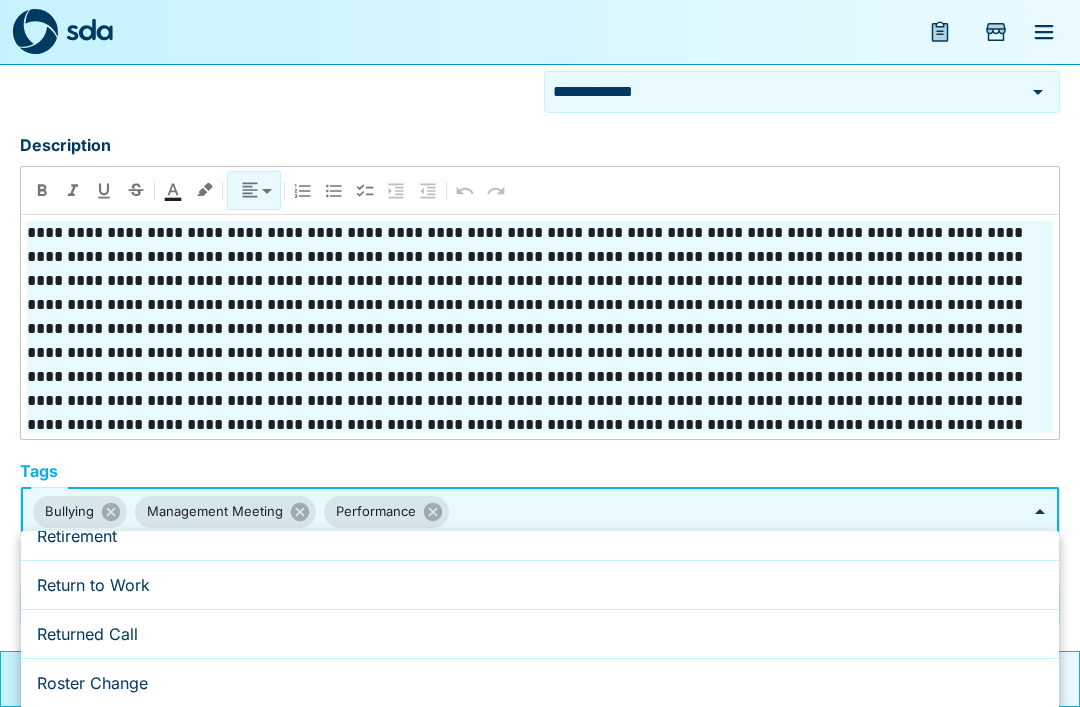scroll, scrollTop: 2919, scrollLeft: 0, axis: vertical 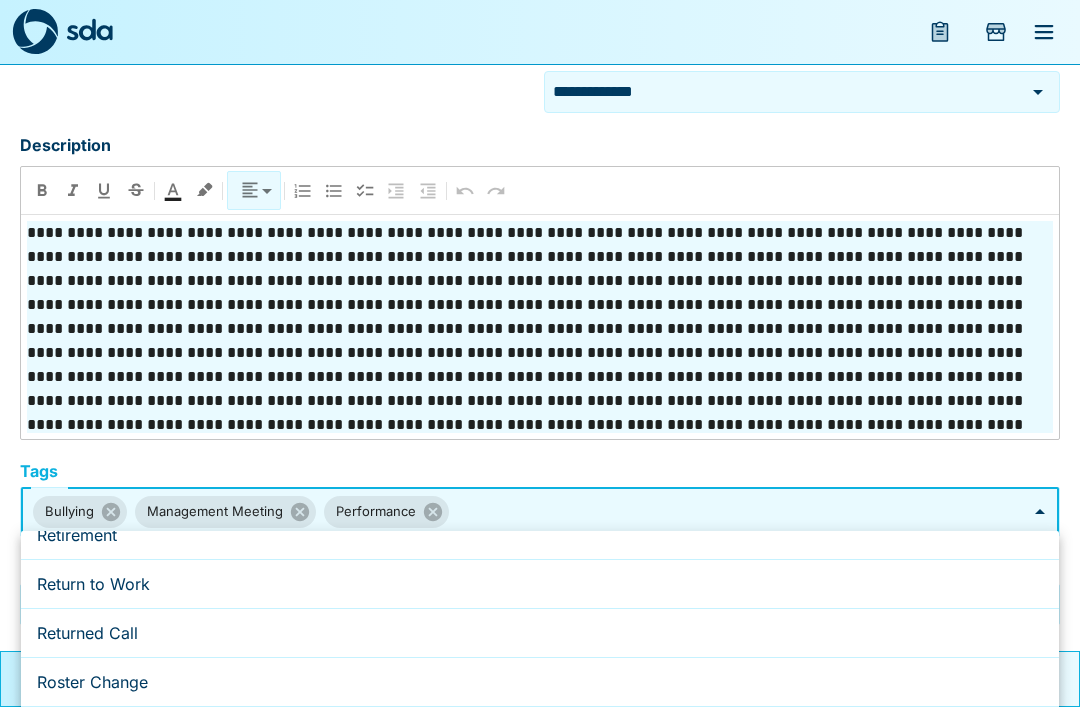 click on "Returned Call" at bounding box center [540, 633] 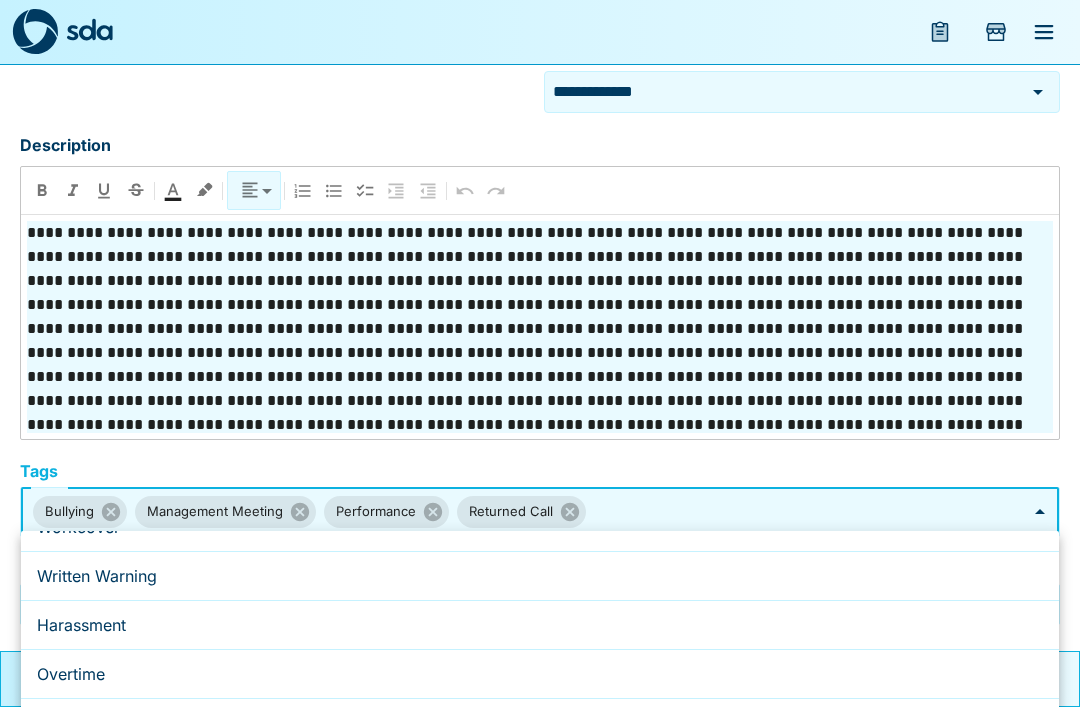 scroll, scrollTop: 4348, scrollLeft: 0, axis: vertical 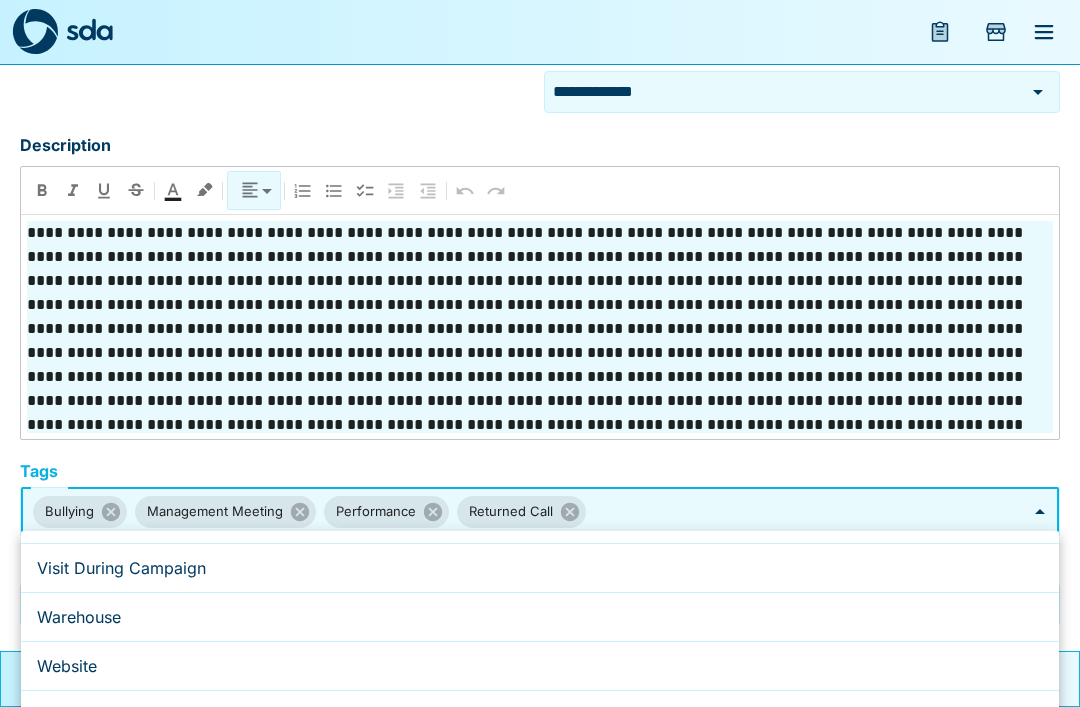 click at bounding box center [540, 353] 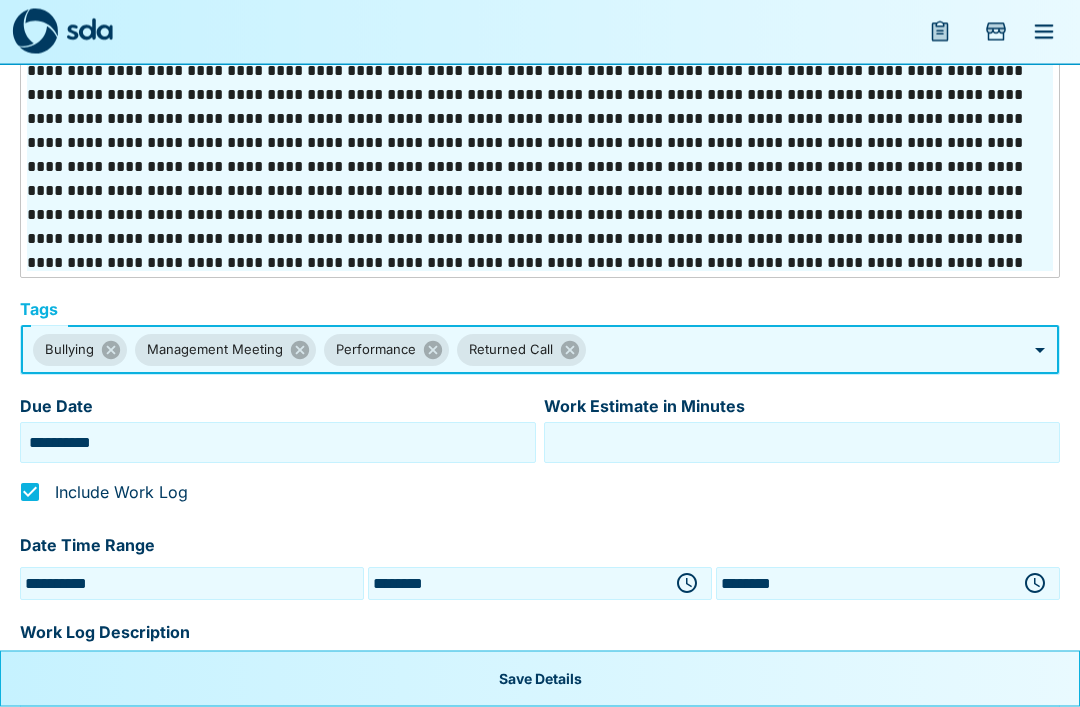scroll, scrollTop: 767, scrollLeft: 0, axis: vertical 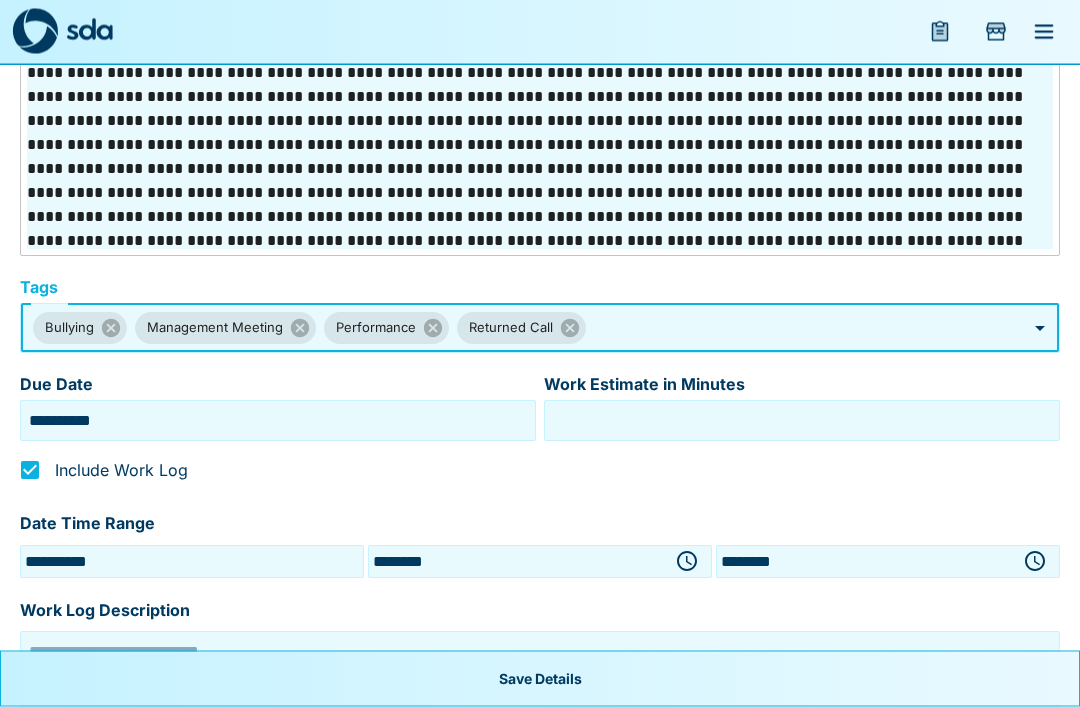 click 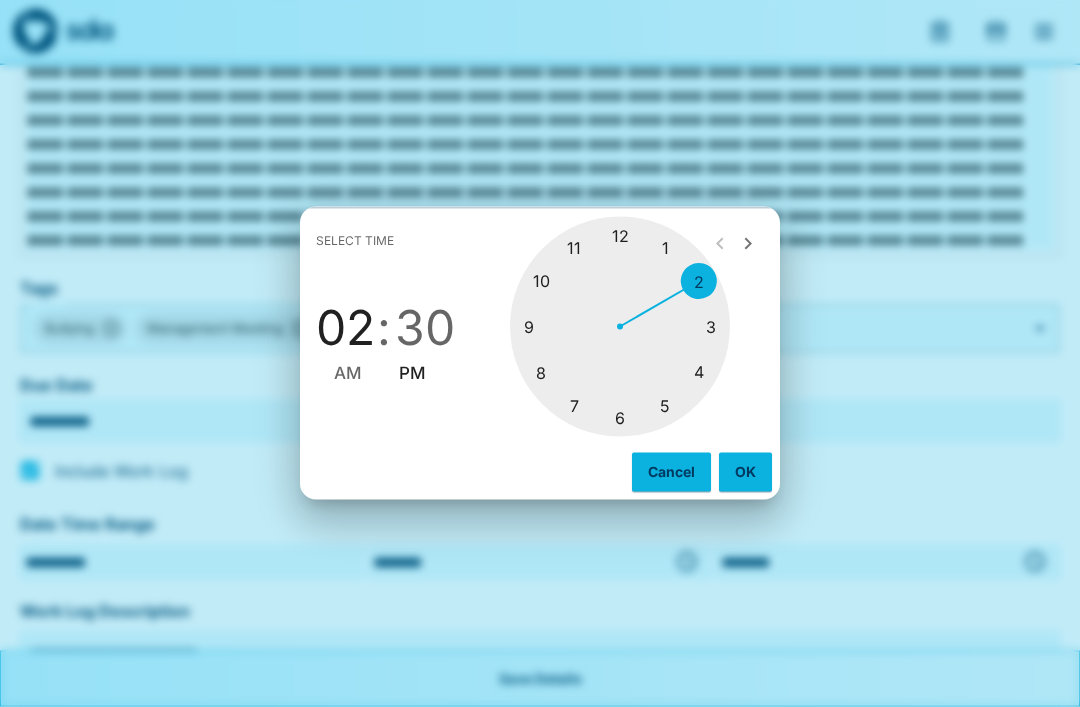 scroll, scrollTop: 768, scrollLeft: 0, axis: vertical 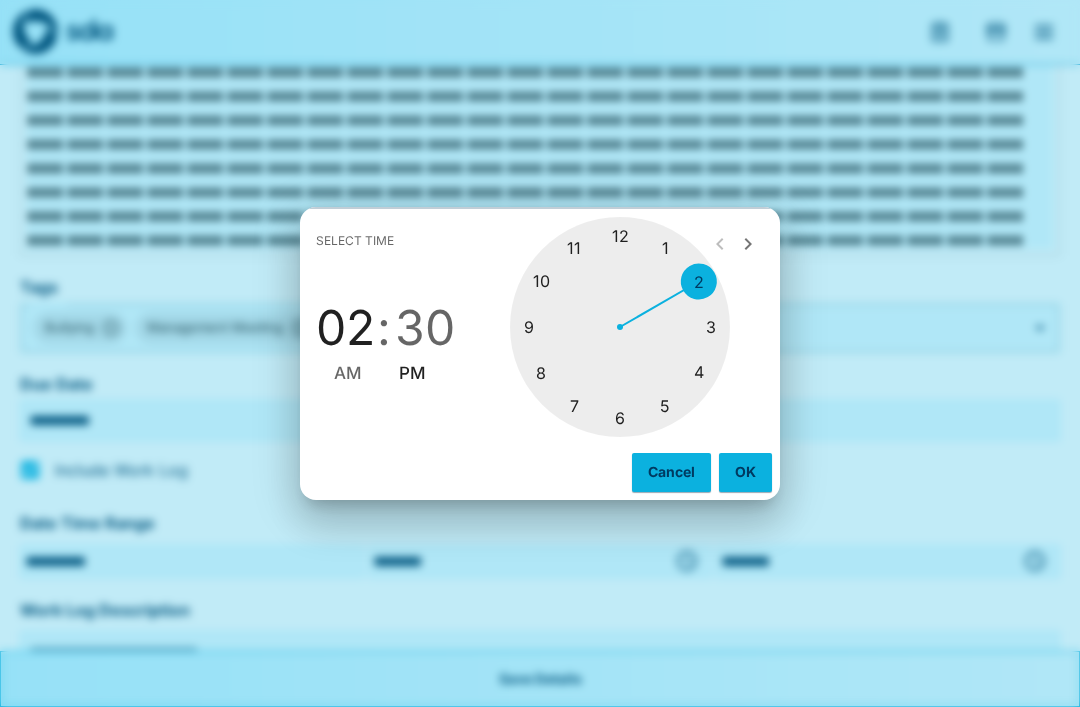 click at bounding box center [620, 327] 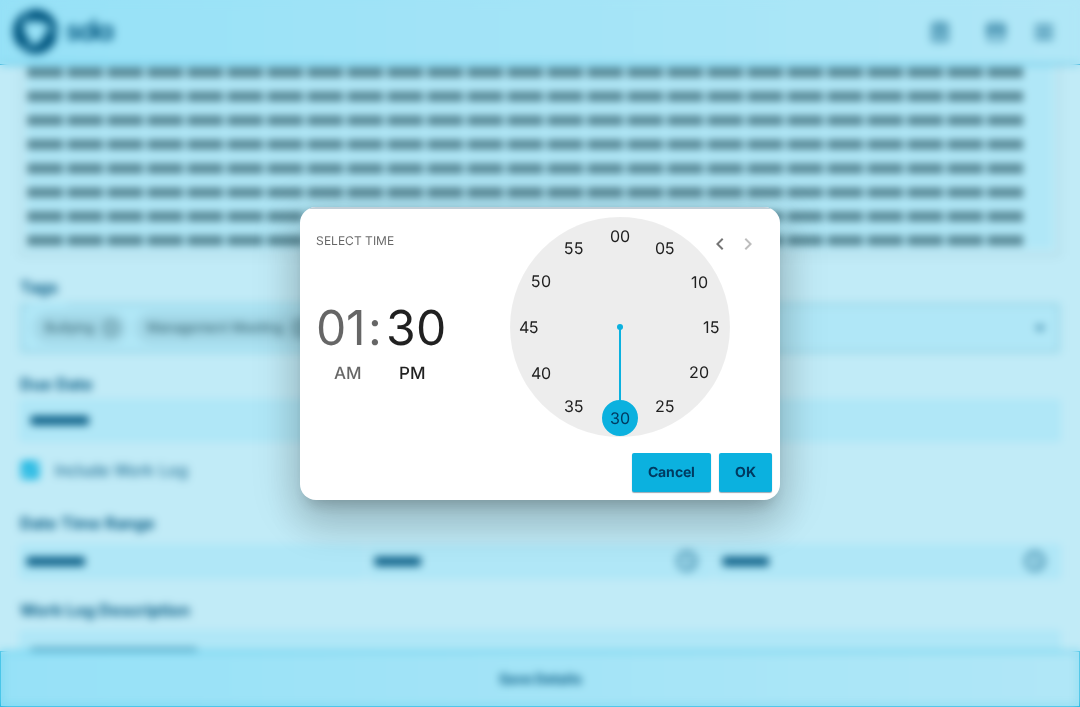 click at bounding box center [620, 327] 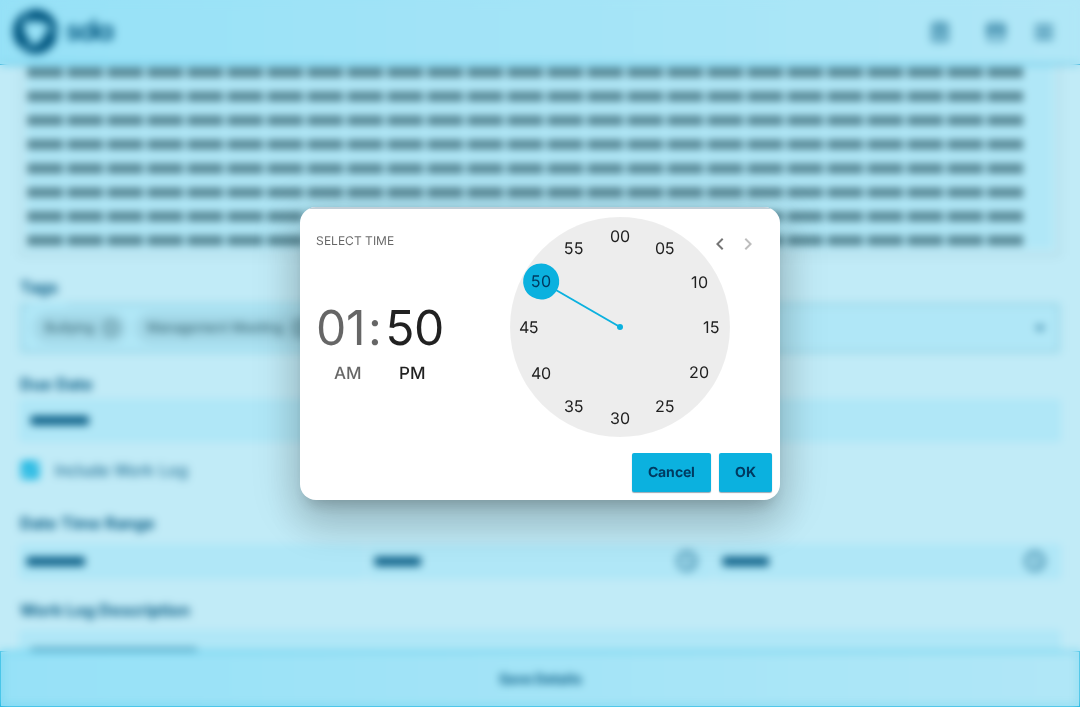 click on "OK" at bounding box center [745, 472] 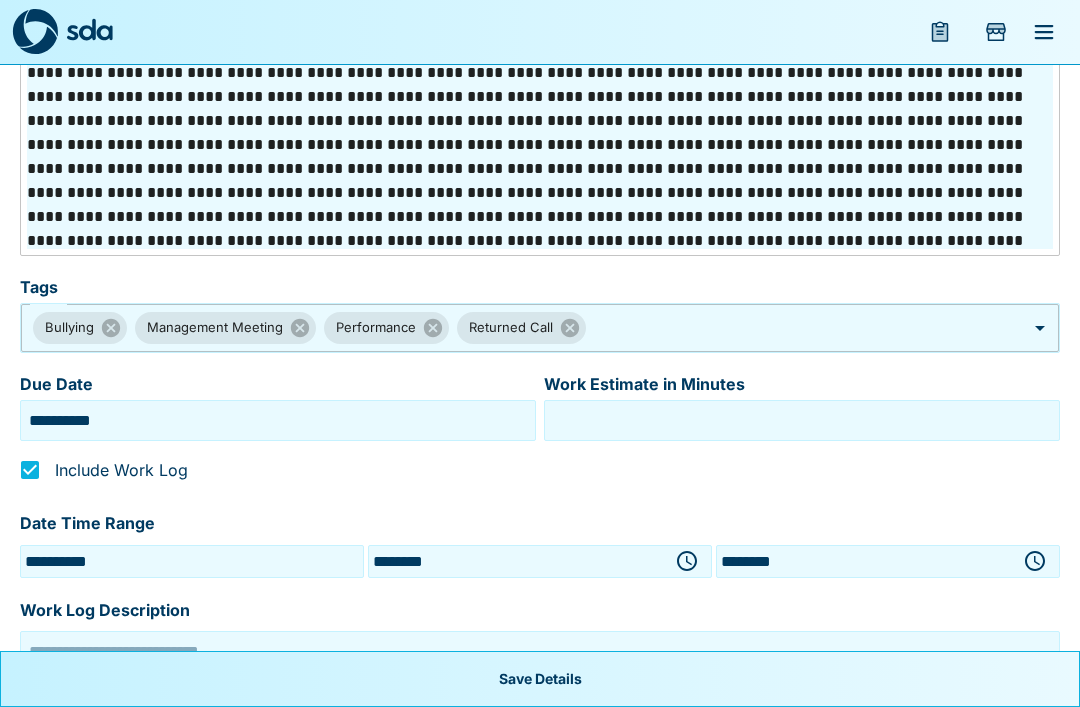 click 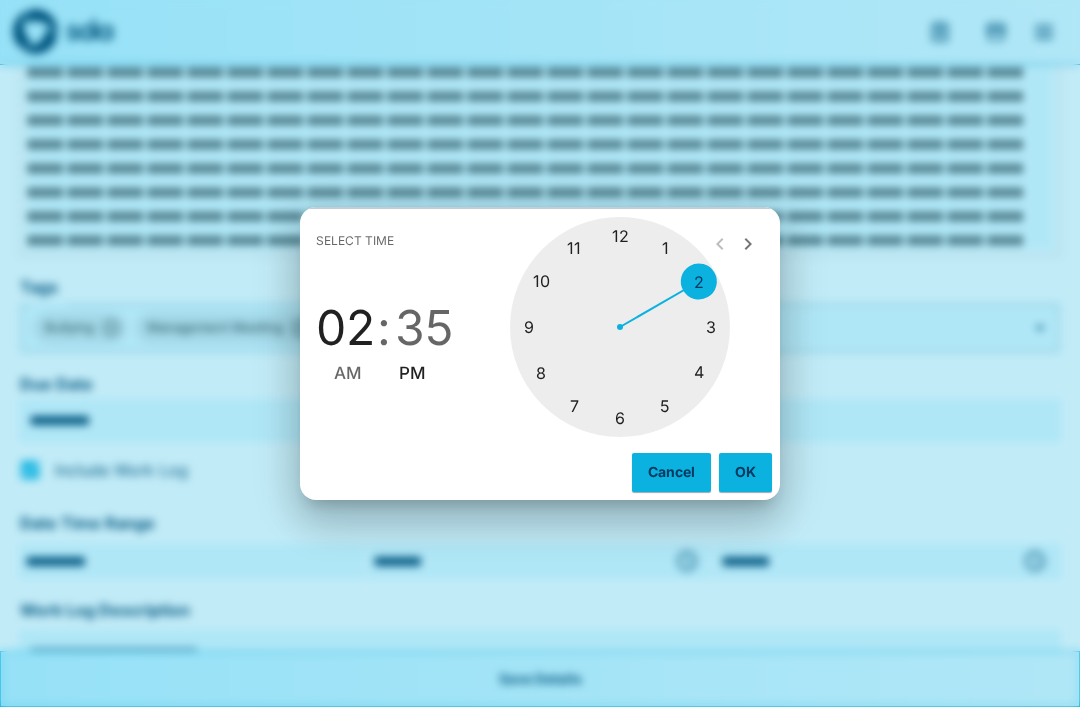 click at bounding box center [620, 327] 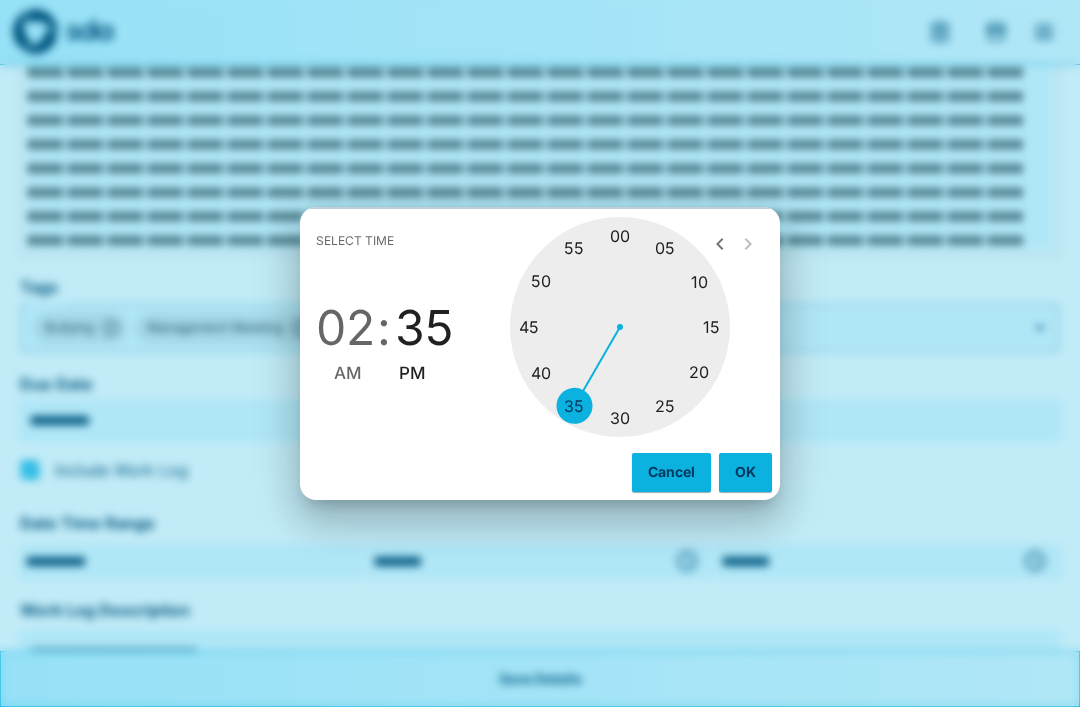 click at bounding box center [620, 327] 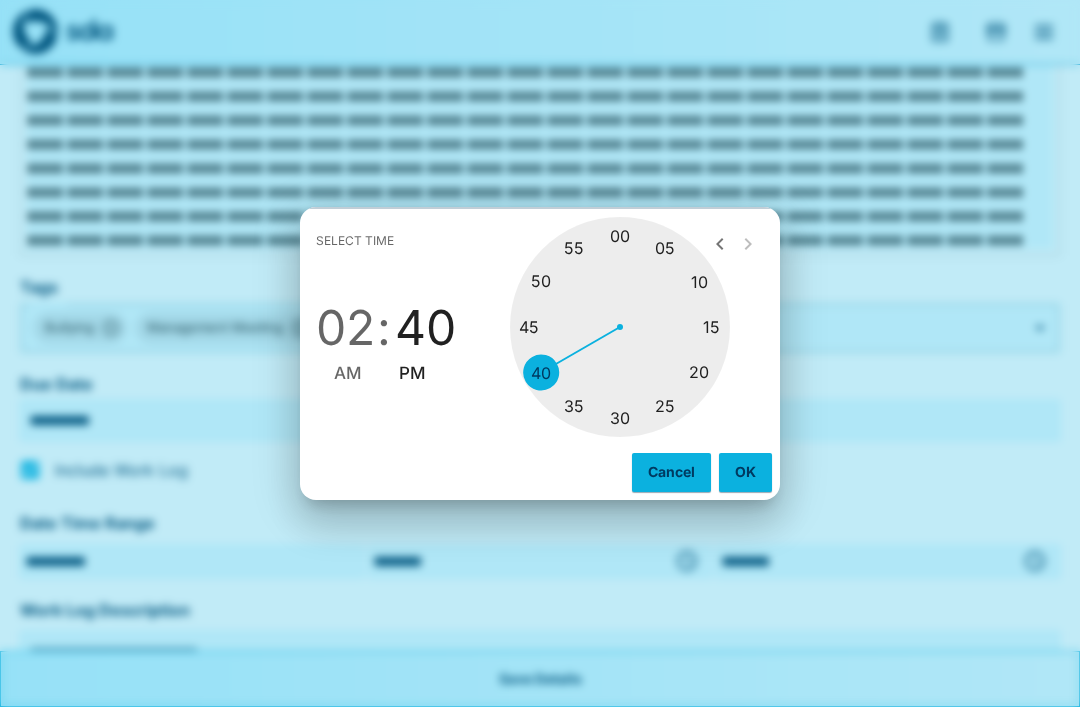 click on "OK" at bounding box center [745, 472] 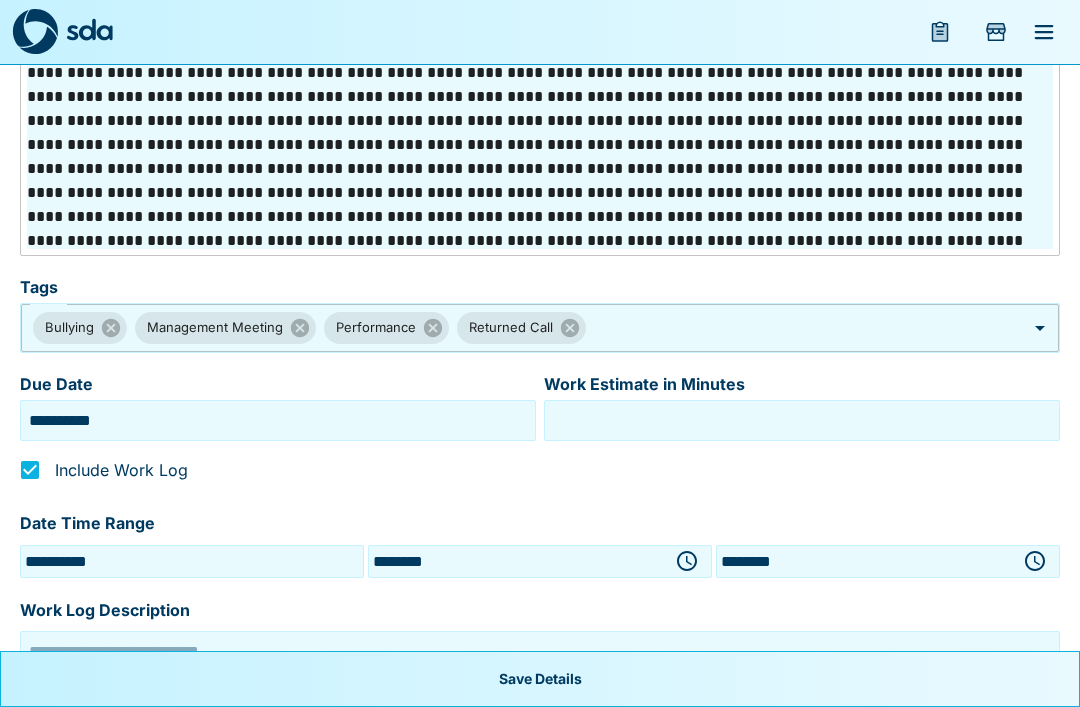 click at bounding box center [540, 686] 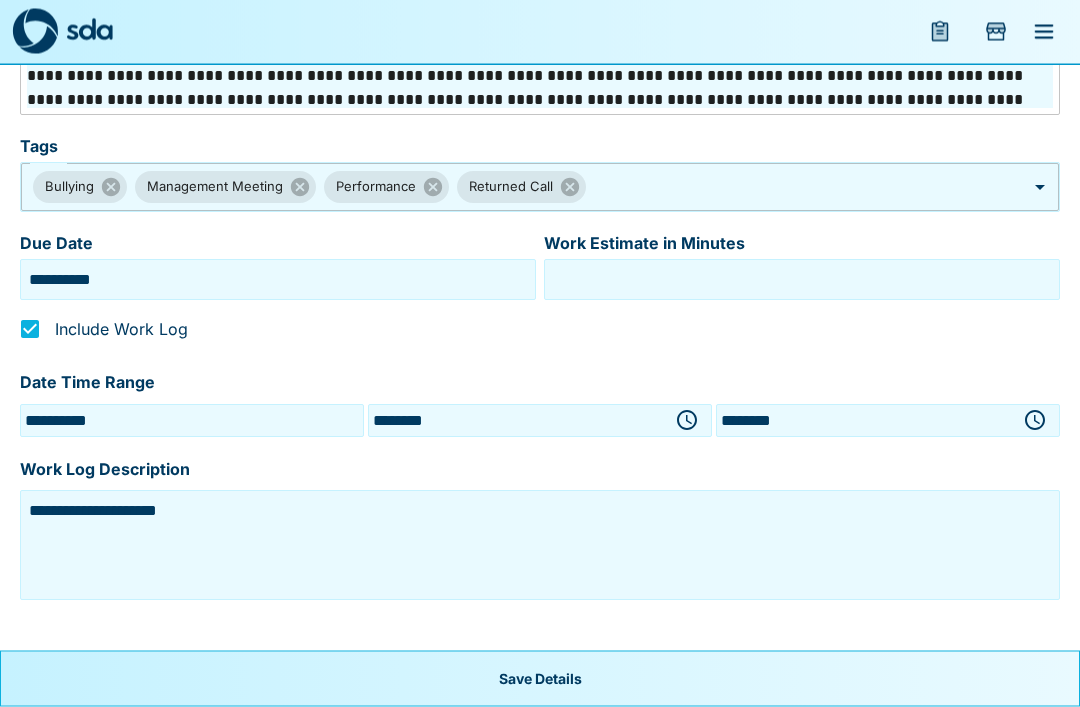 scroll, scrollTop: 914, scrollLeft: 0, axis: vertical 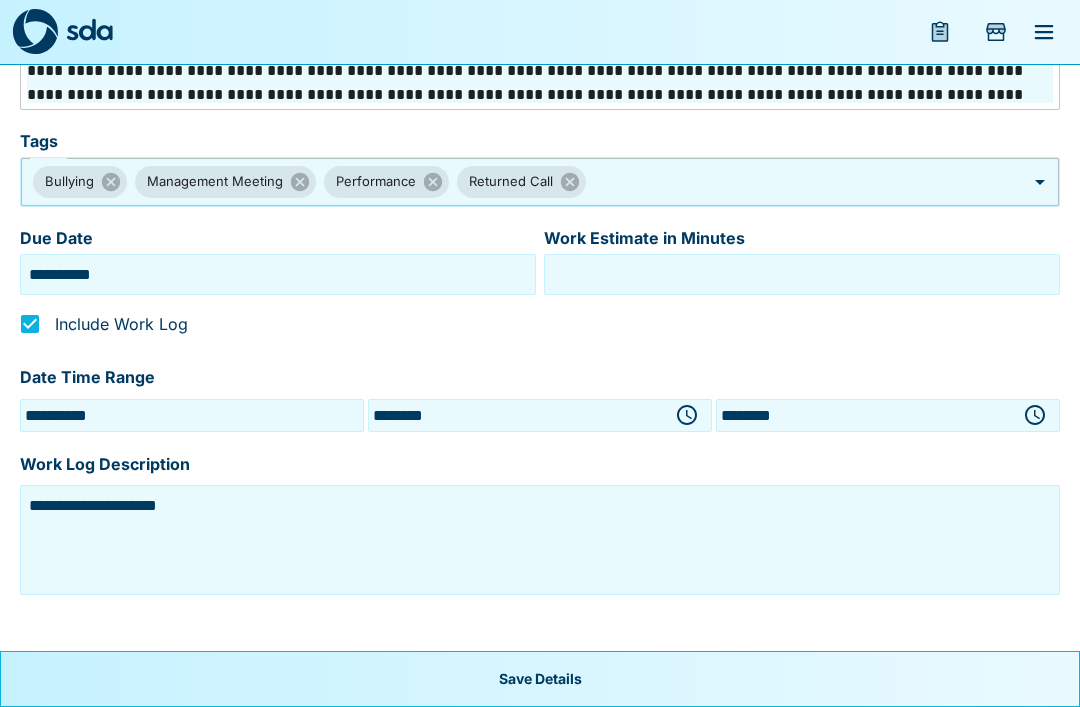 click on "**********" at bounding box center (540, 540) 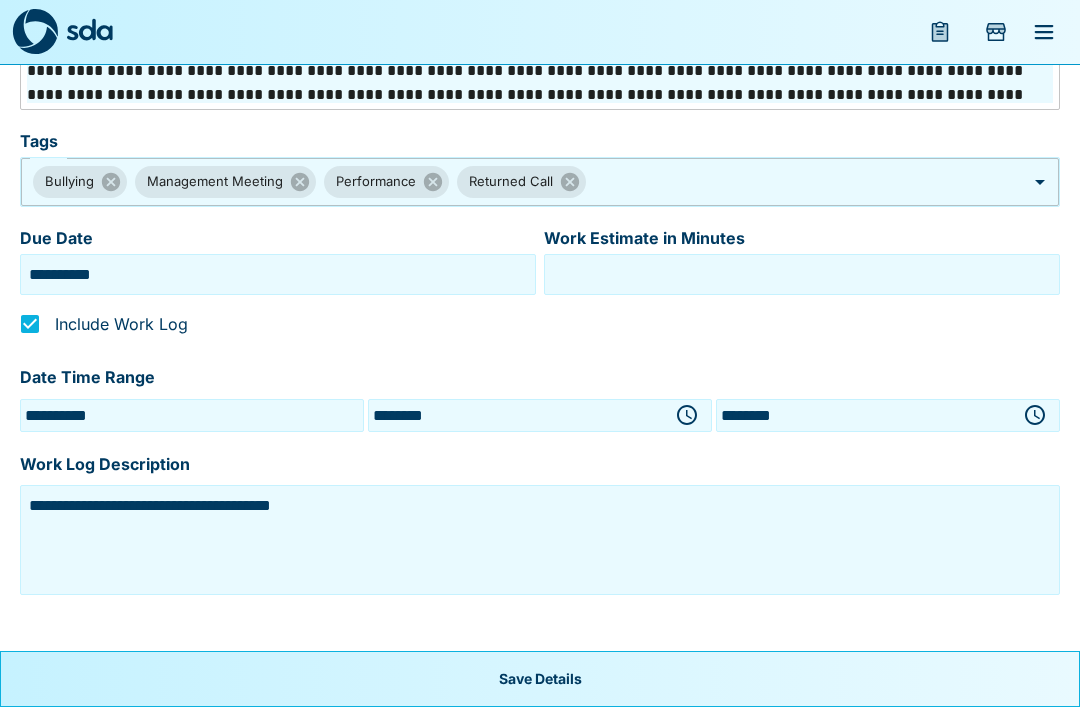 type on "**********" 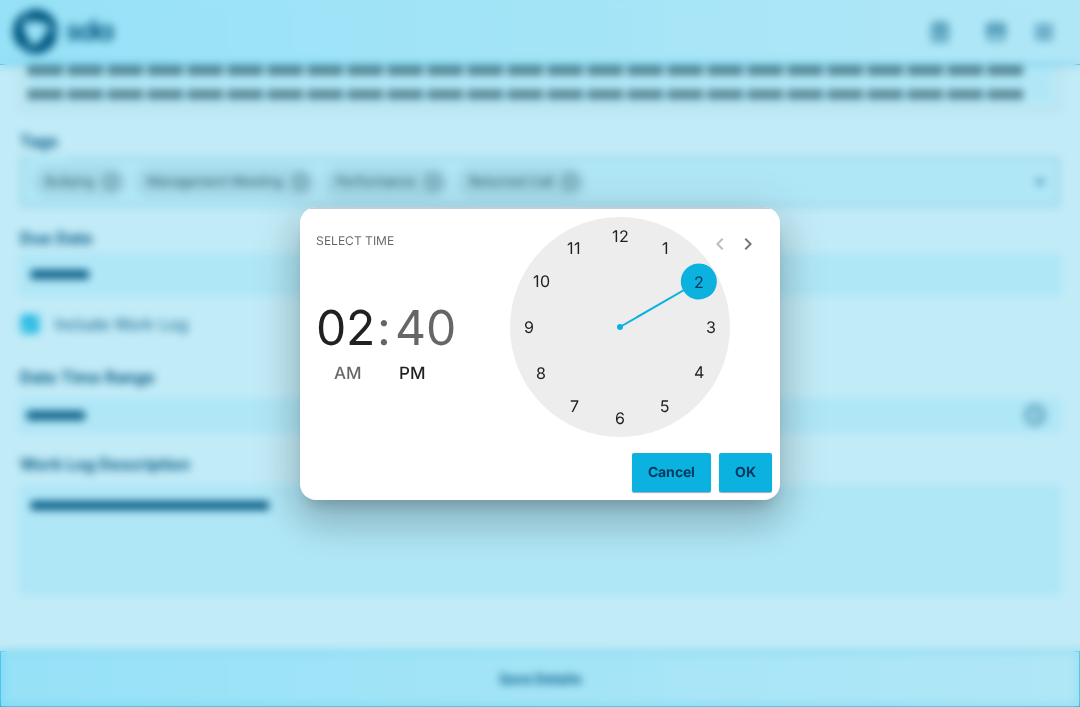 click at bounding box center [620, 327] 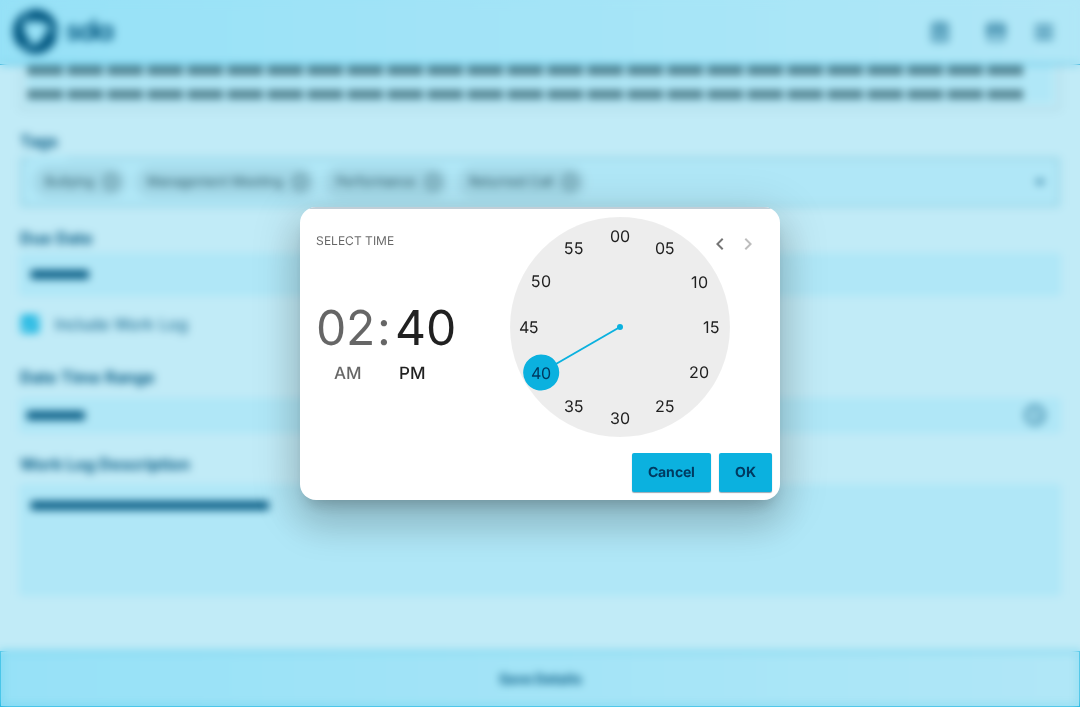 click at bounding box center [620, 327] 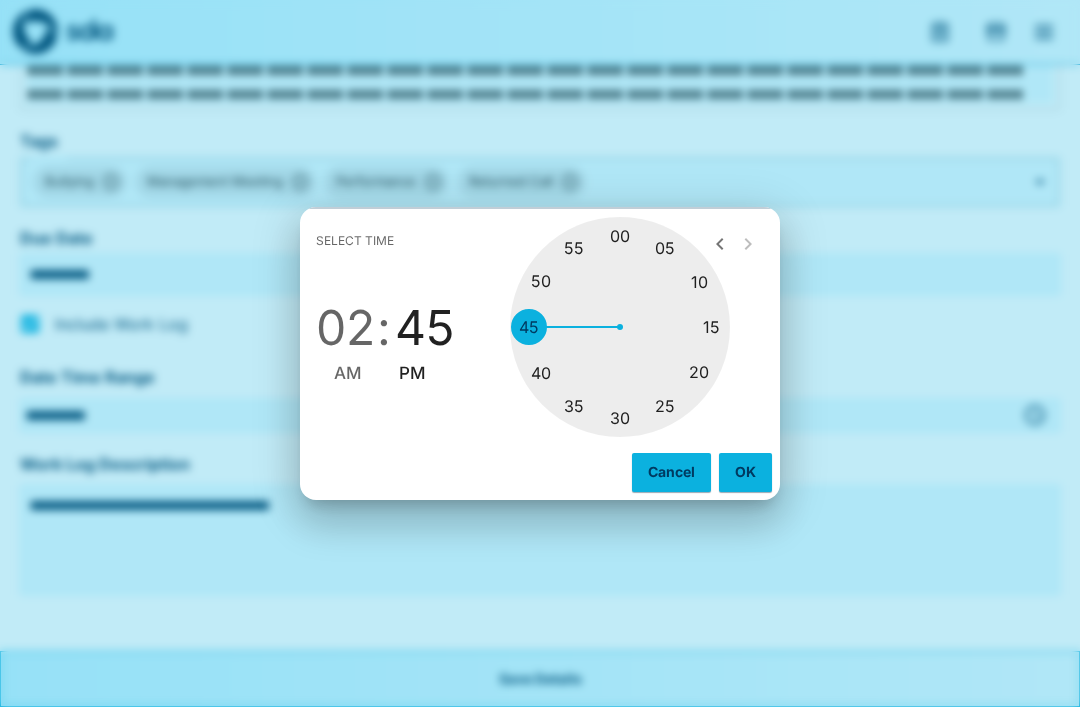 click at bounding box center [620, 327] 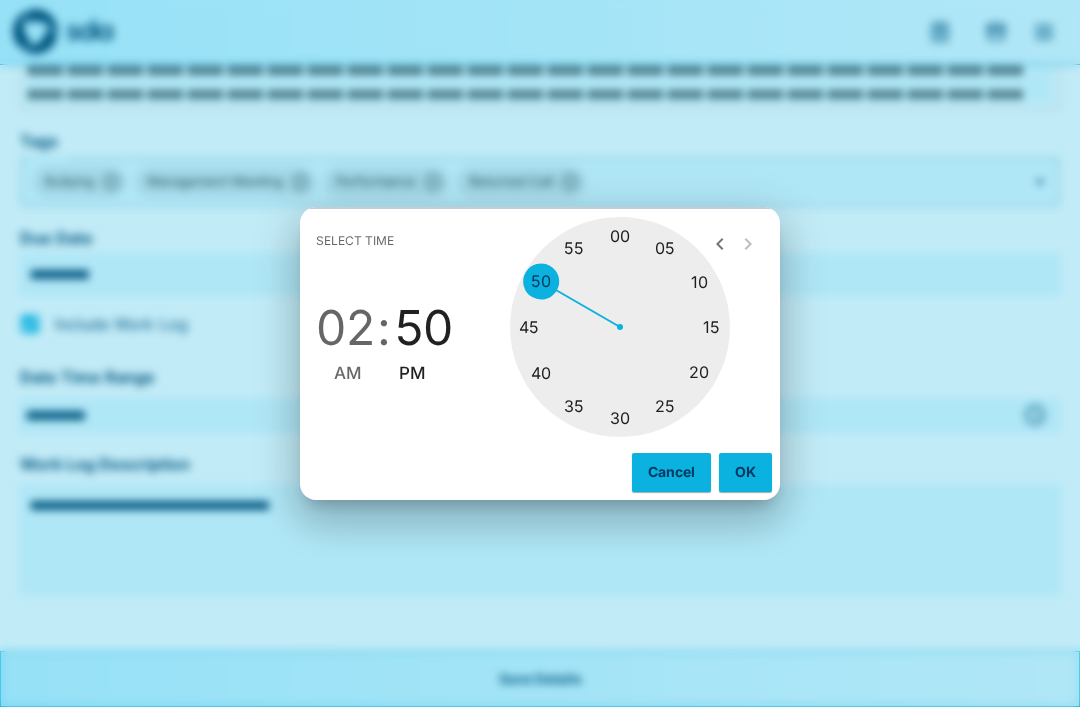 type on "********" 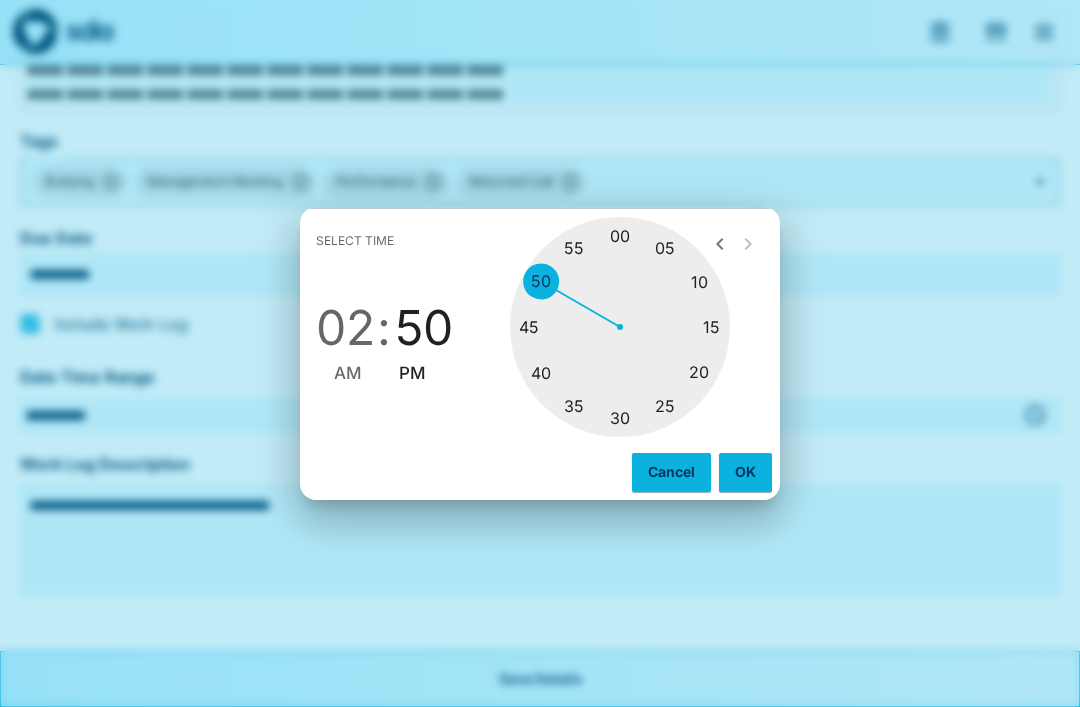 scroll, scrollTop: 978, scrollLeft: 0, axis: vertical 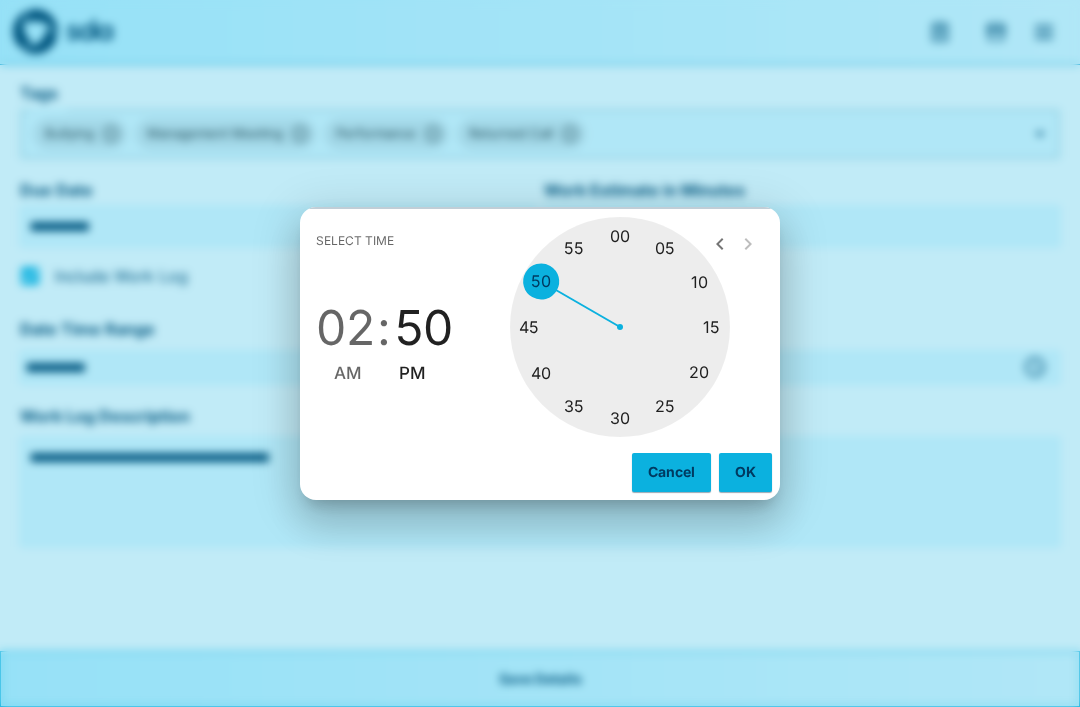 click on "OK" at bounding box center [745, 472] 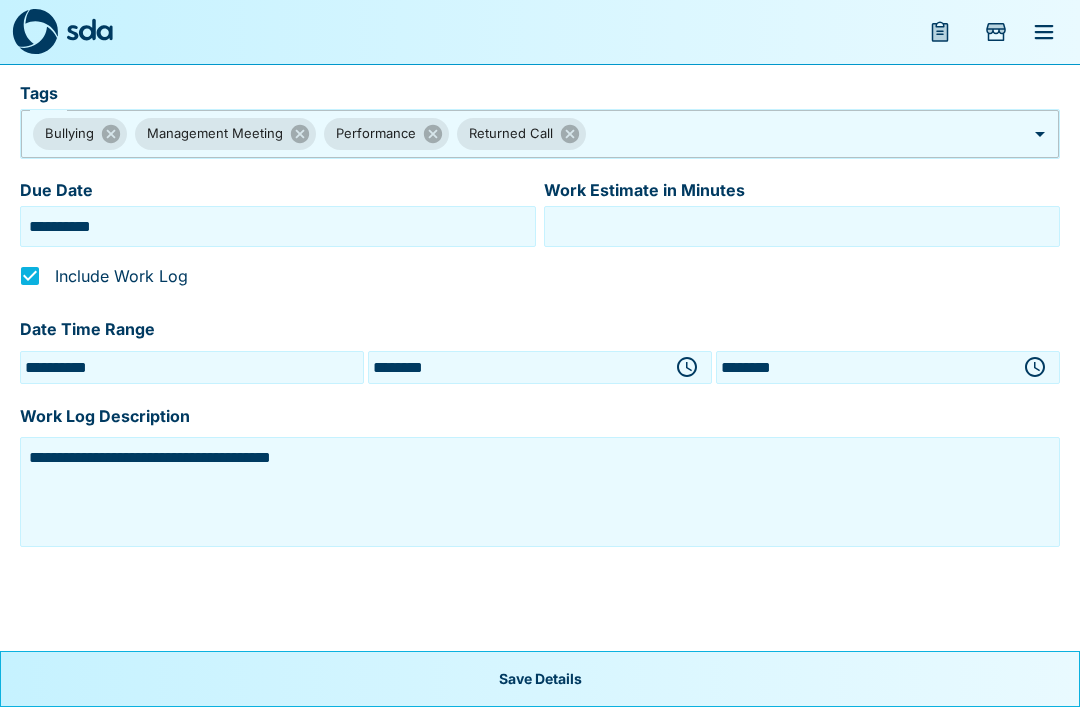 click on "Save Details" at bounding box center (540, 679) 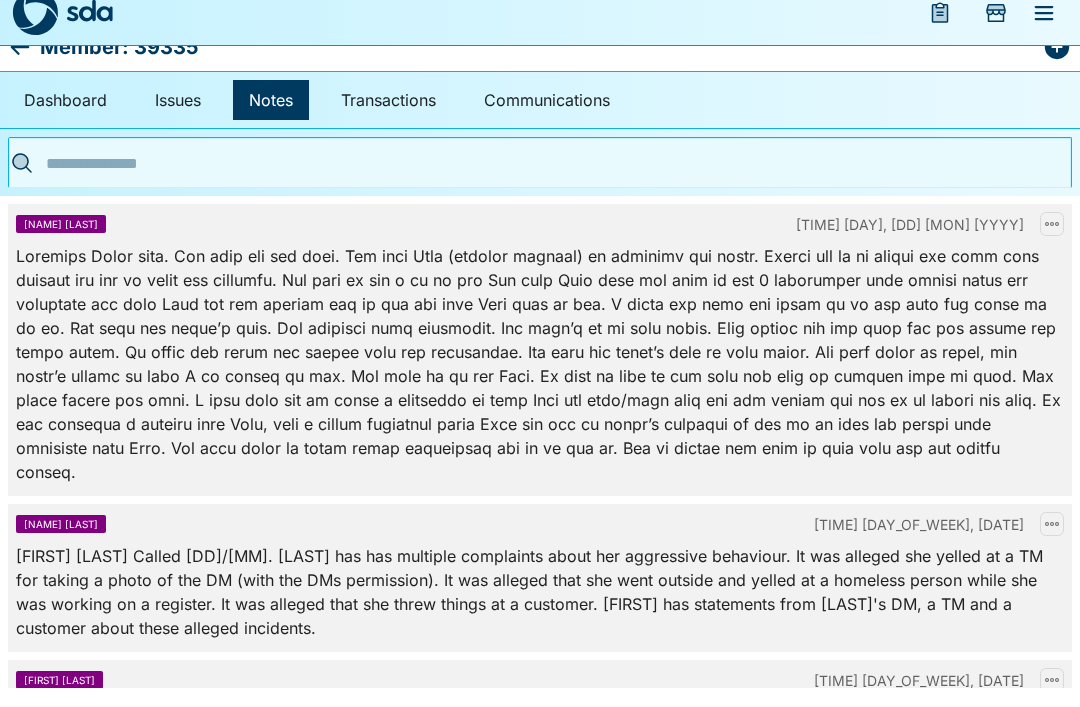 scroll, scrollTop: 0, scrollLeft: 0, axis: both 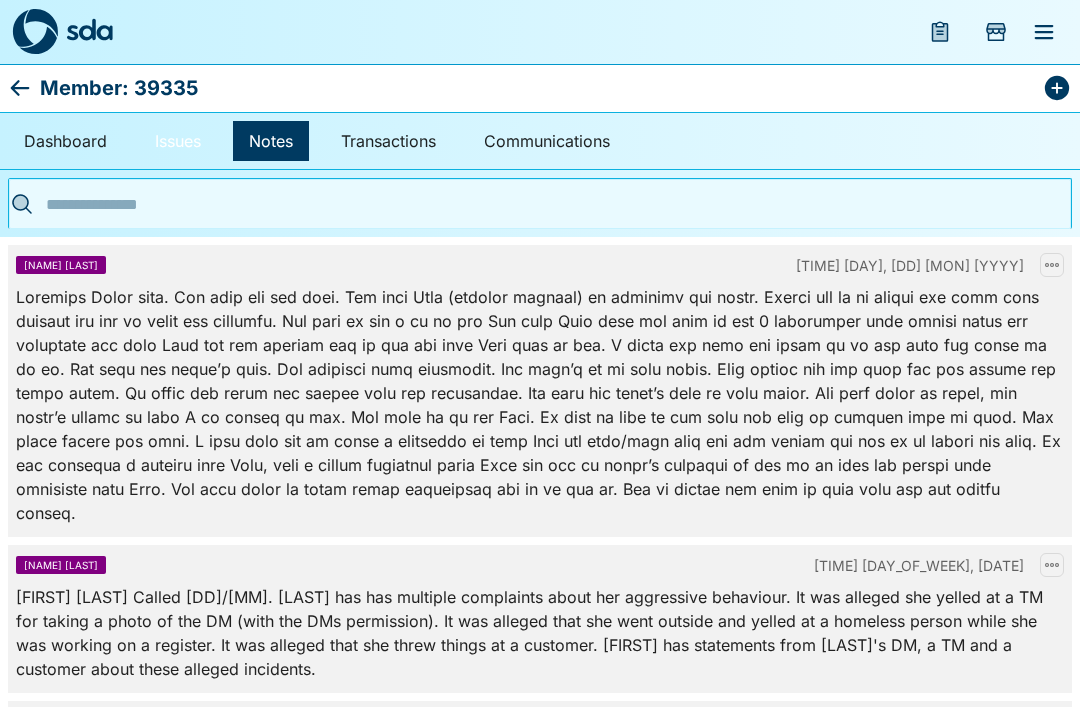 click on "Issues" at bounding box center (178, 141) 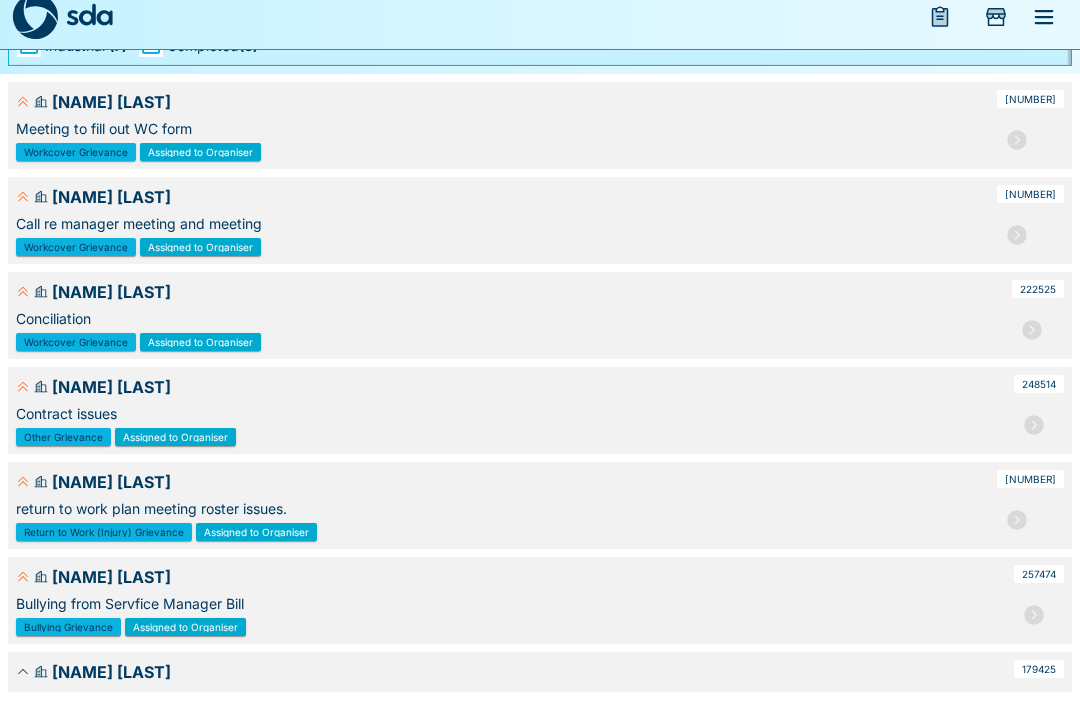 scroll, scrollTop: 189, scrollLeft: 0, axis: vertical 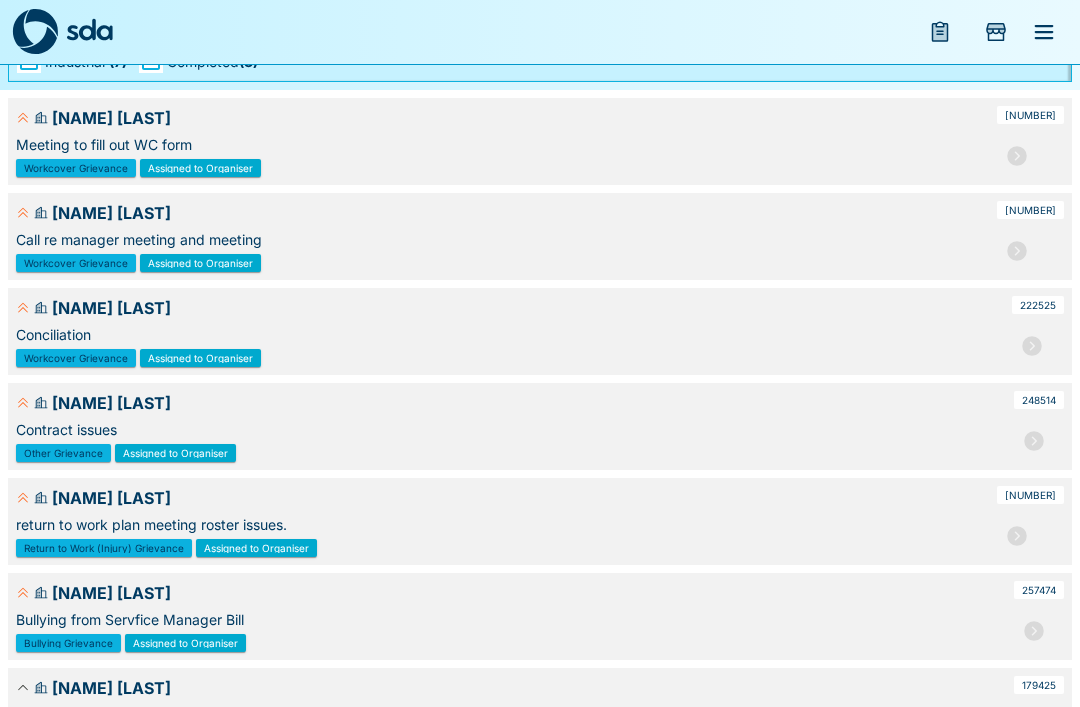 click 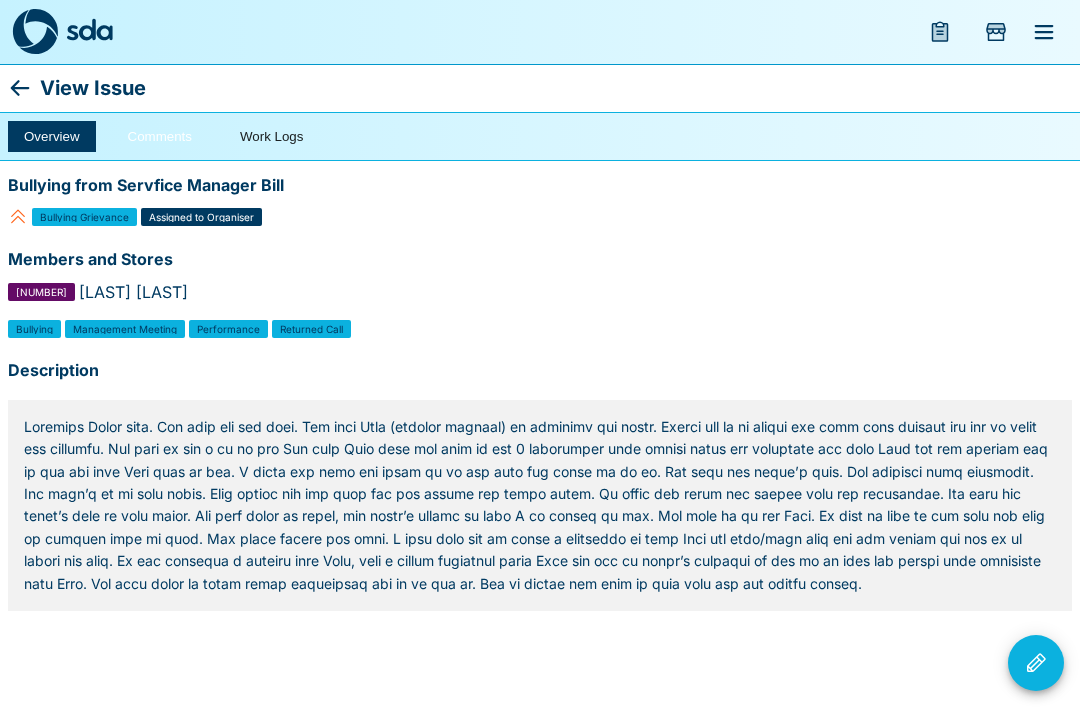 click on "Comments" at bounding box center [160, 136] 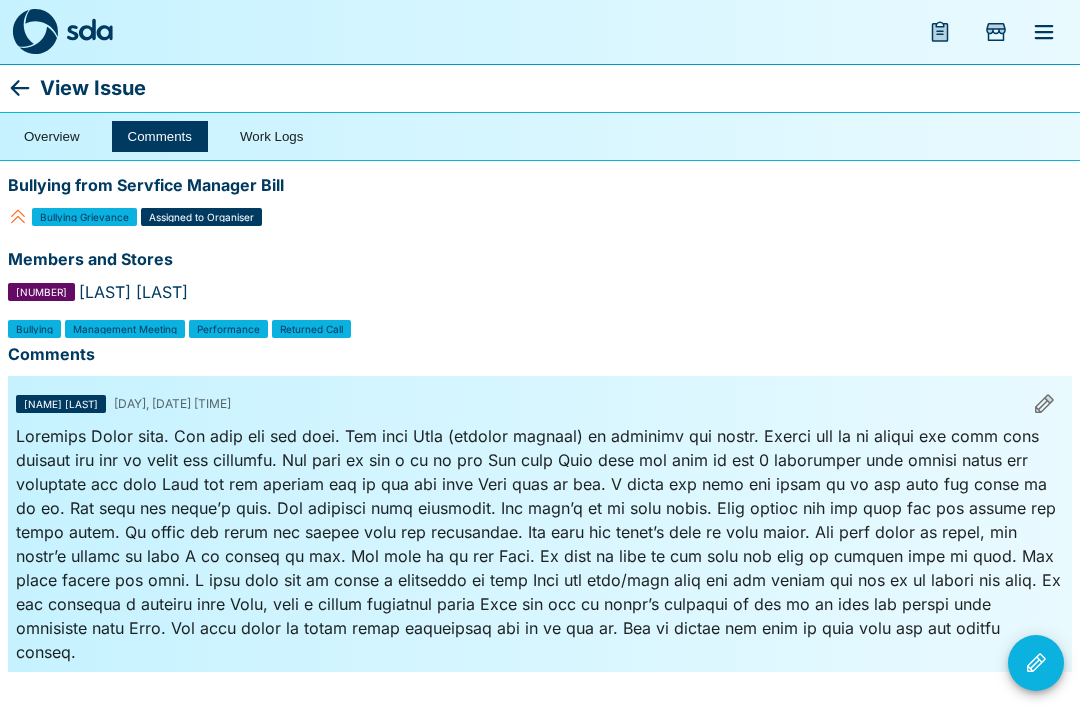 click 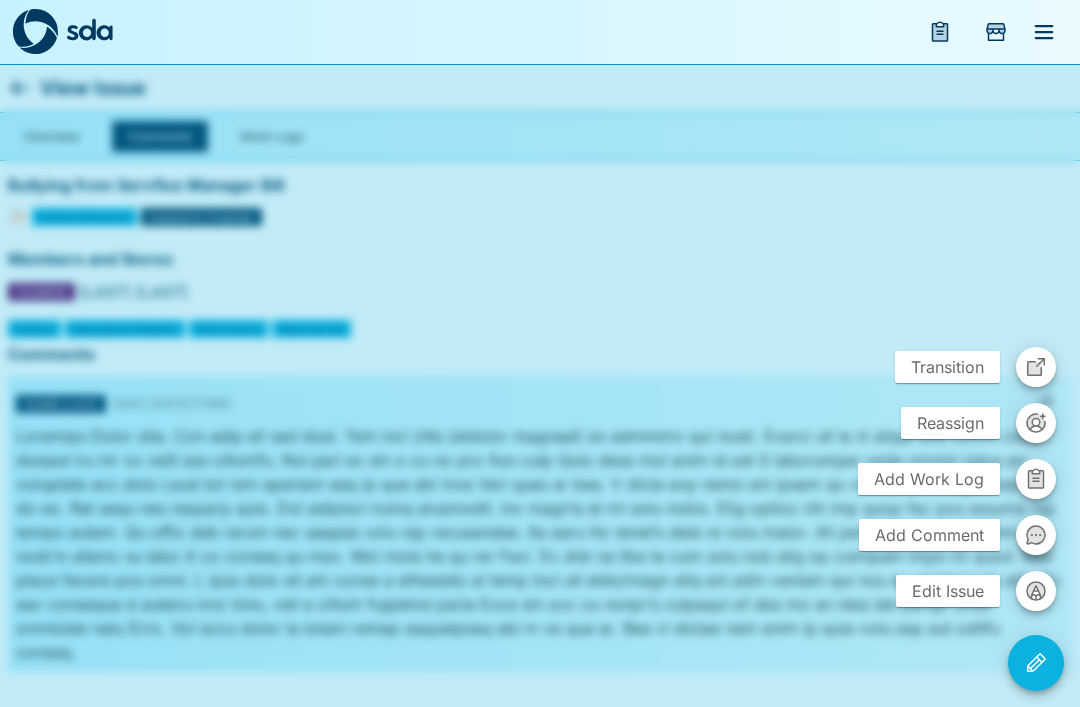 click 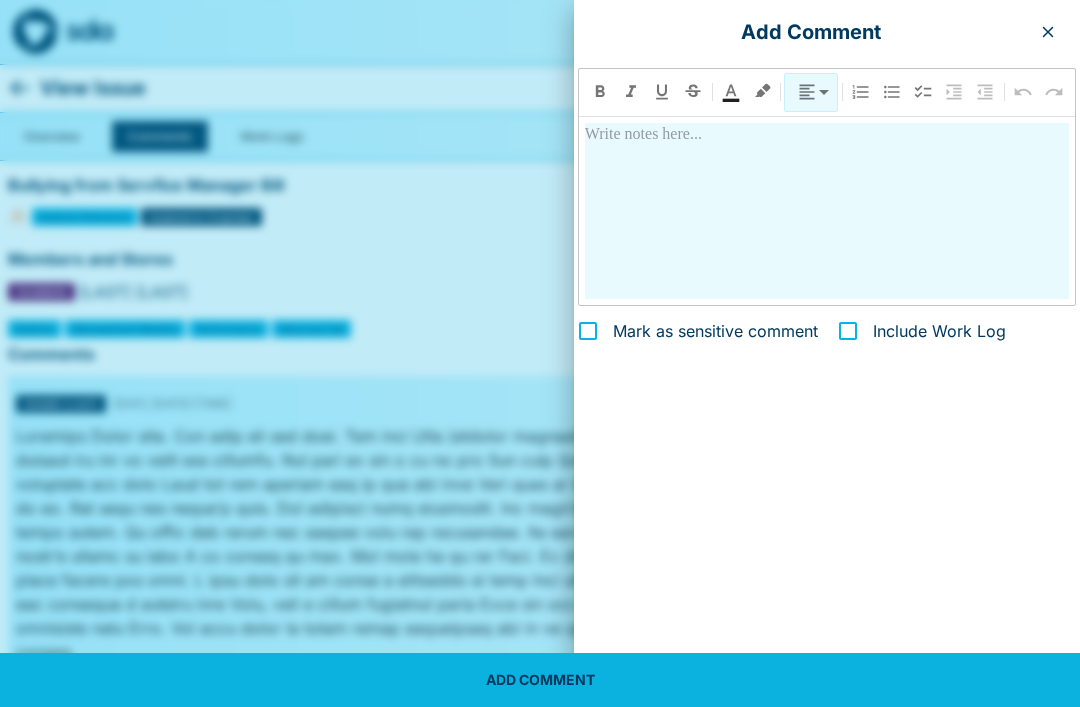 click at bounding box center [827, 211] 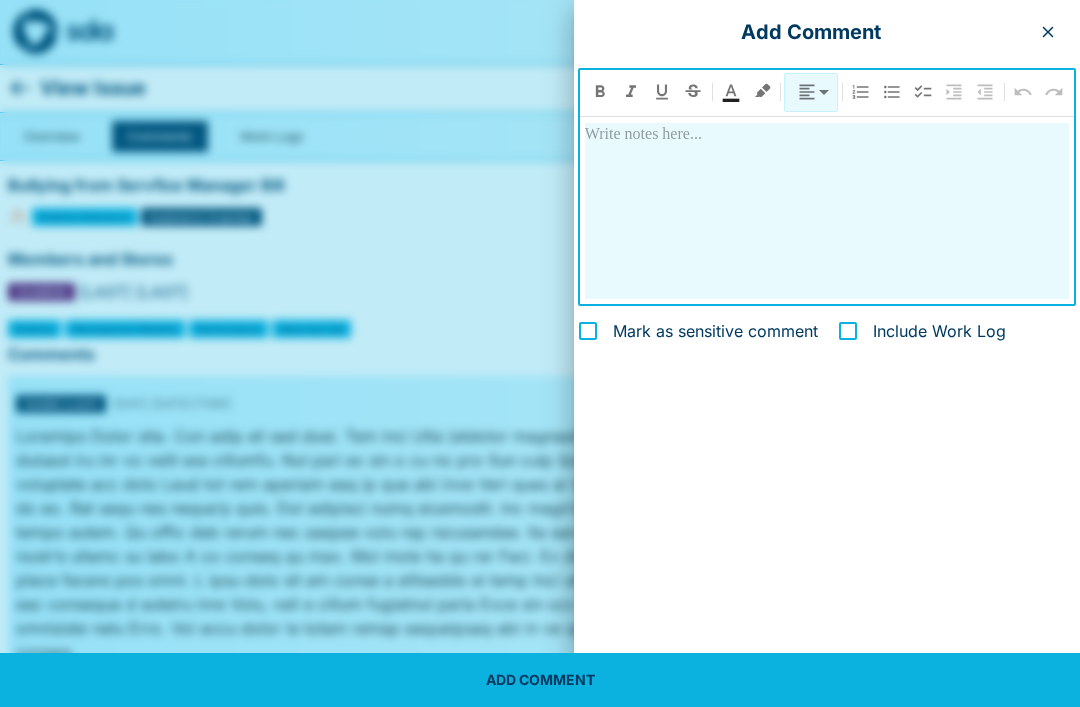 type 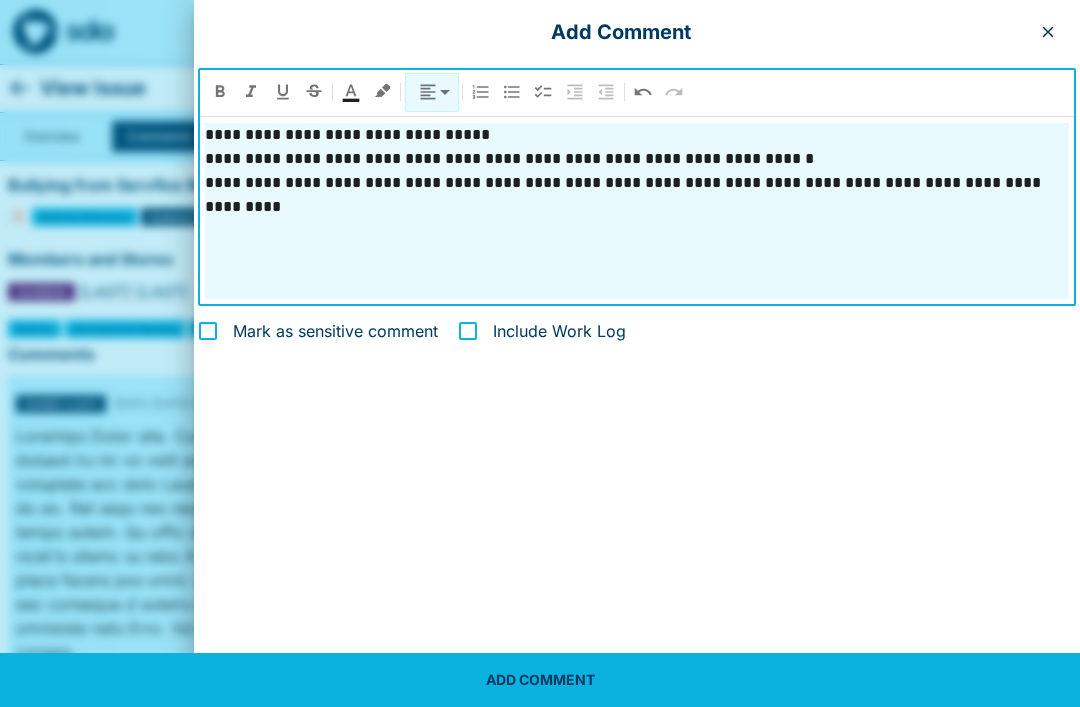 click on "**********" at bounding box center (637, 183) 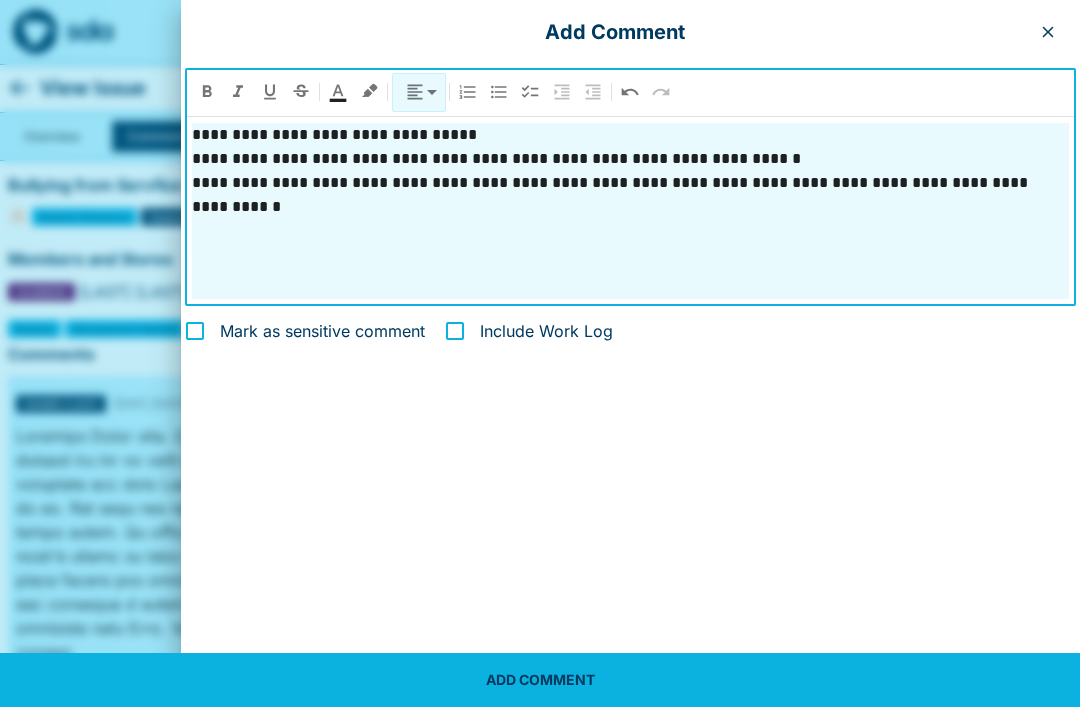 click on "**********" at bounding box center (630, 183) 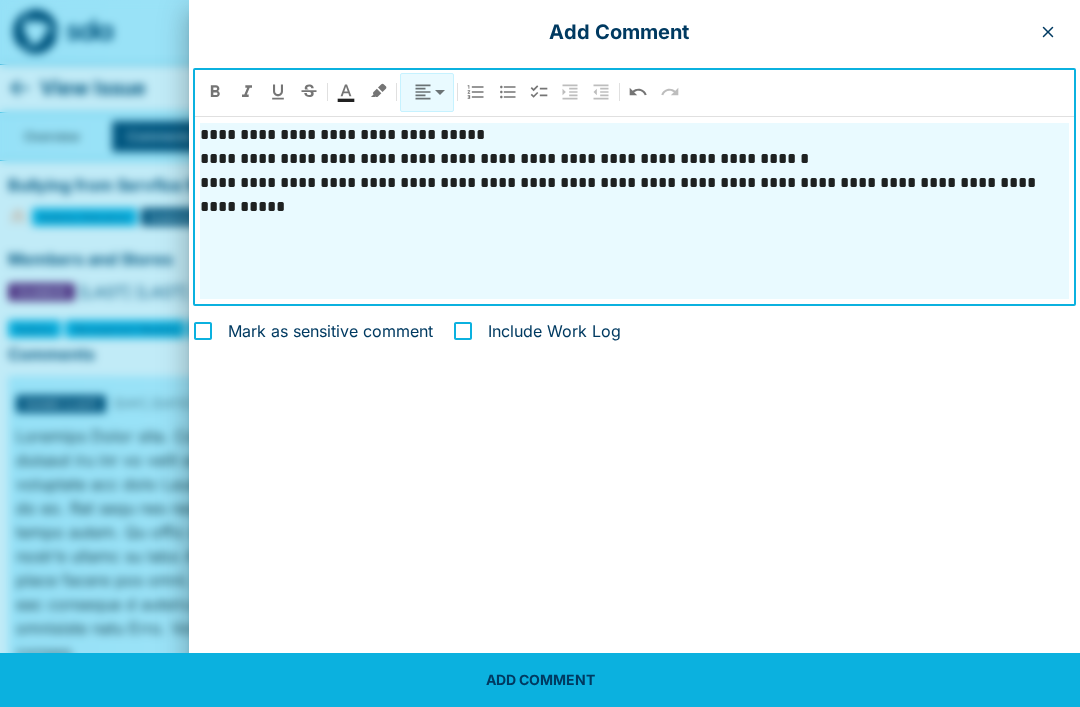 click at bounding box center [634, 207] 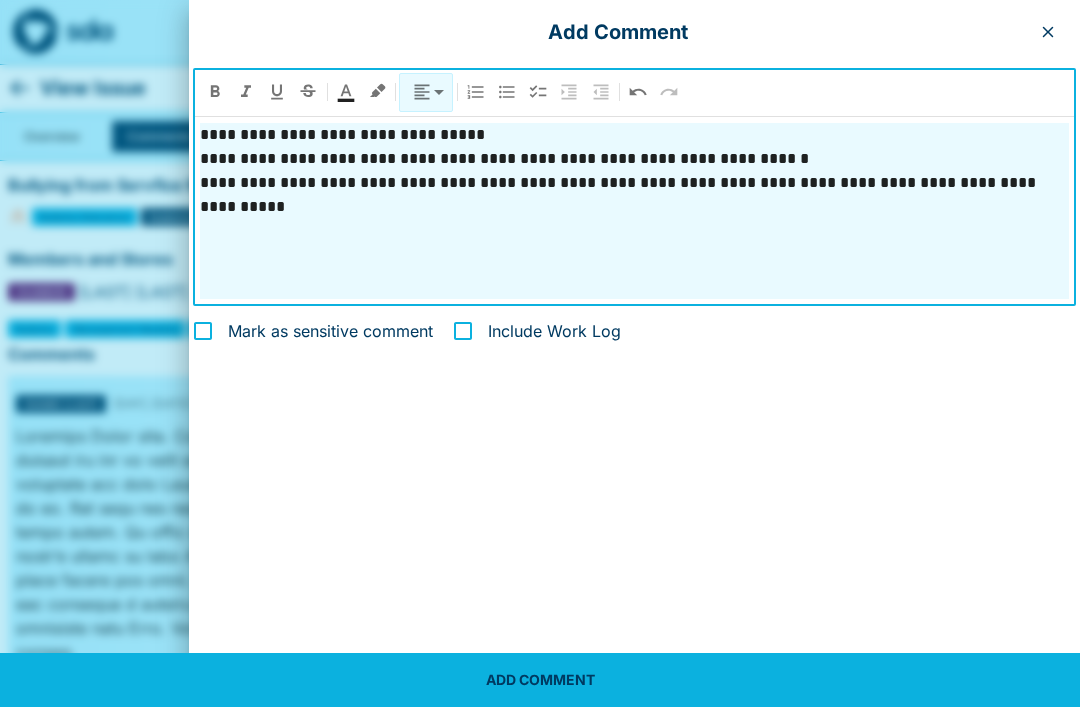 click at bounding box center [634, 231] 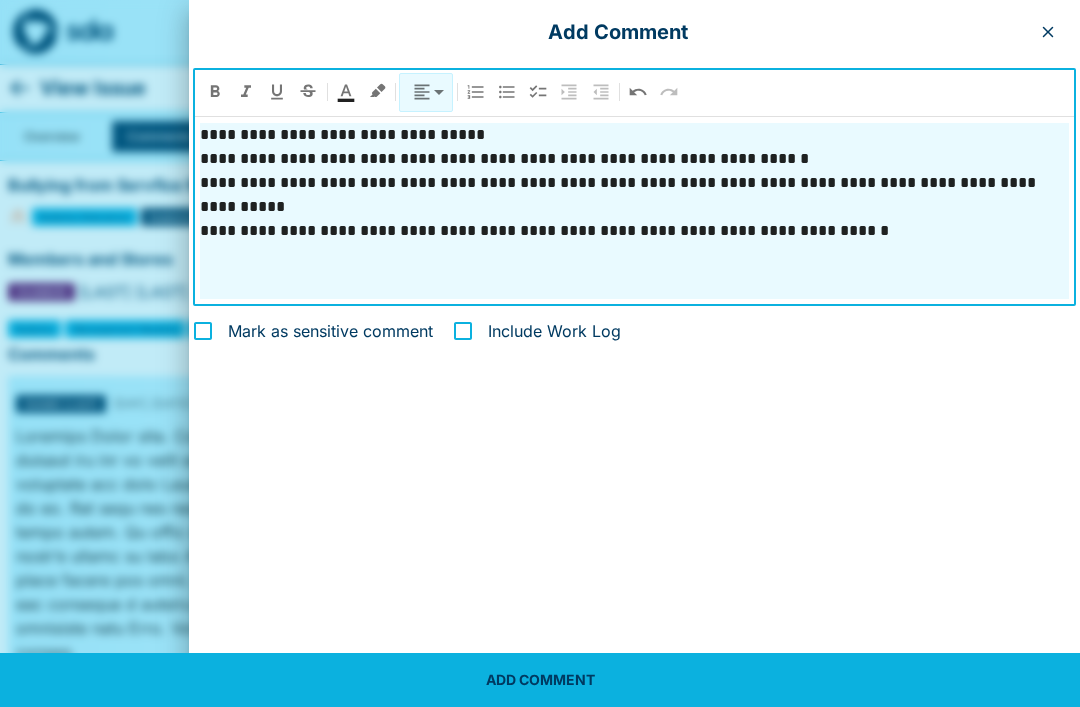 click on "**********" at bounding box center (634, 211) 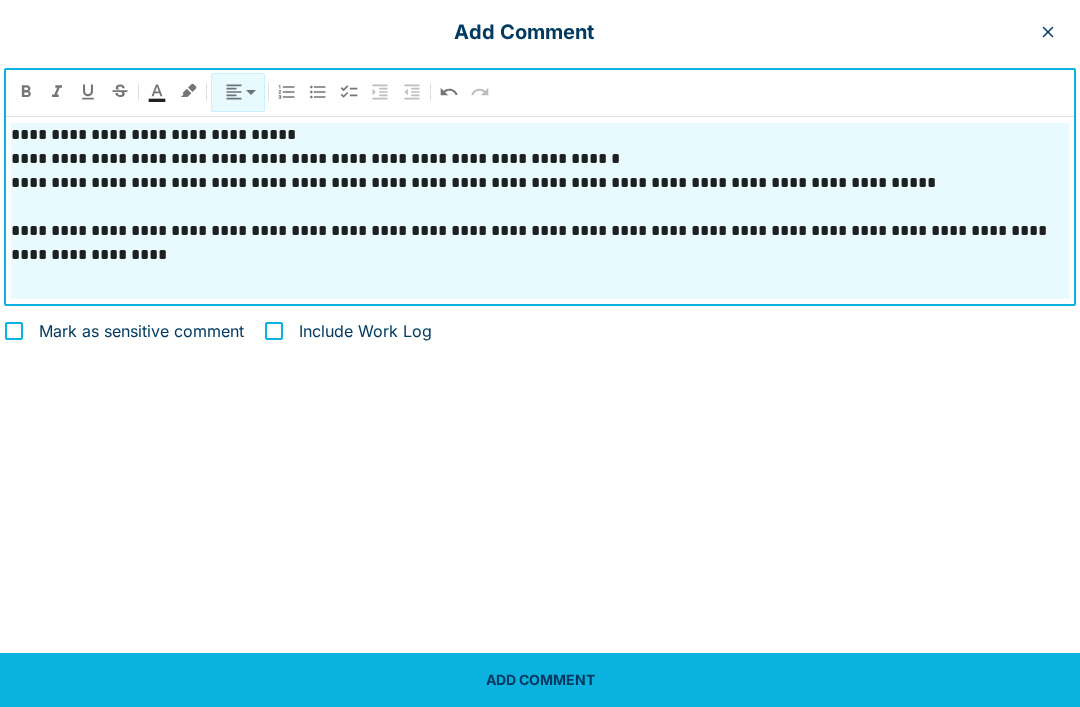 click on "**********" at bounding box center [540, 243] 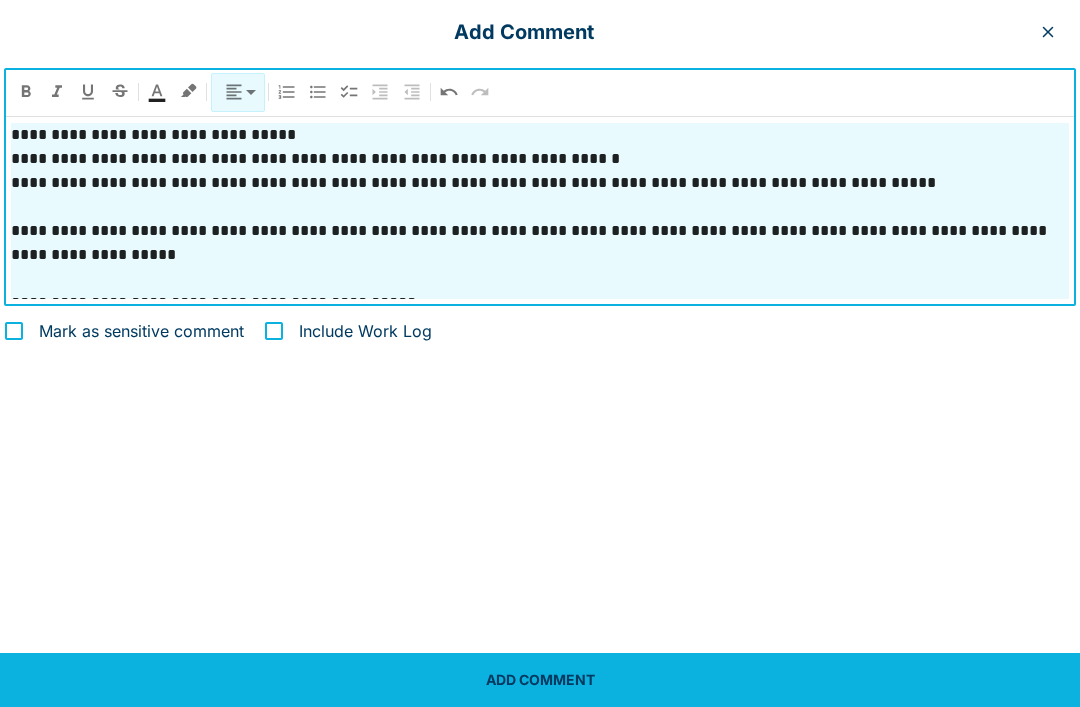 click on "**********" at bounding box center [540, 135] 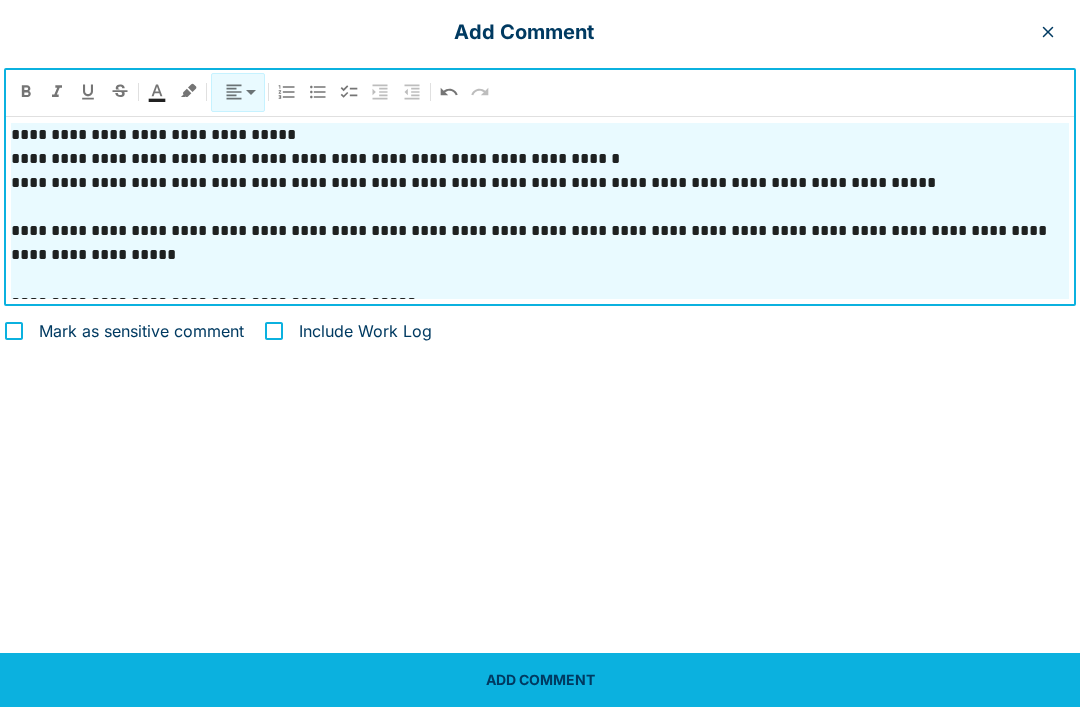 click on "**********" at bounding box center (540, 159) 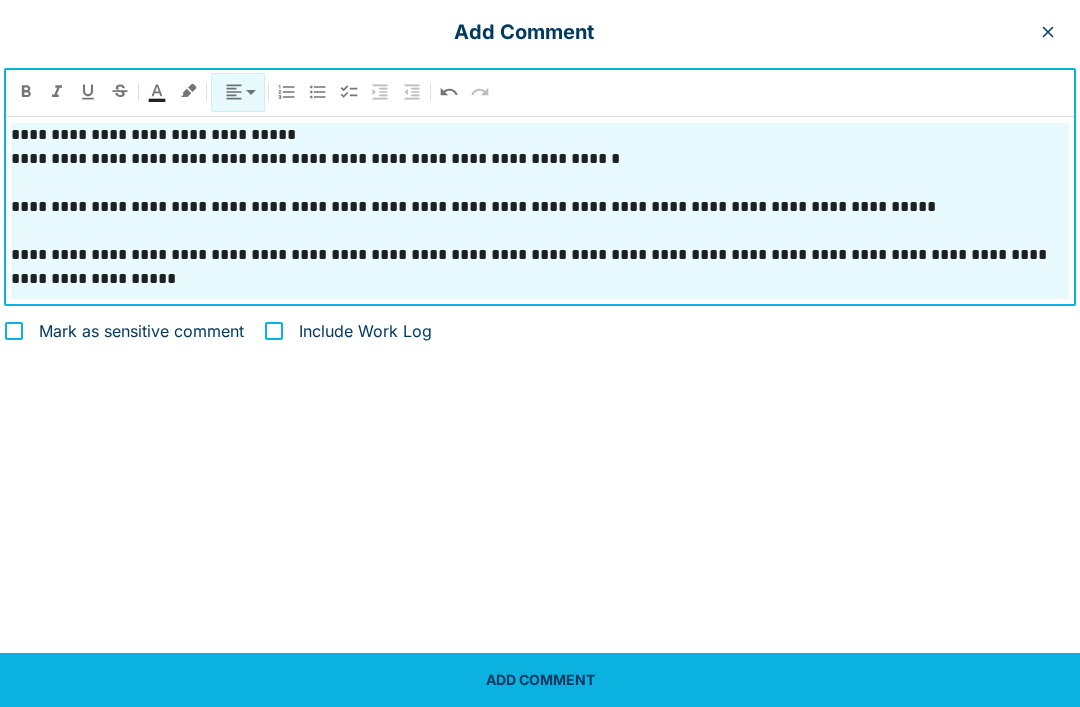 click on "**********" at bounding box center [540, 135] 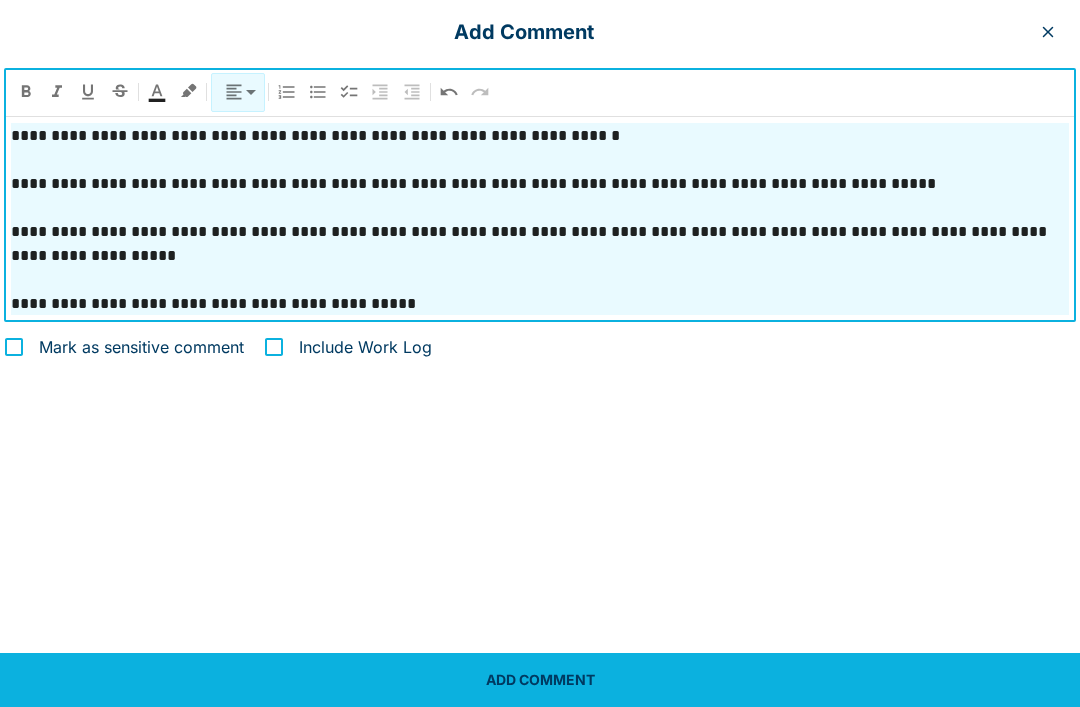 scroll, scrollTop: 47, scrollLeft: 0, axis: vertical 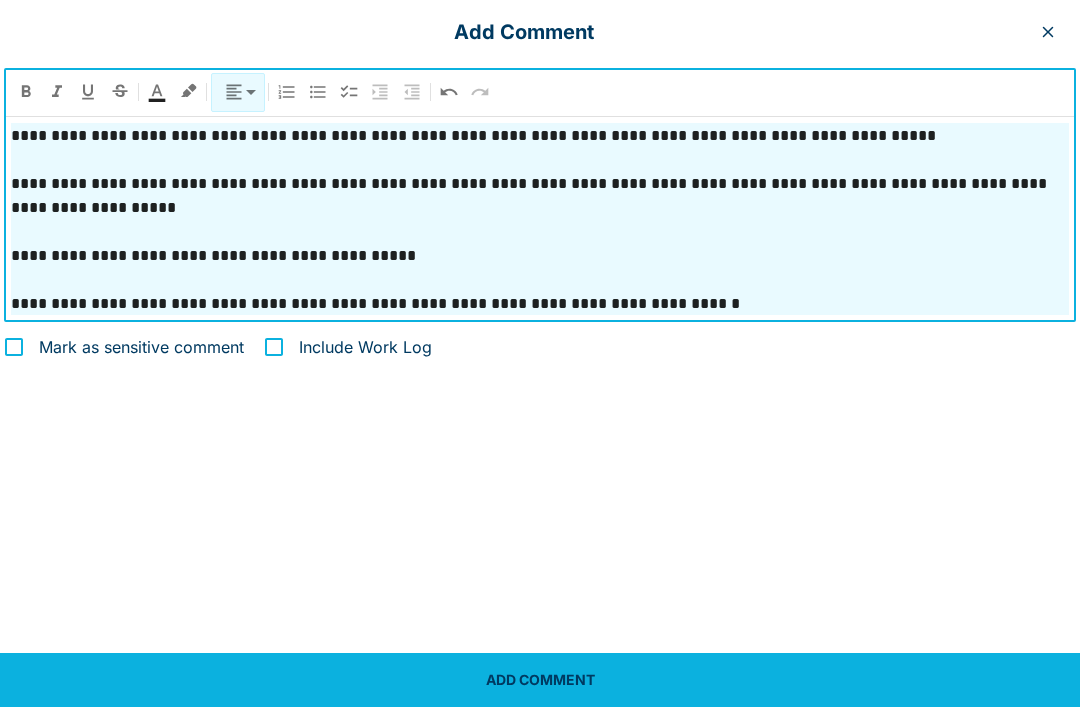 click at bounding box center [540, 280] 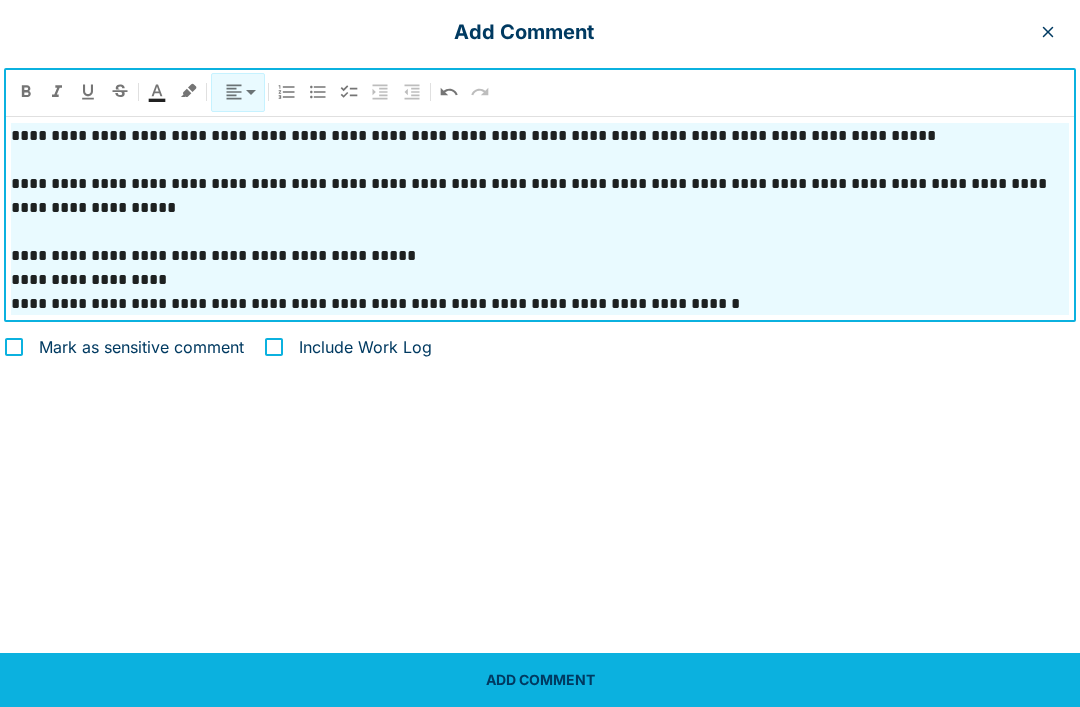 click on "ADD COMMENT" at bounding box center (540, 680) 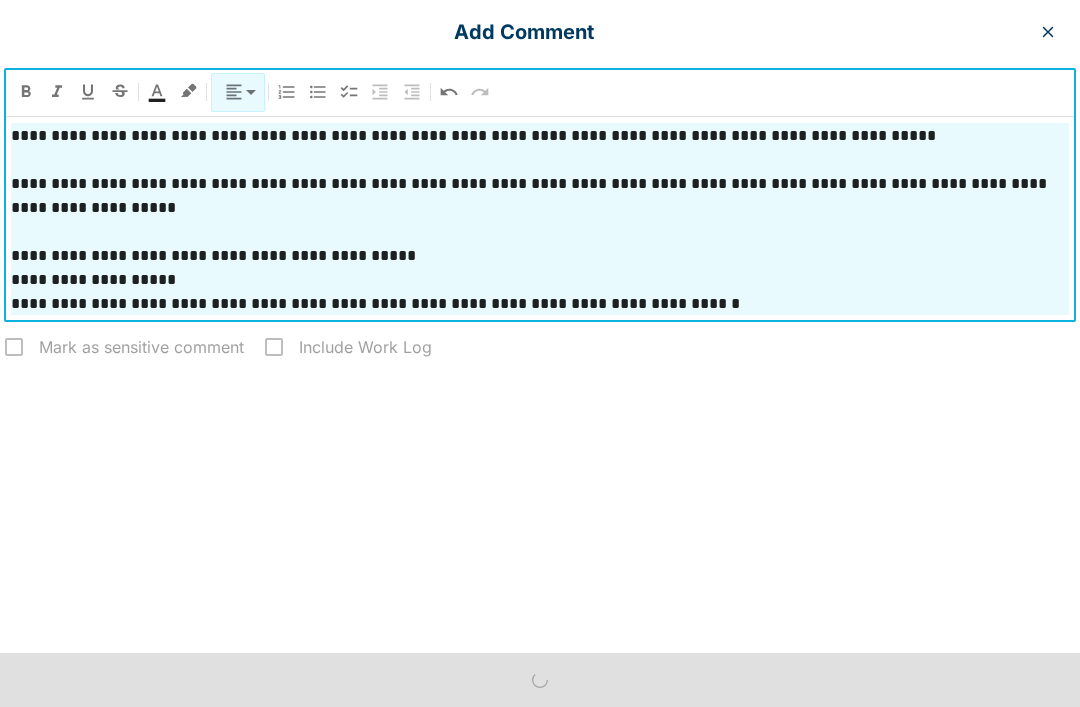 type 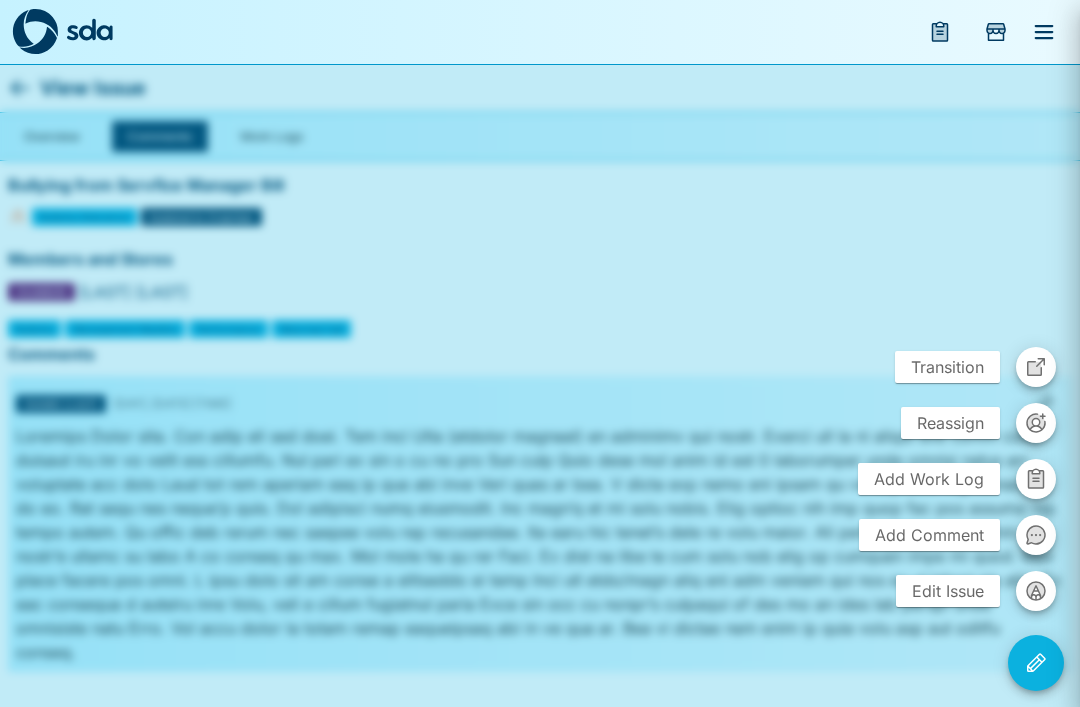 type 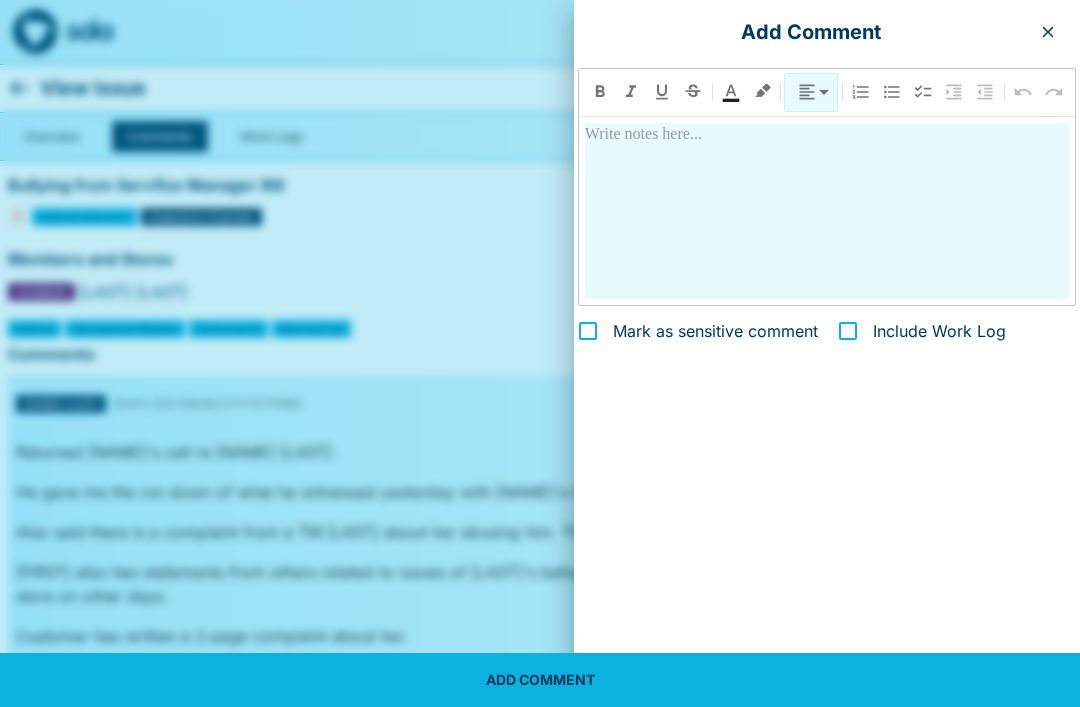 click at bounding box center [827, 211] 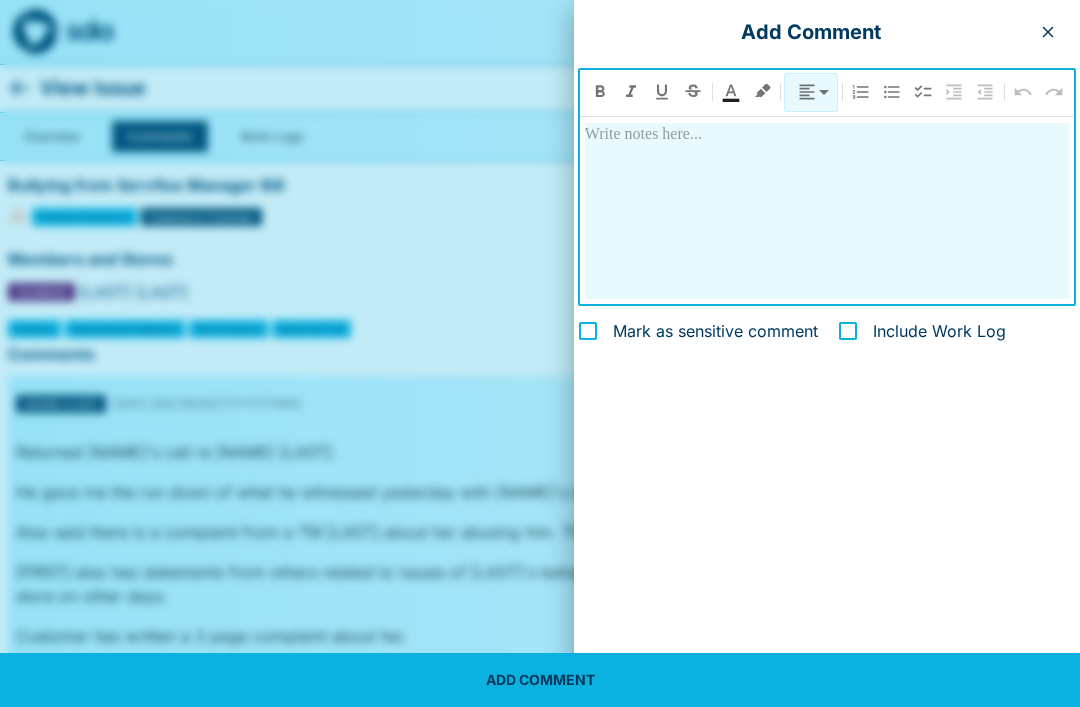 click at bounding box center [827, 211] 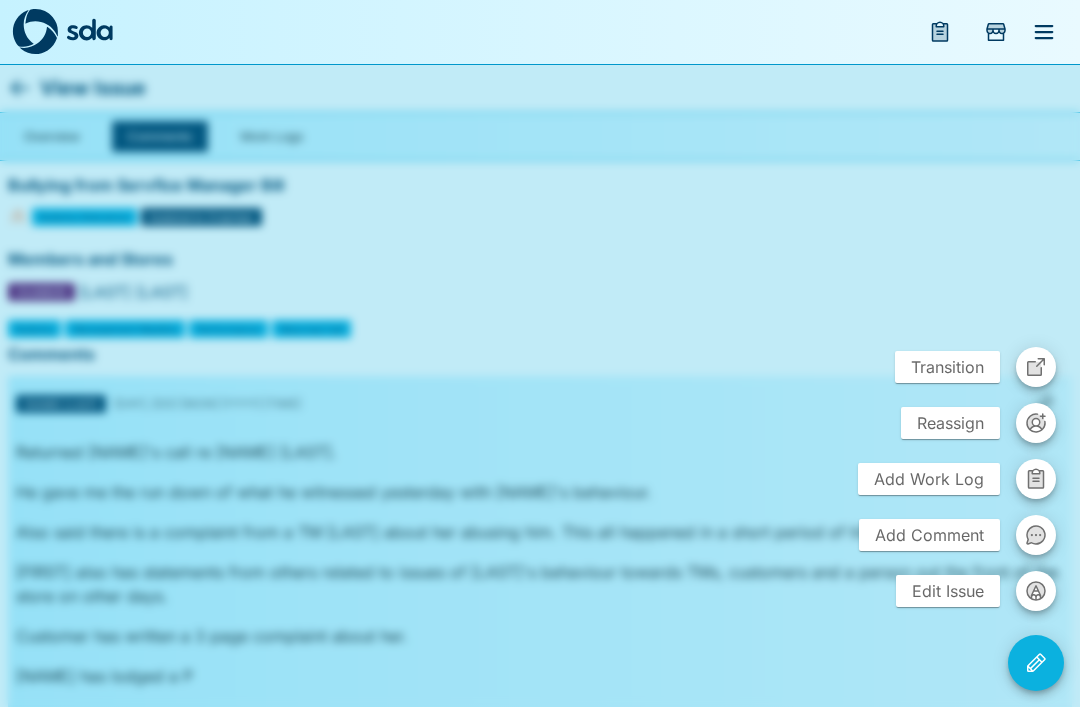 click at bounding box center [540, 353] 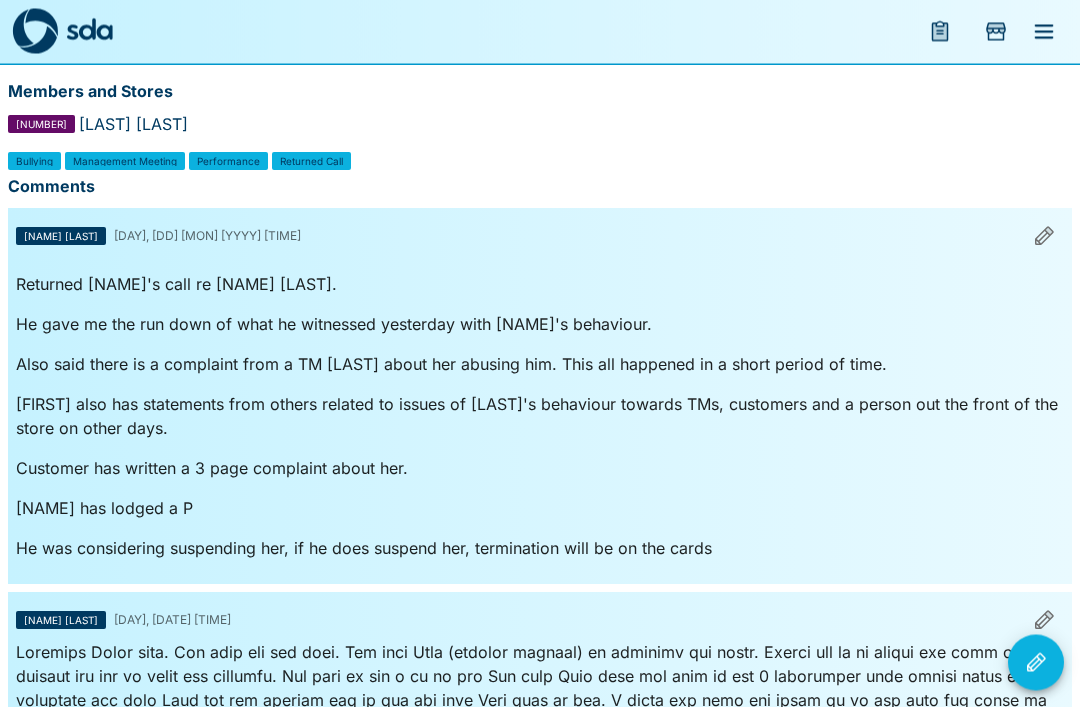 scroll, scrollTop: 166, scrollLeft: 0, axis: vertical 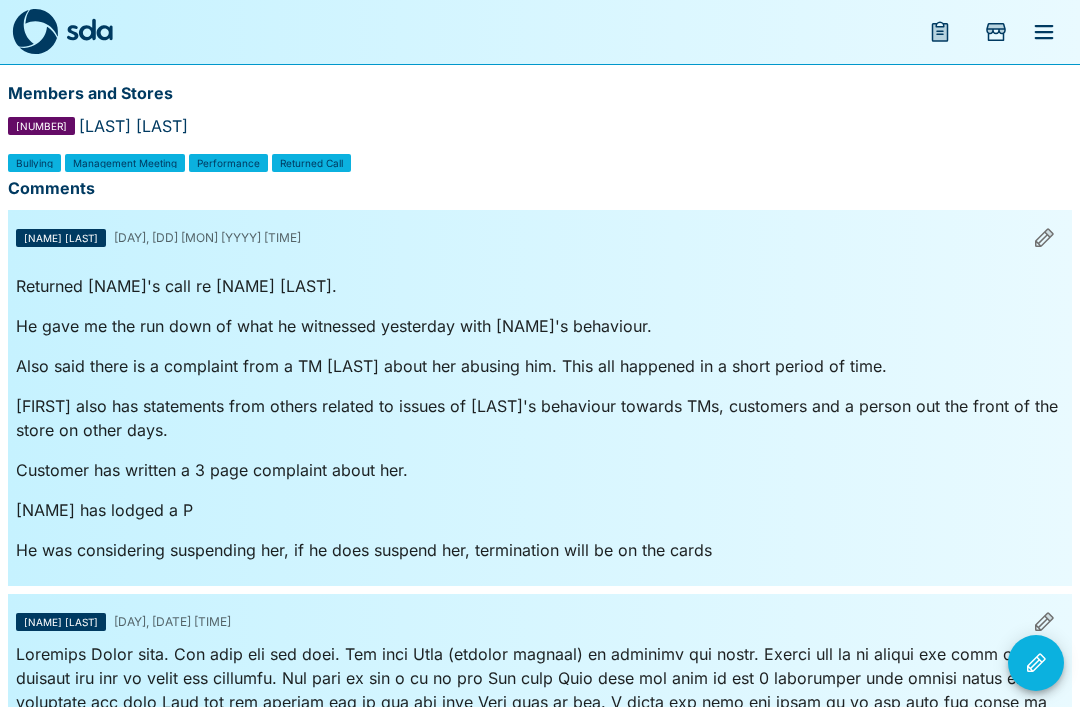 click 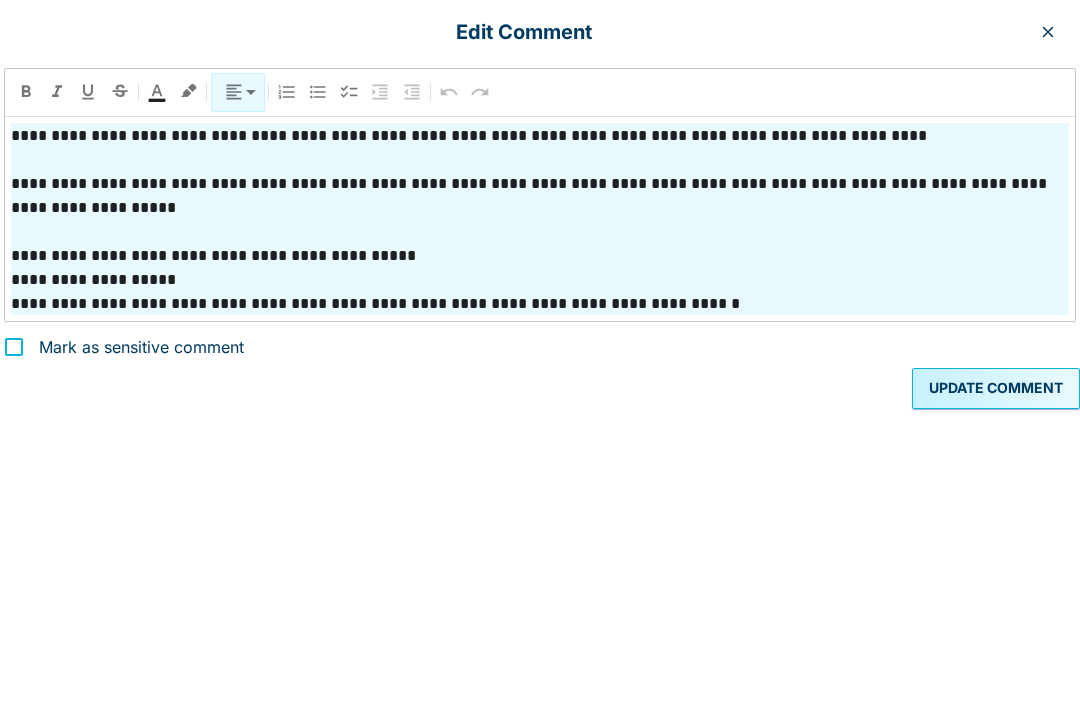 scroll, scrollTop: 95, scrollLeft: 0, axis: vertical 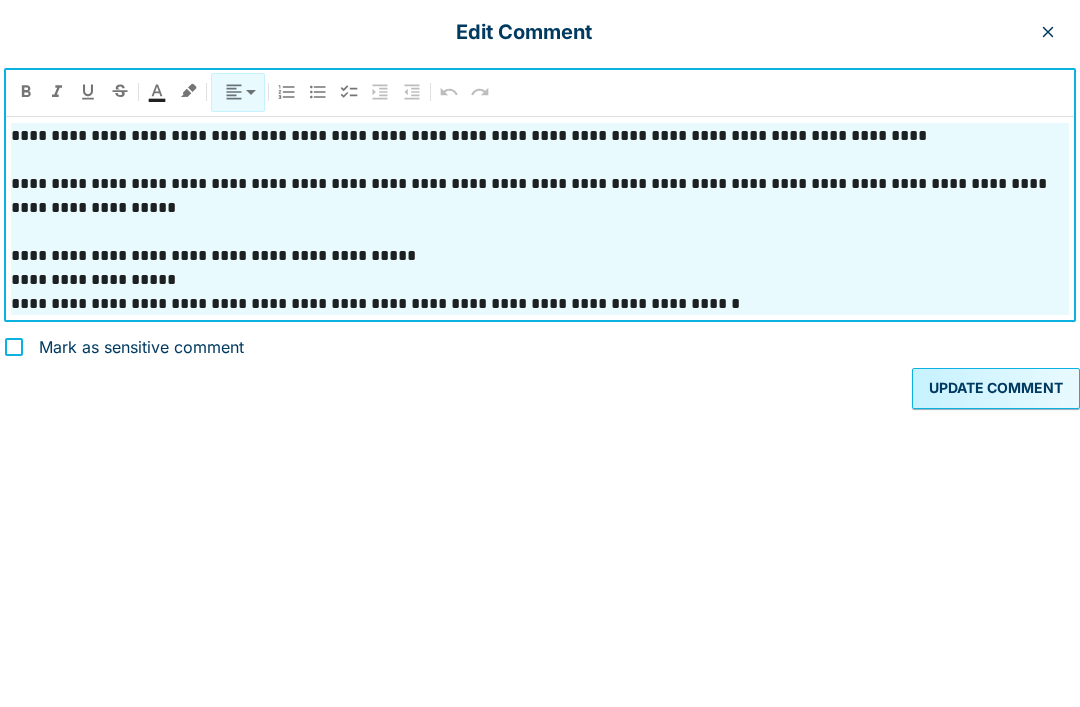 type 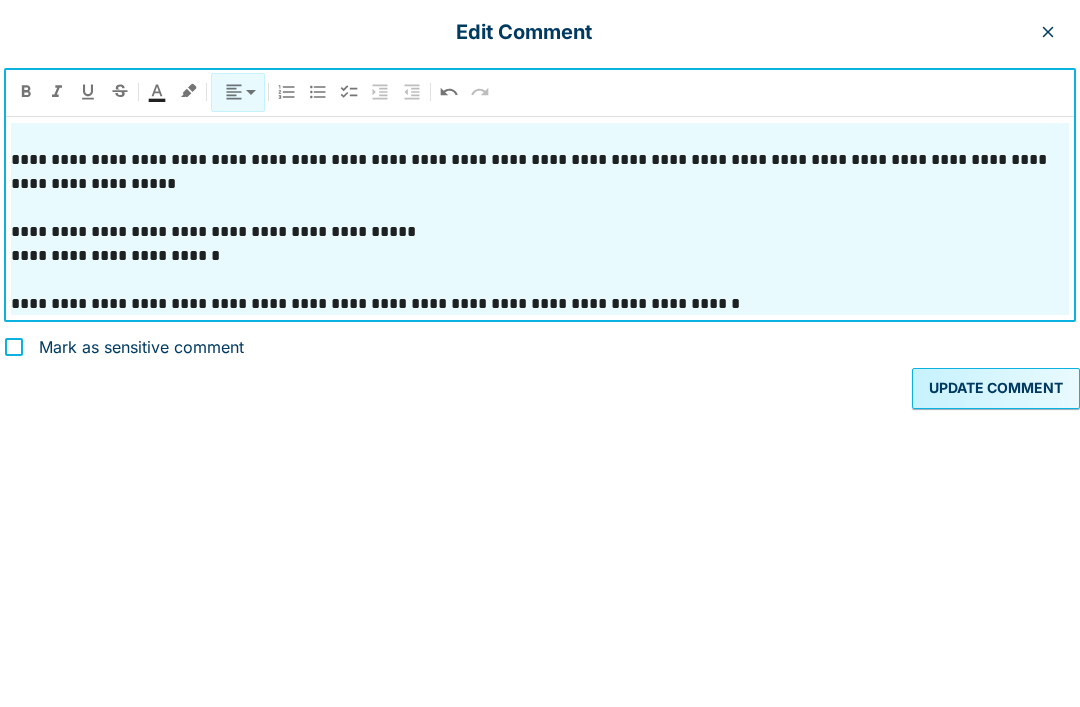 scroll, scrollTop: 119, scrollLeft: 0, axis: vertical 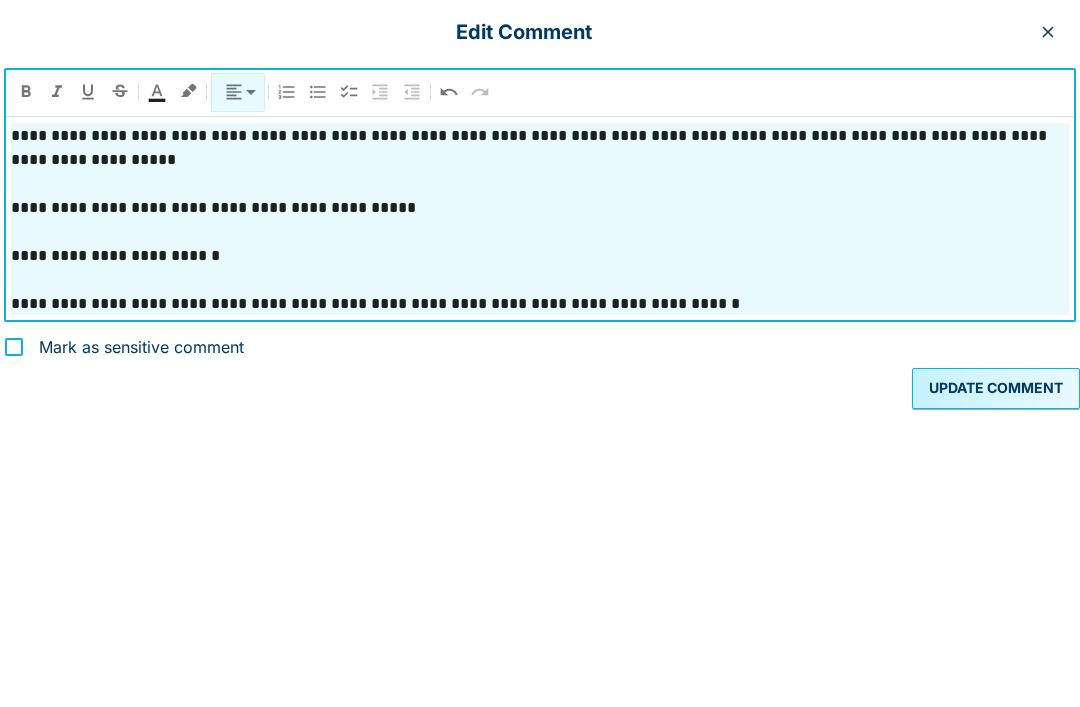click on "**********" at bounding box center [540, 256] 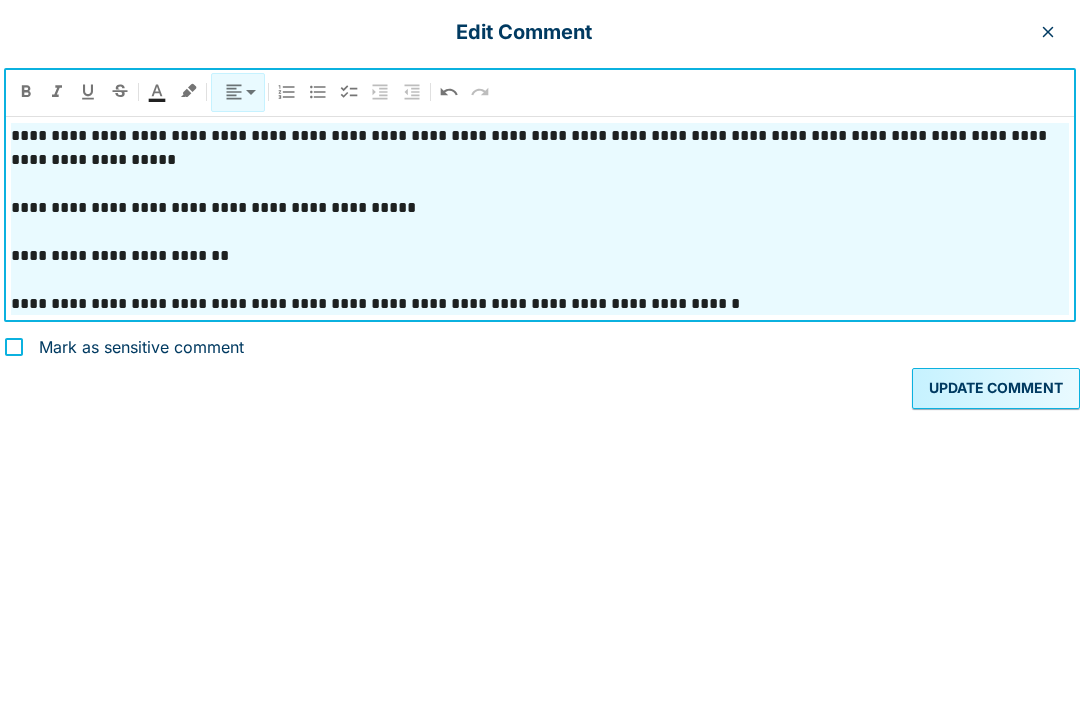 scroll, scrollTop: 274, scrollLeft: 0, axis: vertical 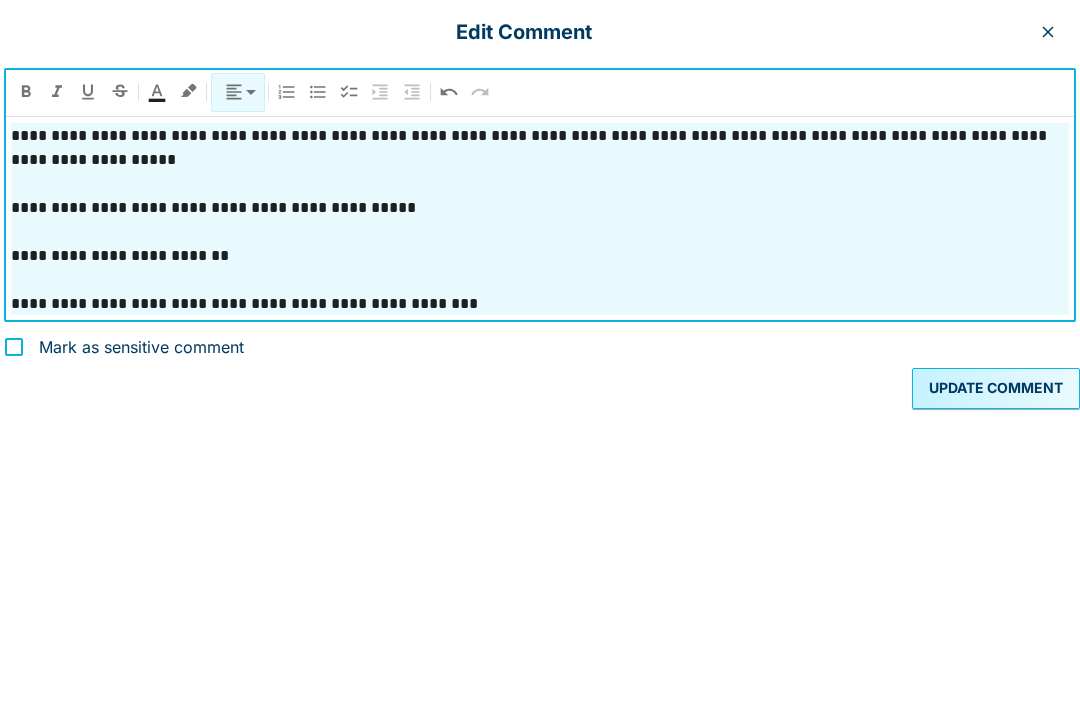 click on "**********" at bounding box center (540, 256) 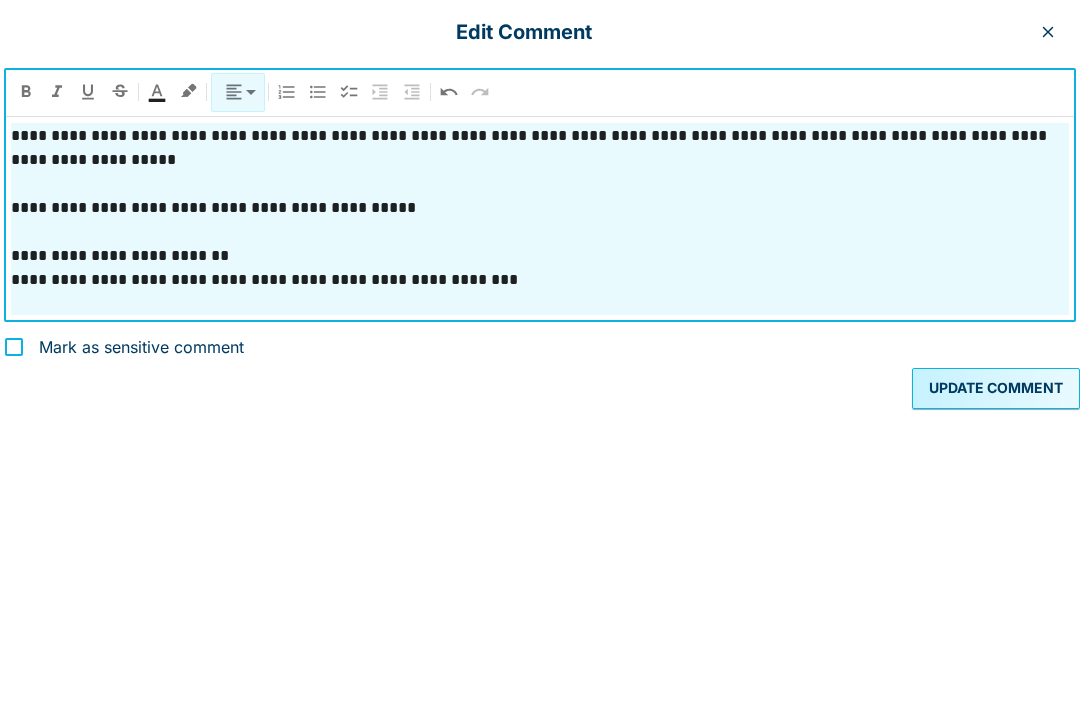 click on "**********" at bounding box center (540, 256) 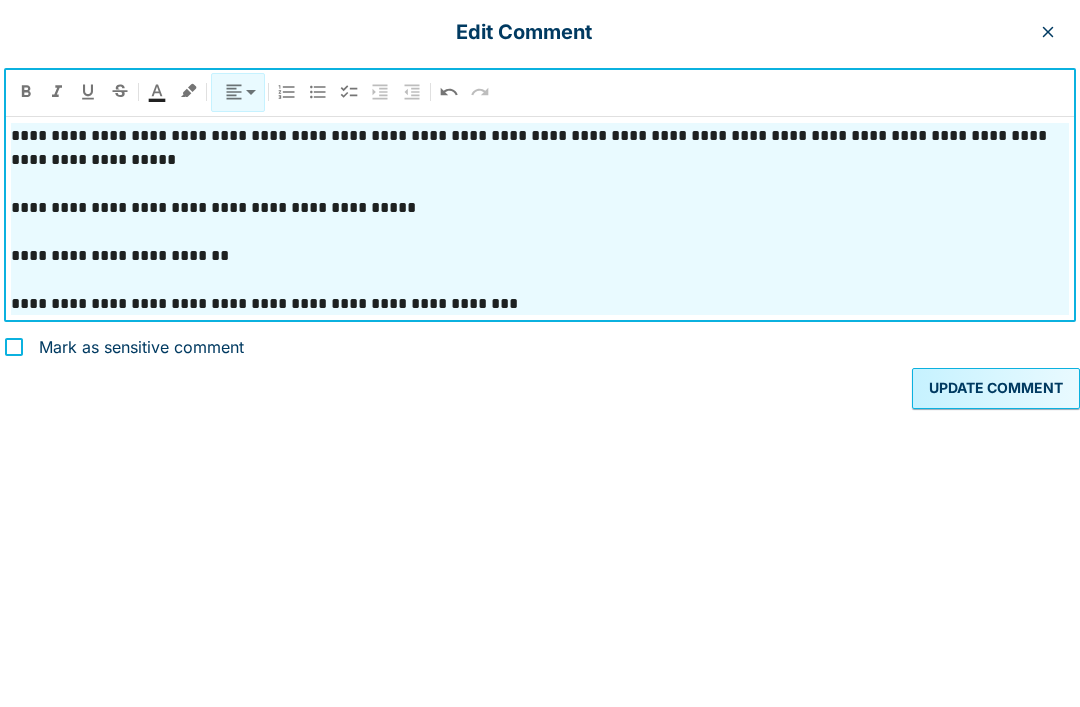click on "**********" at bounding box center (540, 304) 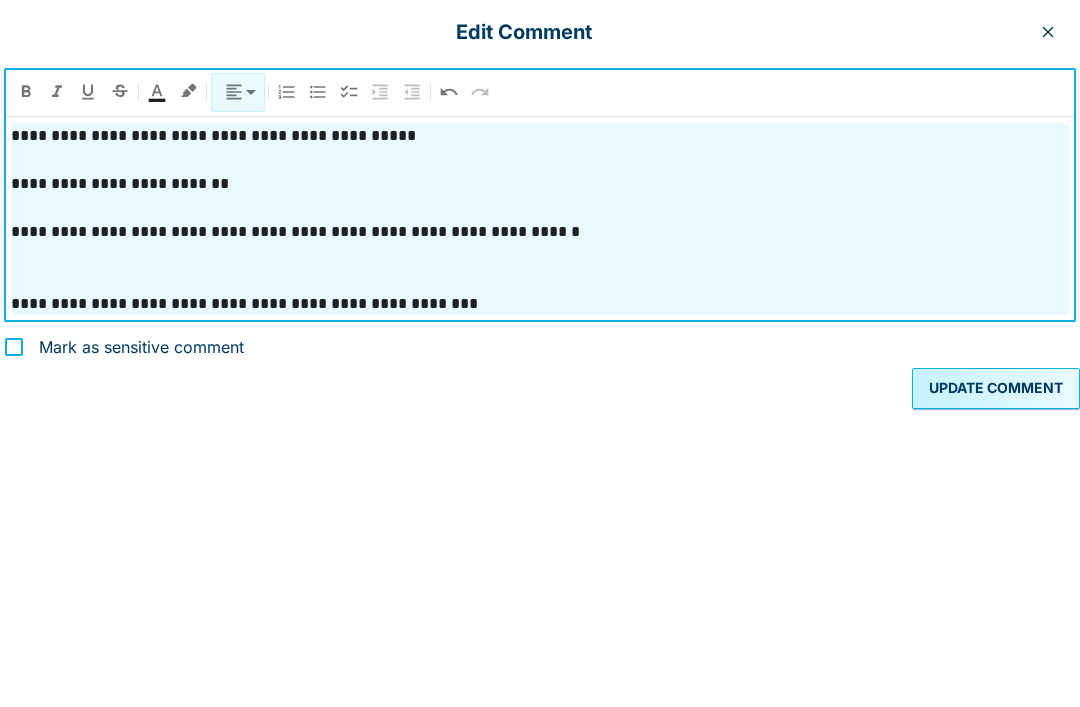 scroll, scrollTop: 191, scrollLeft: 0, axis: vertical 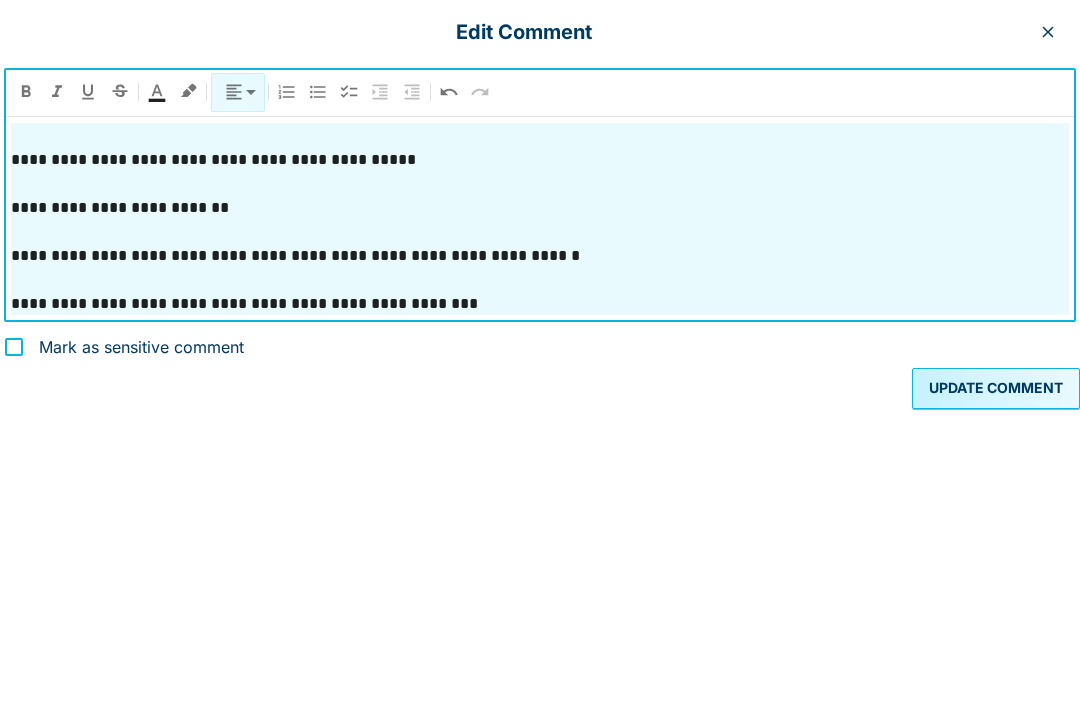 click on "**********" at bounding box center (540, 304) 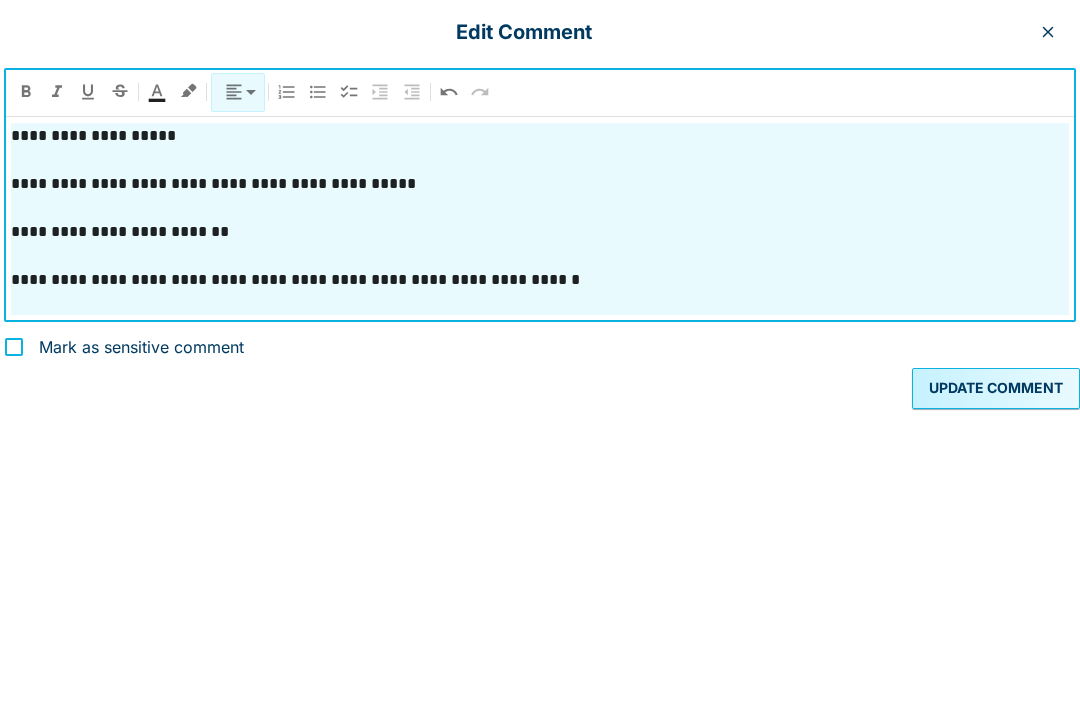 scroll, scrollTop: 167, scrollLeft: 0, axis: vertical 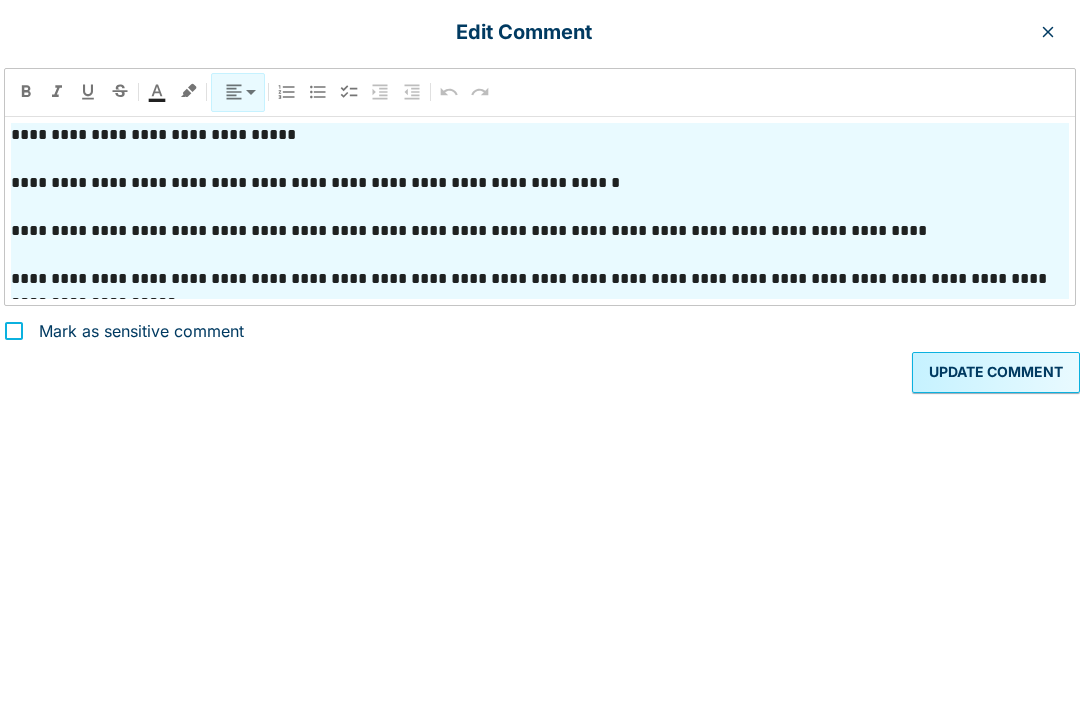 click on "UPDATE COMMENT" at bounding box center [996, 372] 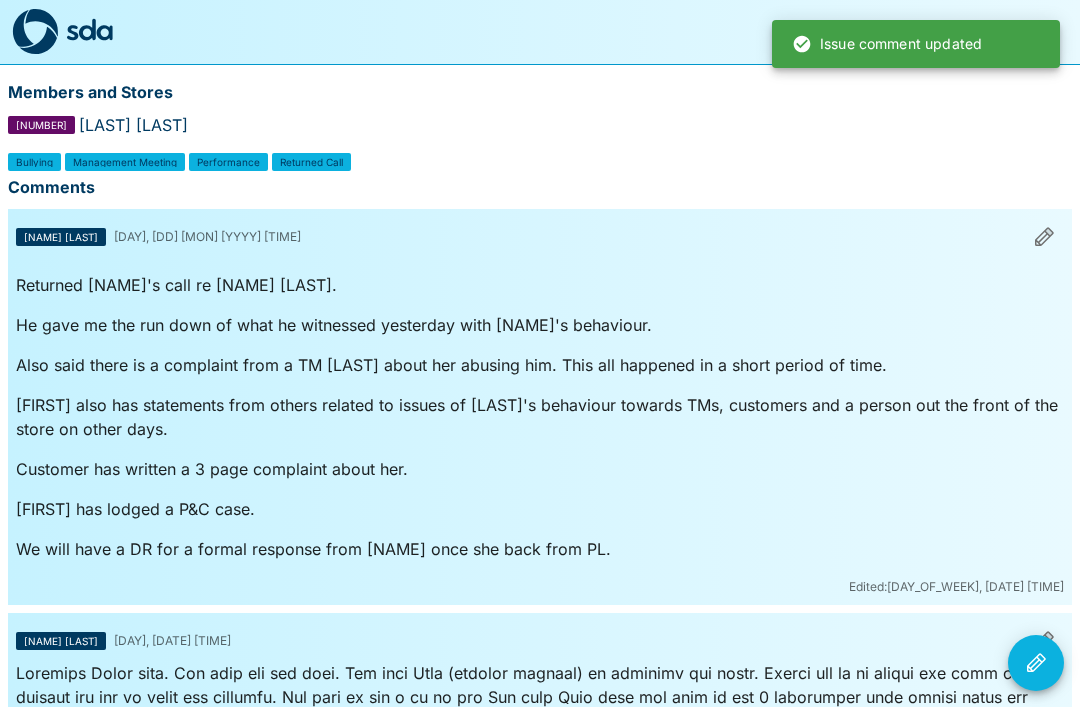 scroll, scrollTop: 0, scrollLeft: 0, axis: both 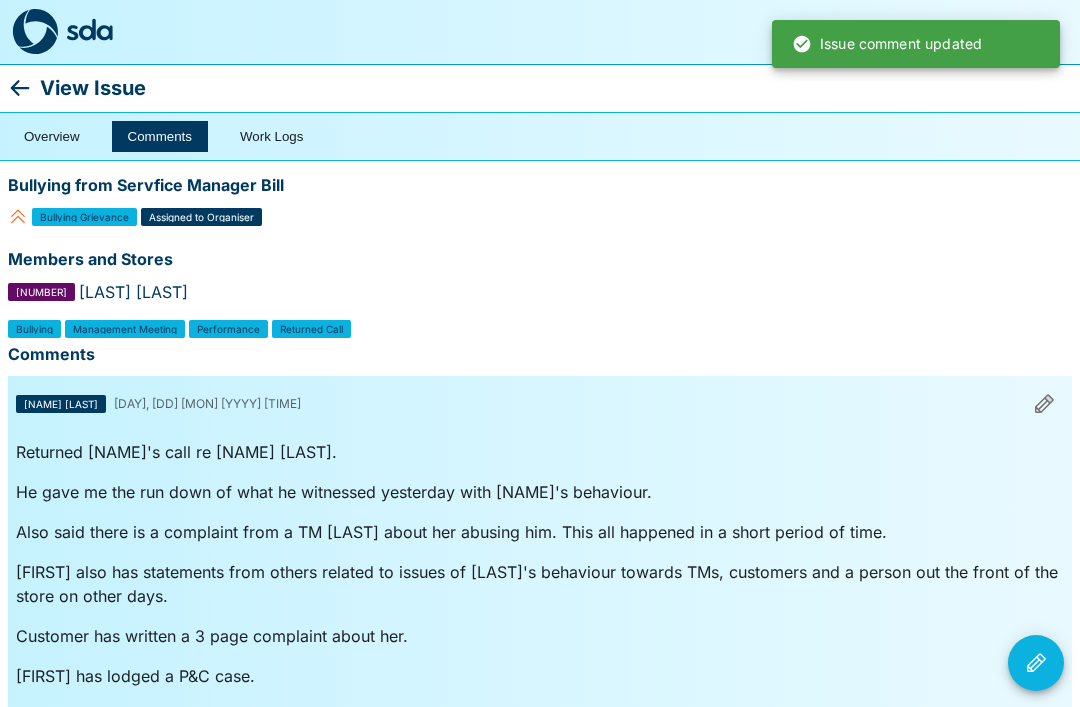 click 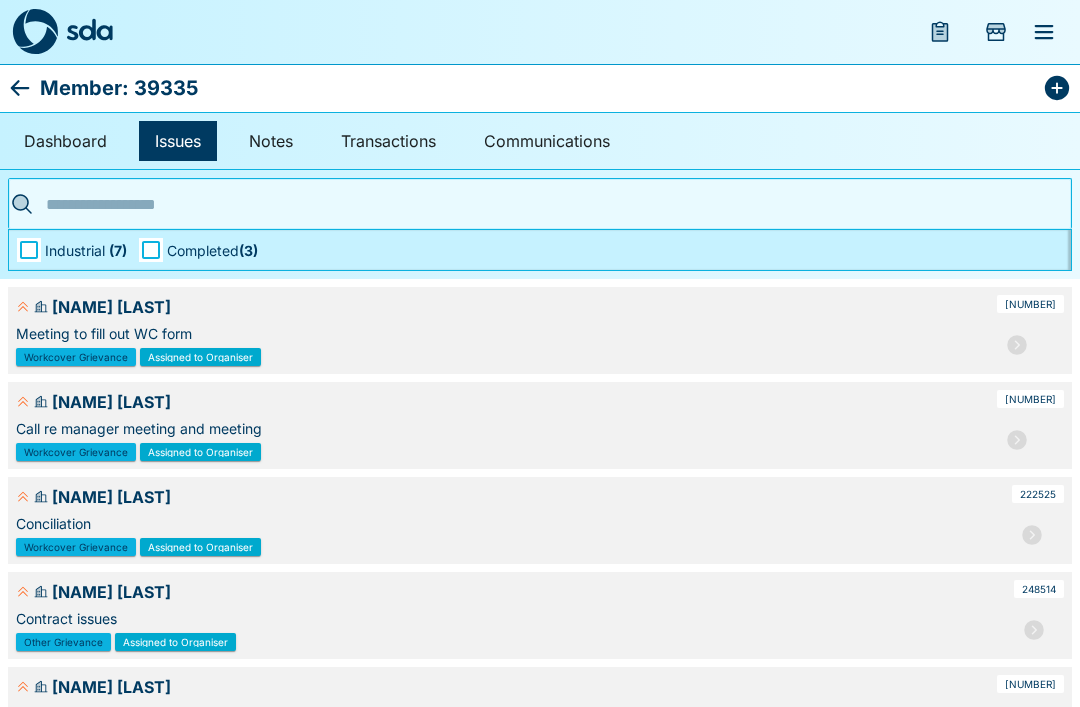 click at bounding box center (35, 32) 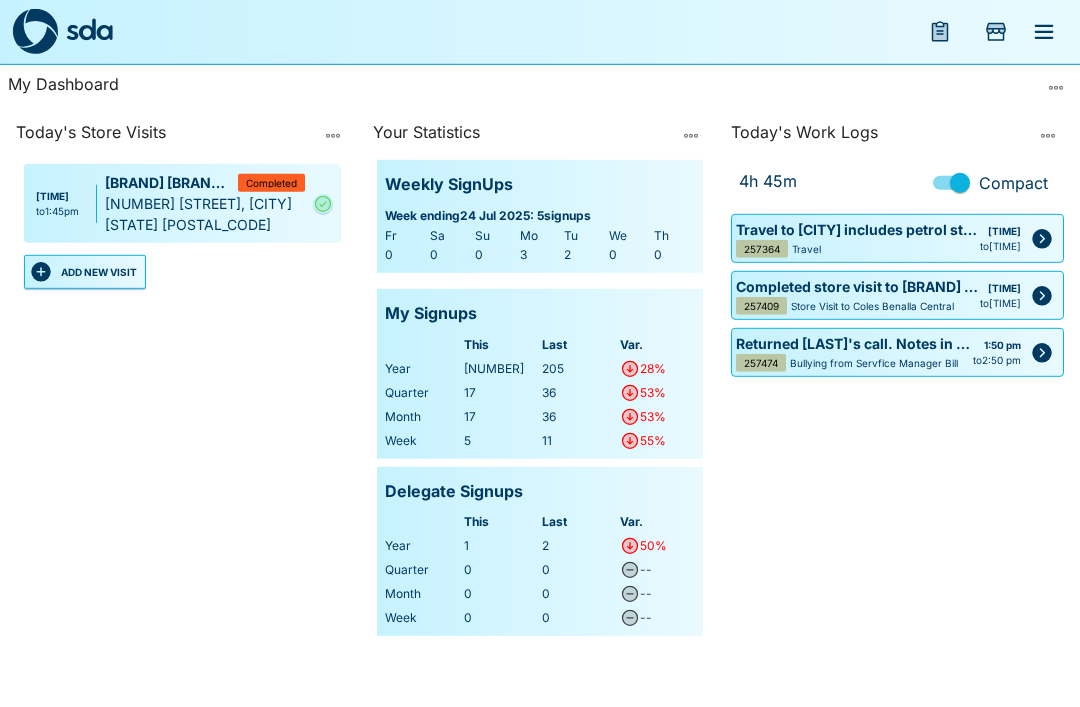 scroll, scrollTop: 0, scrollLeft: 0, axis: both 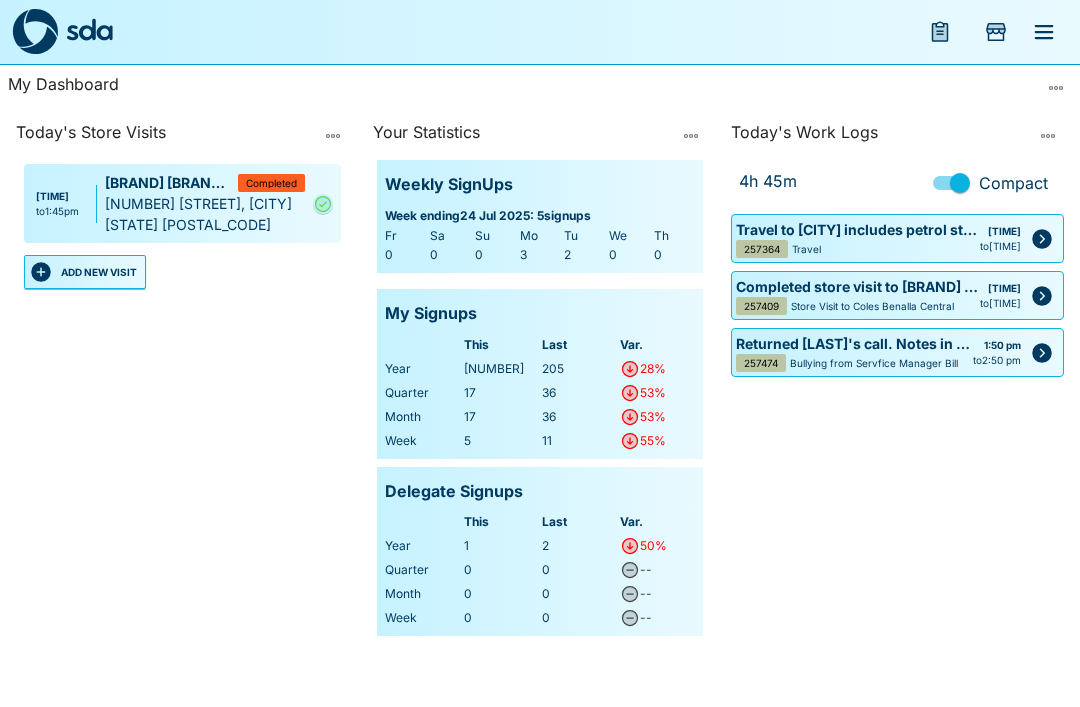 click 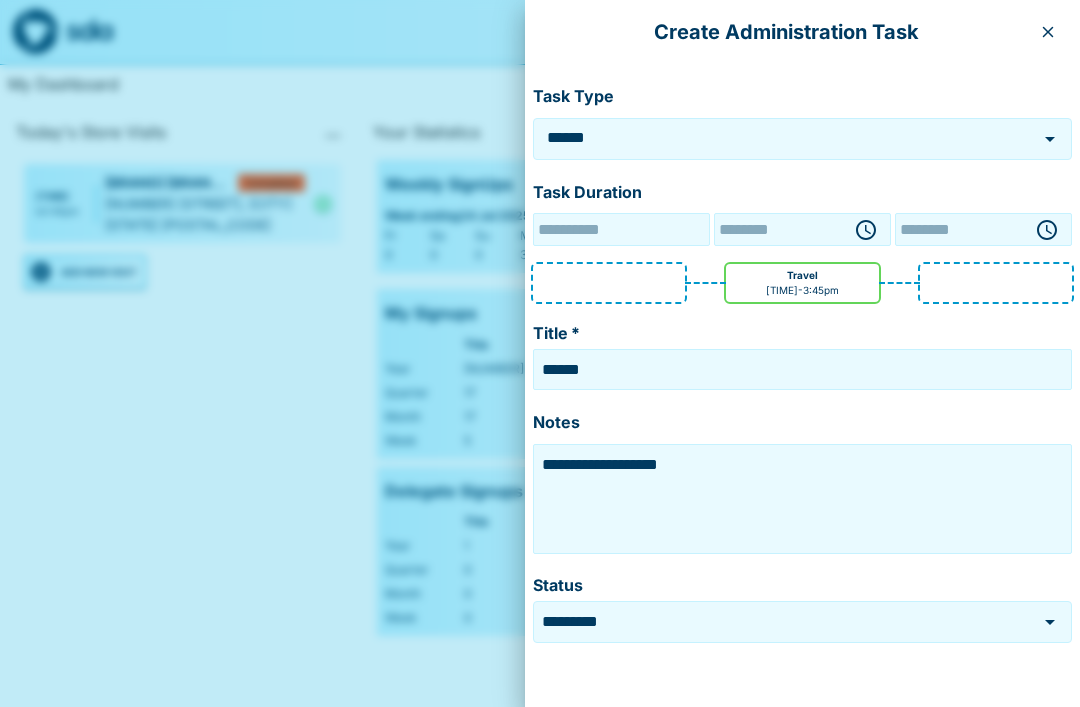 type on "**********" 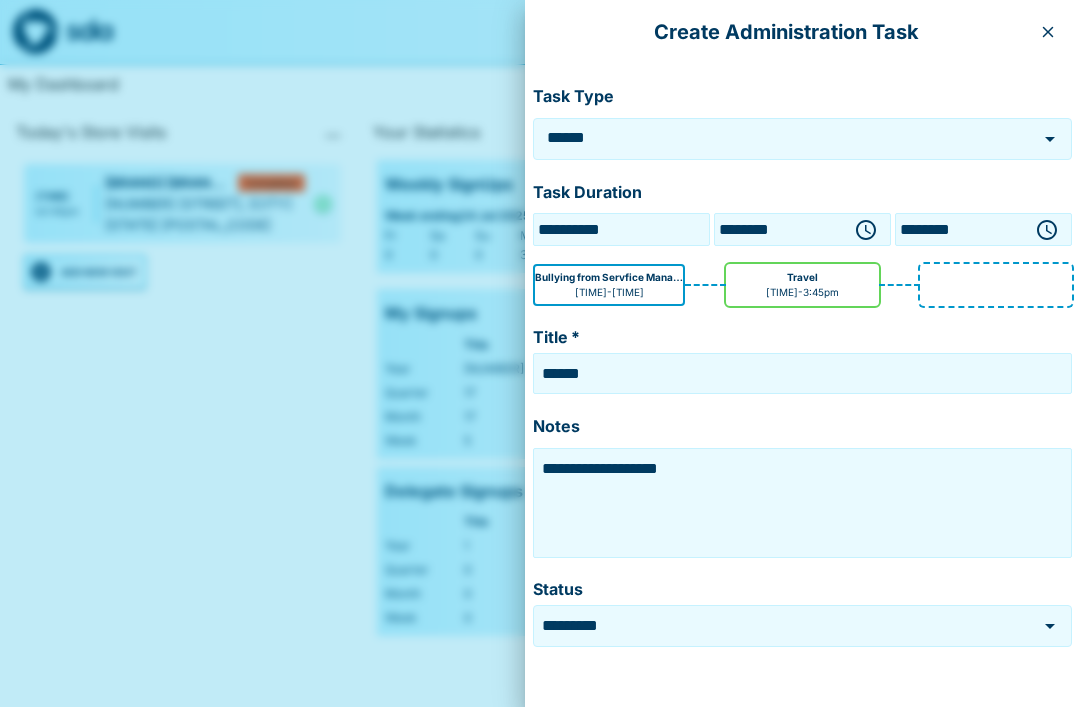 click at bounding box center [540, 353] 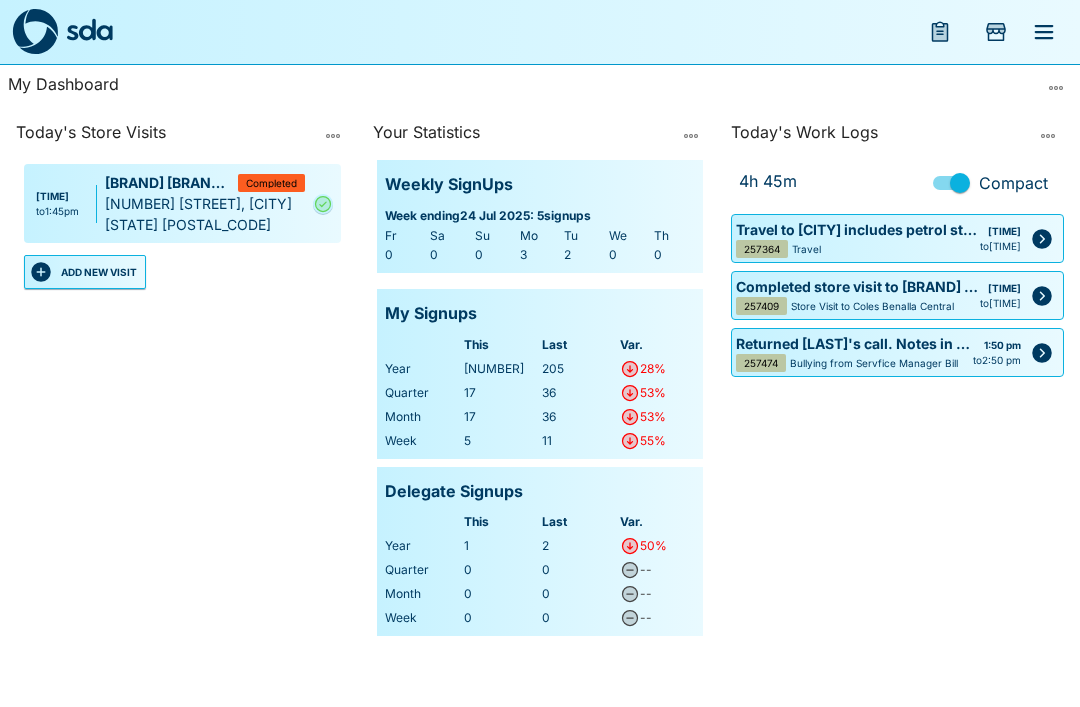click 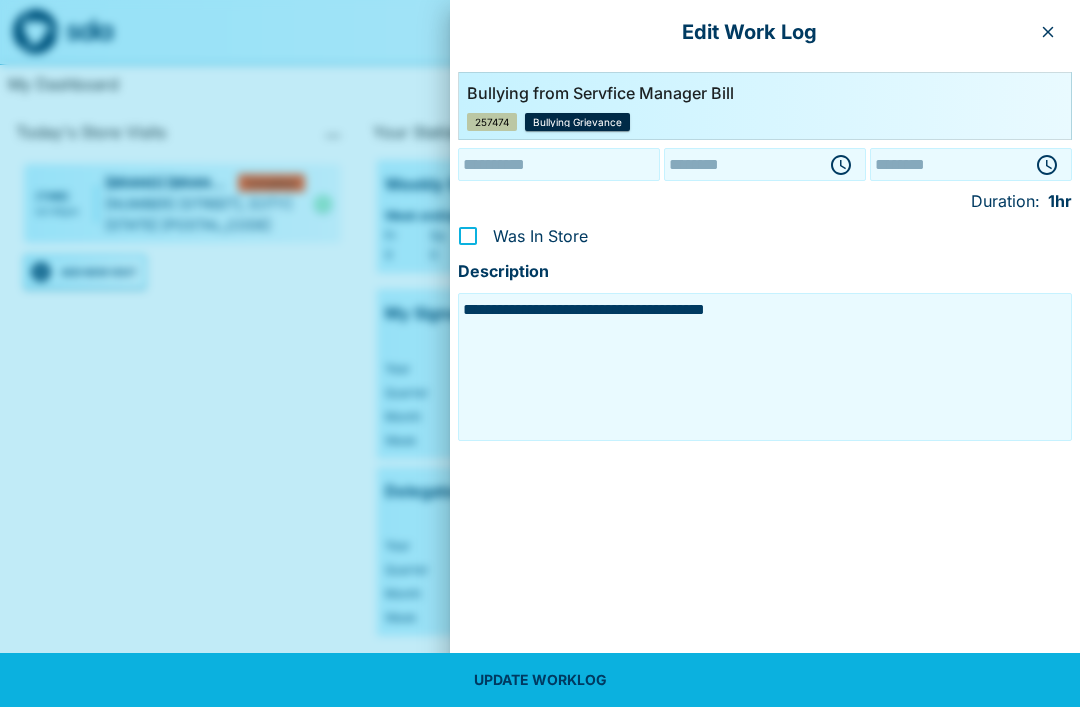 type on "**********" 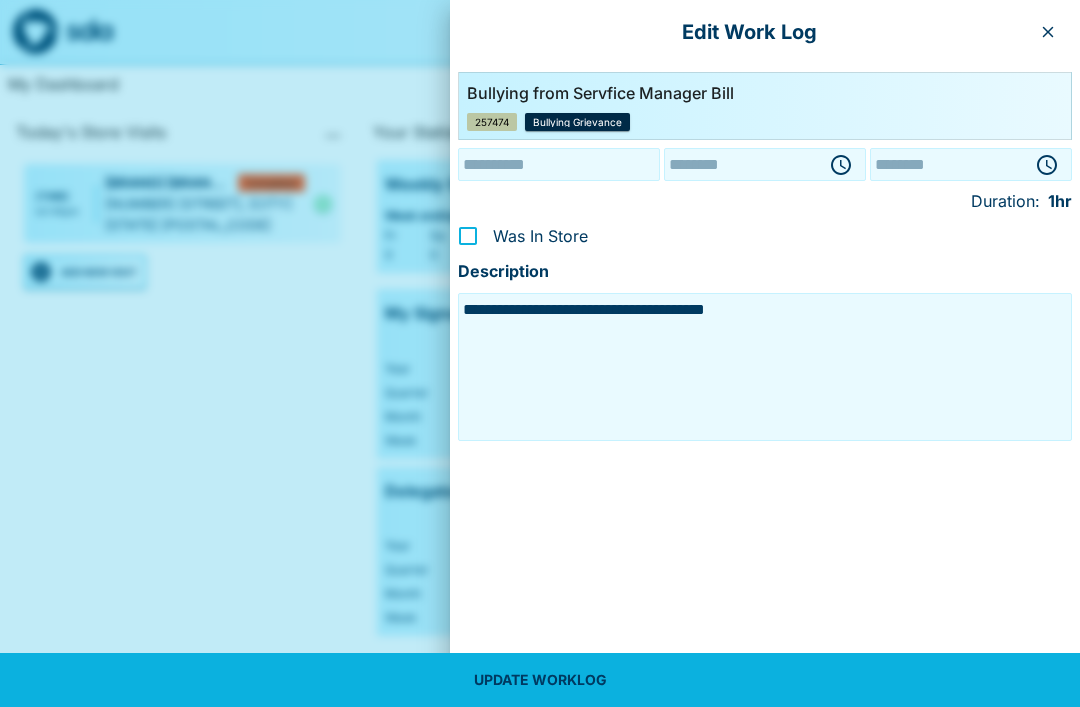 type on "********" 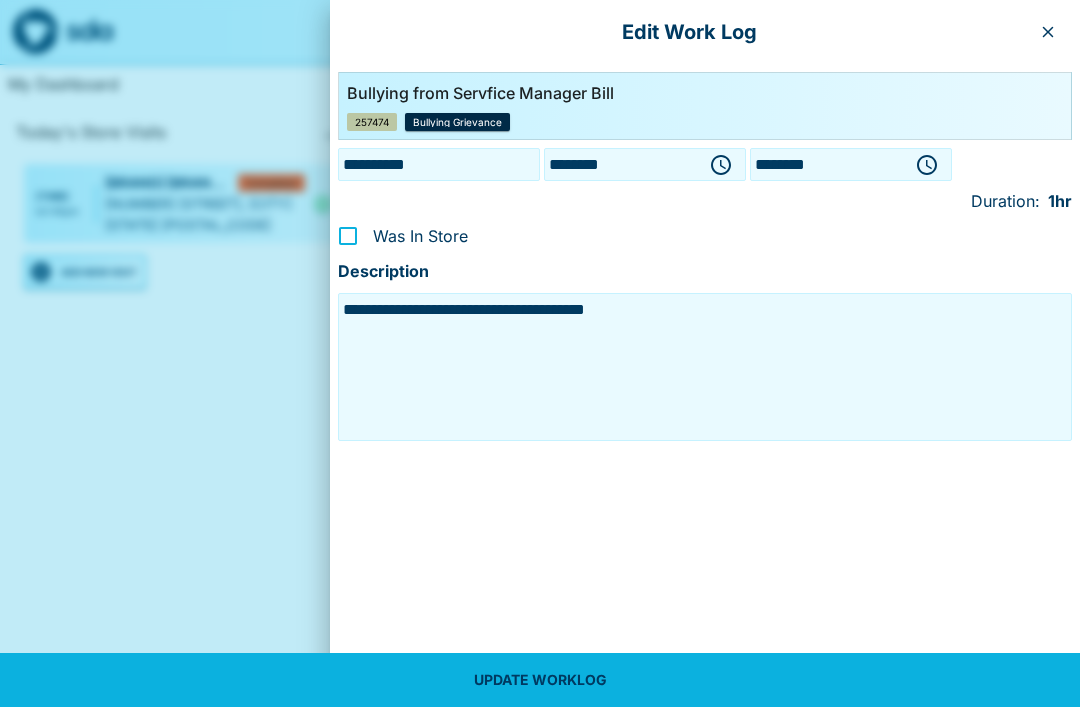 click on "**********" at bounding box center (705, 286) 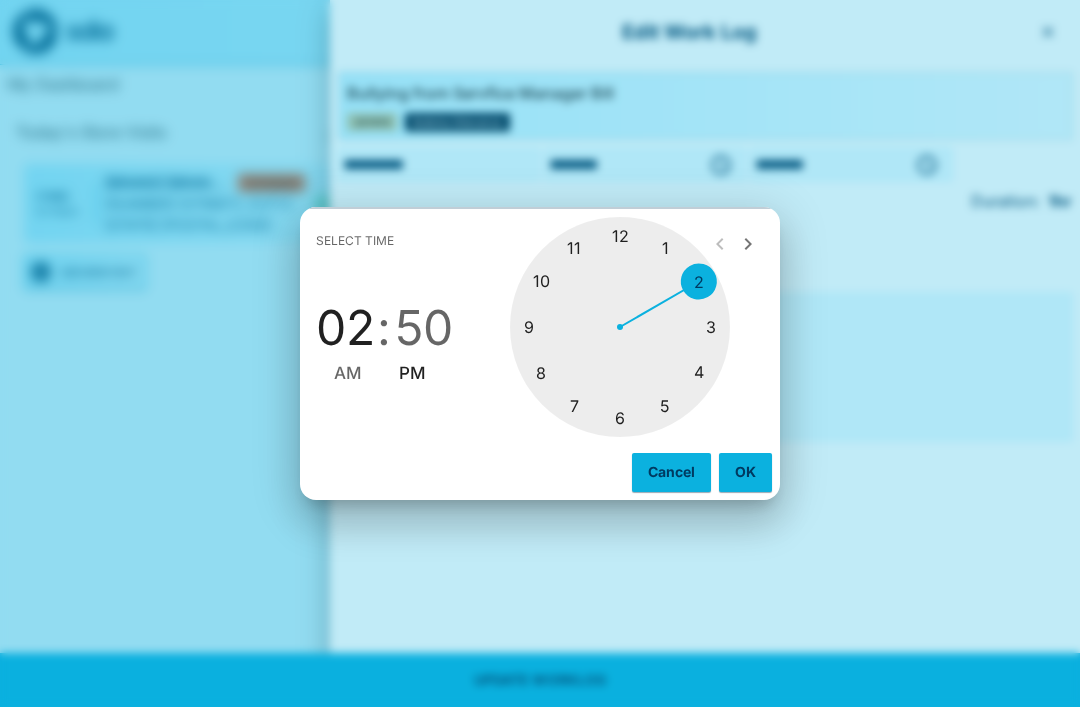 click at bounding box center (620, 327) 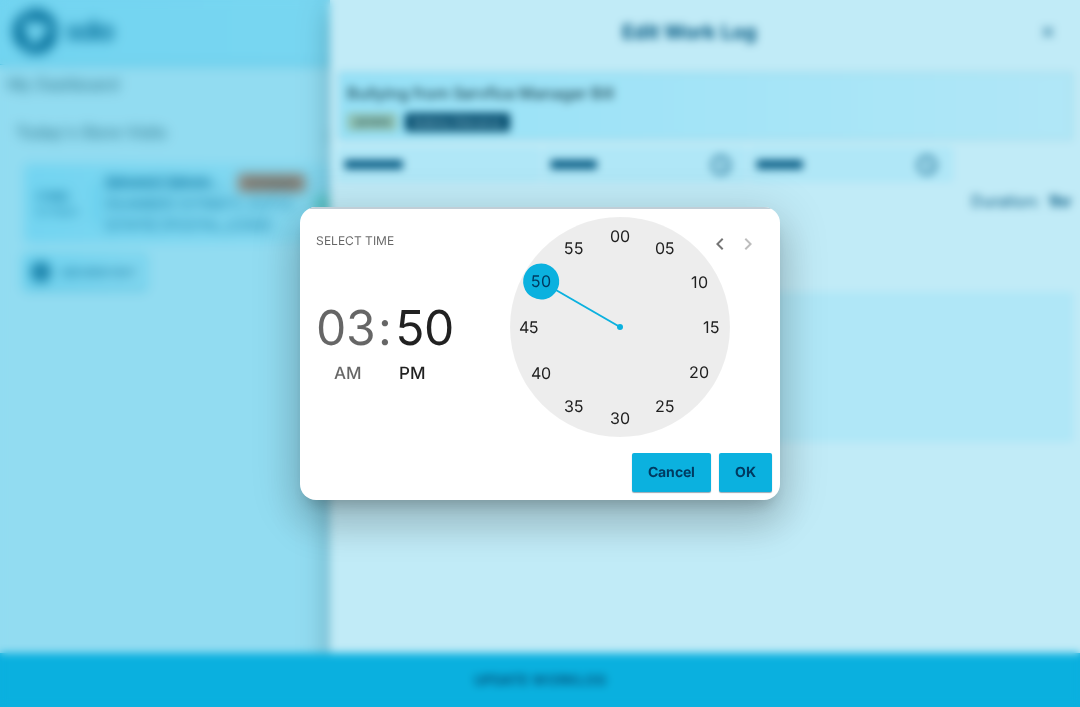 click at bounding box center [620, 327] 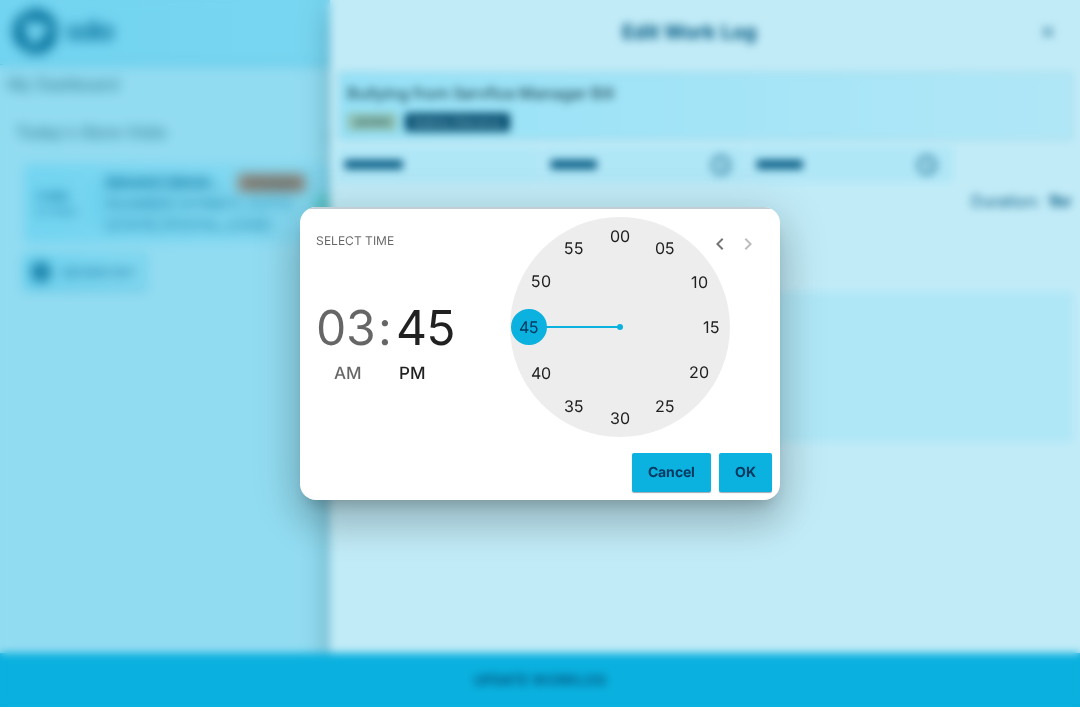 click on "OK" at bounding box center [745, 472] 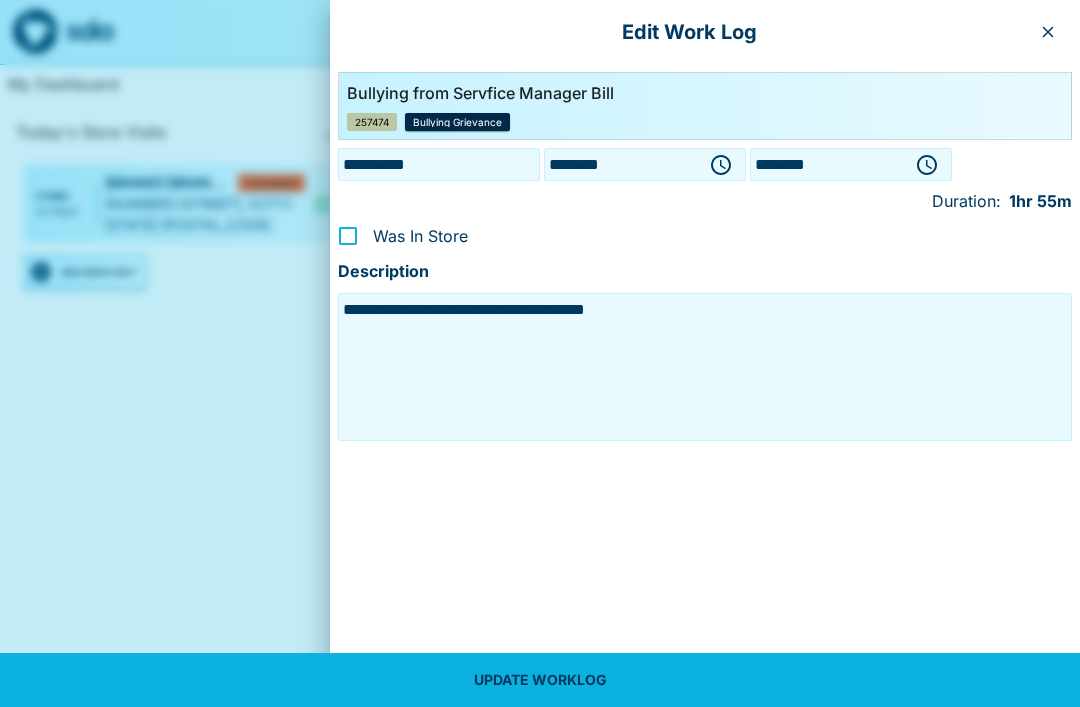 click on "**********" at bounding box center (705, 367) 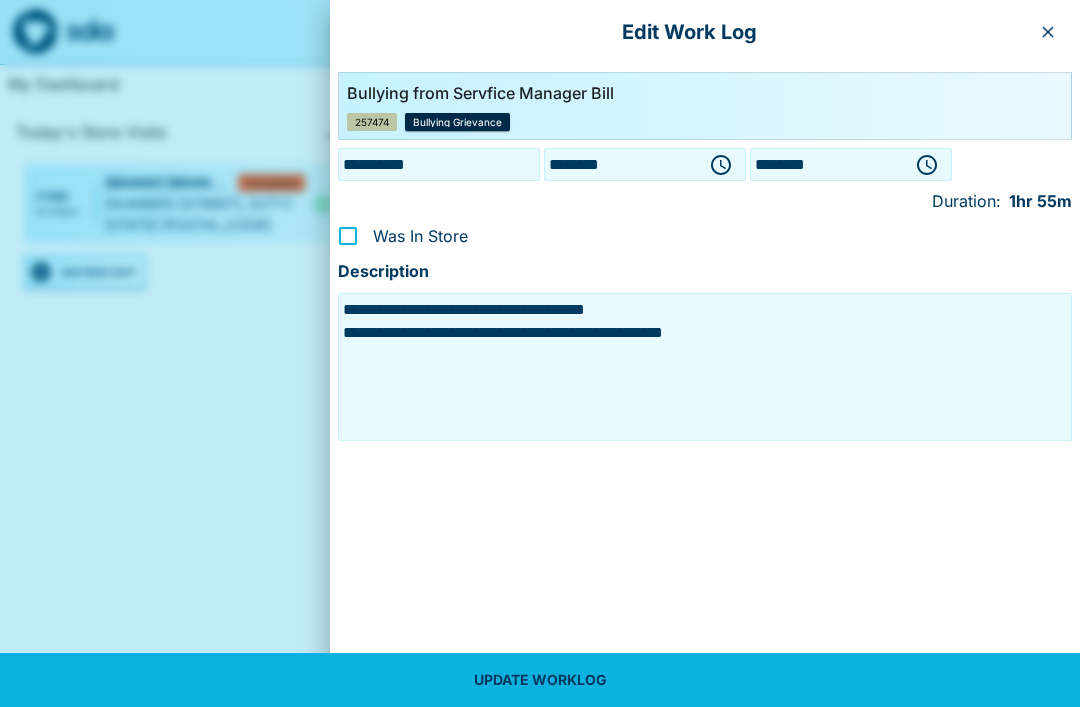 type on "**********" 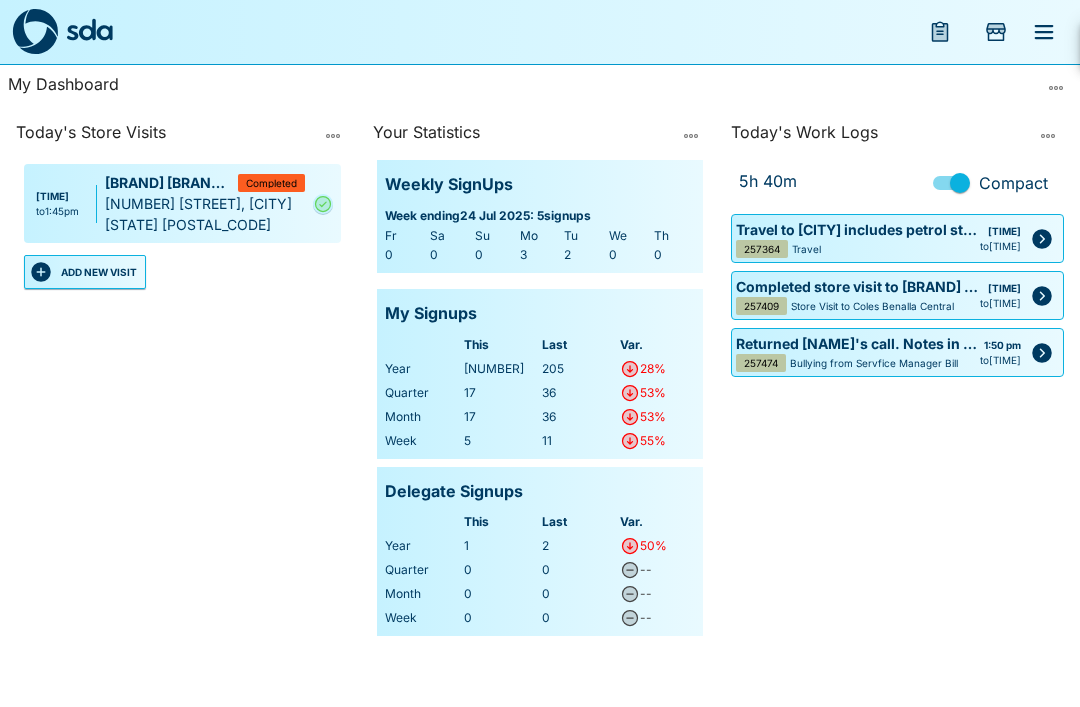 click on "ADD NEW VISIT" at bounding box center [85, 272] 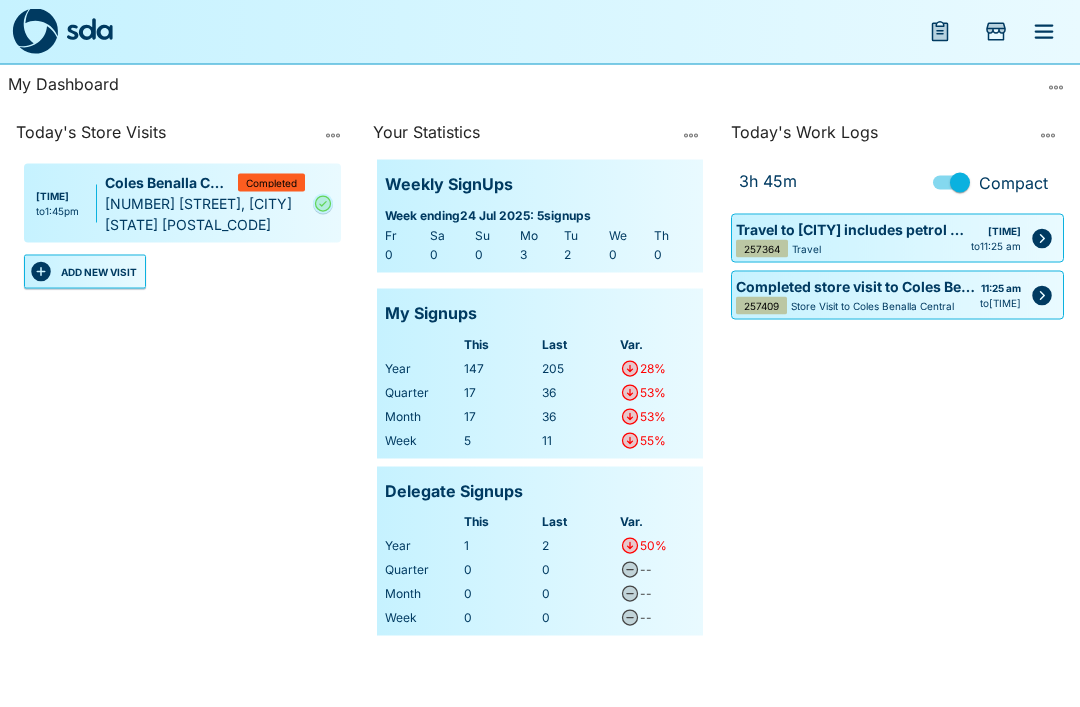 scroll, scrollTop: 0, scrollLeft: 0, axis: both 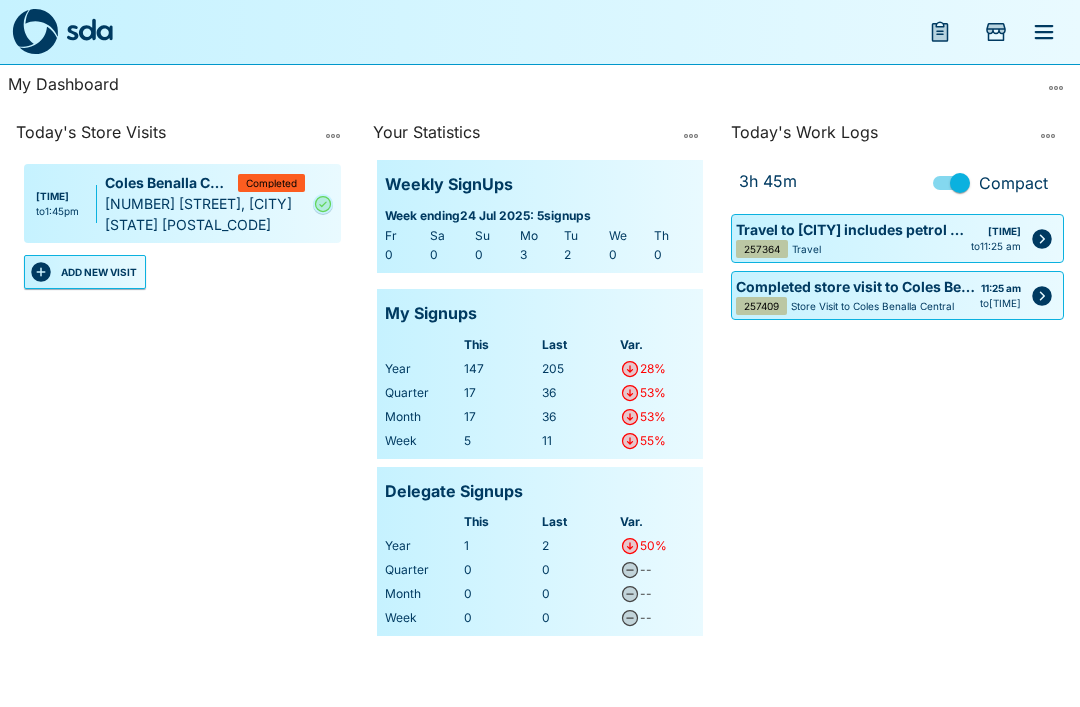 click at bounding box center [1044, 32] 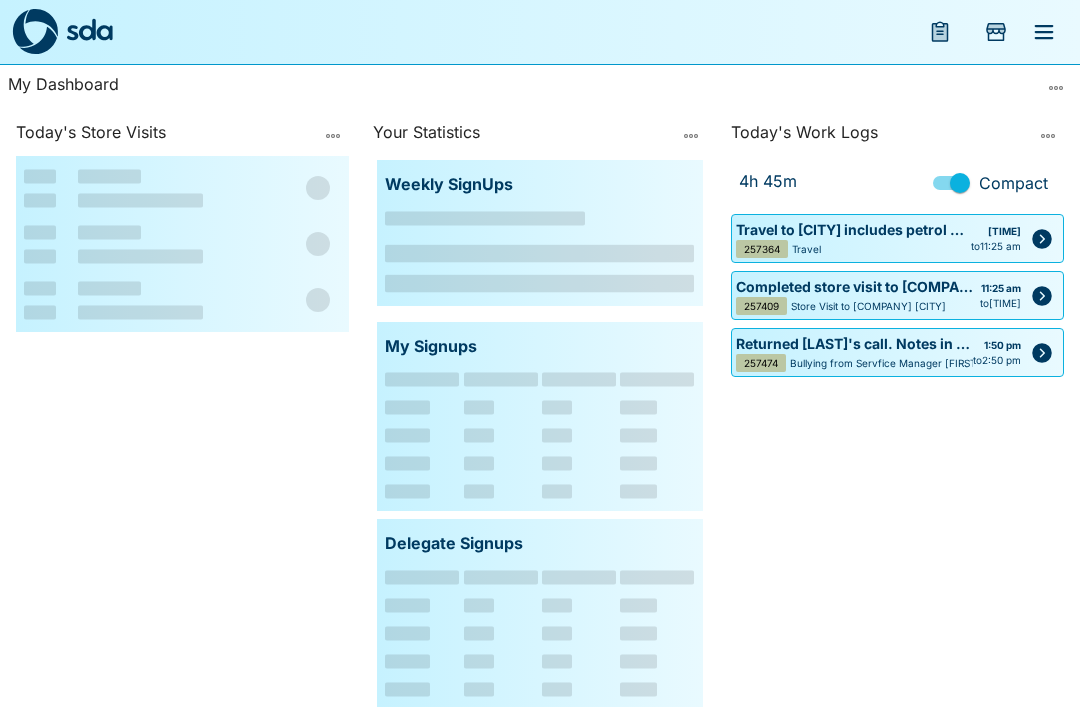 scroll, scrollTop: 0, scrollLeft: 0, axis: both 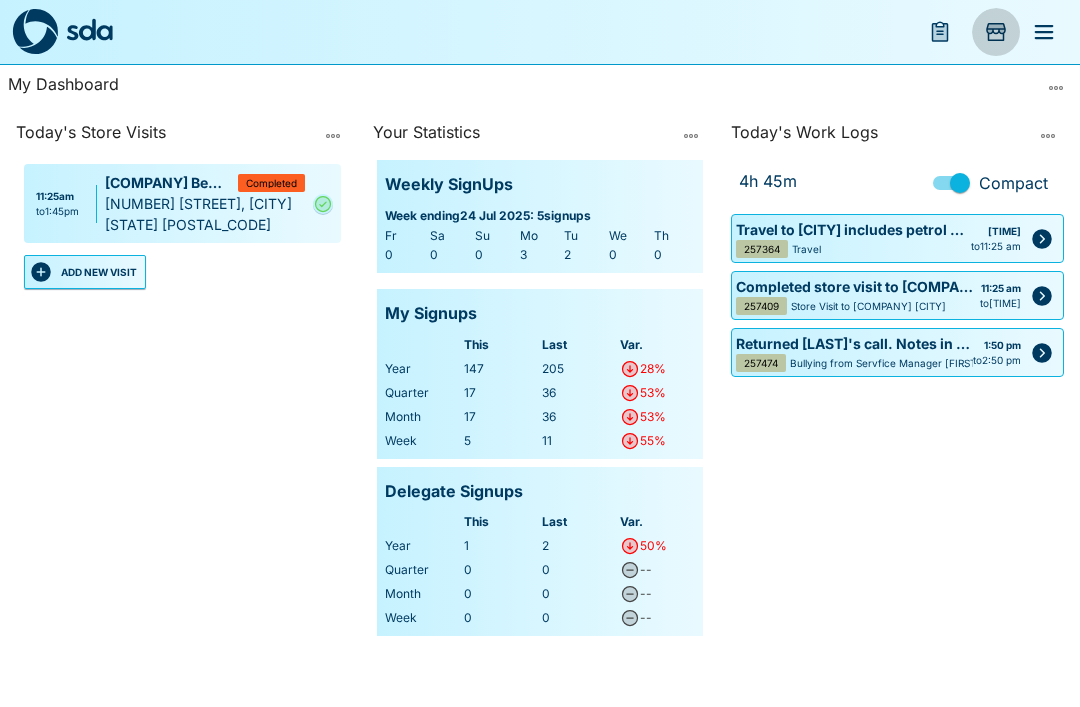click 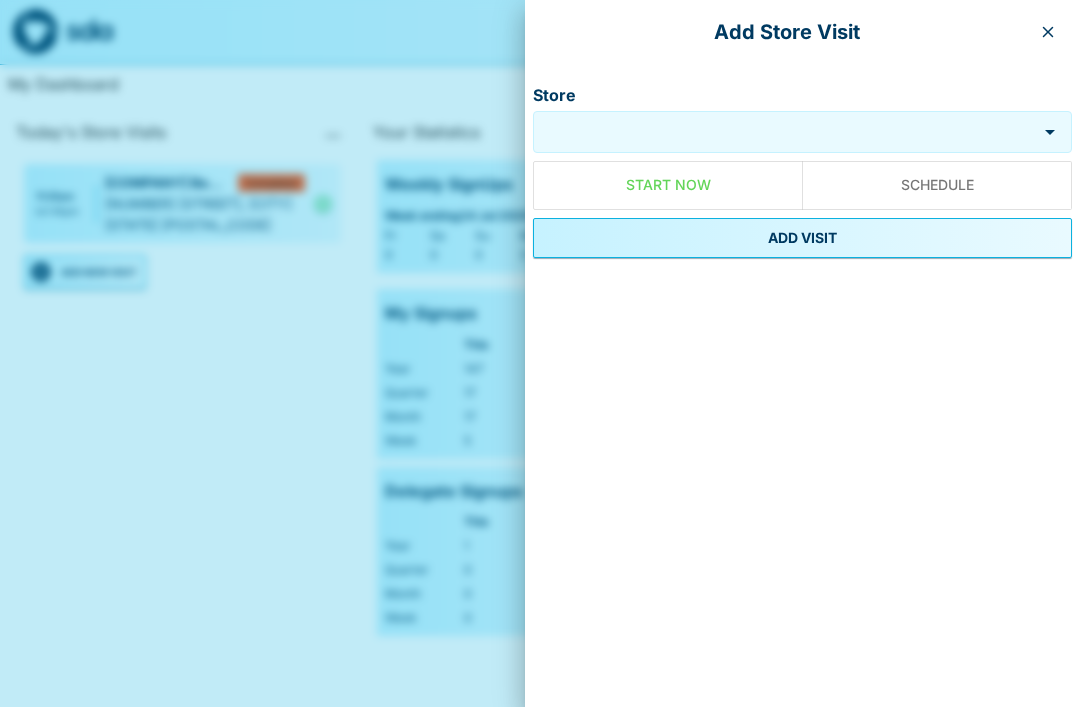 click 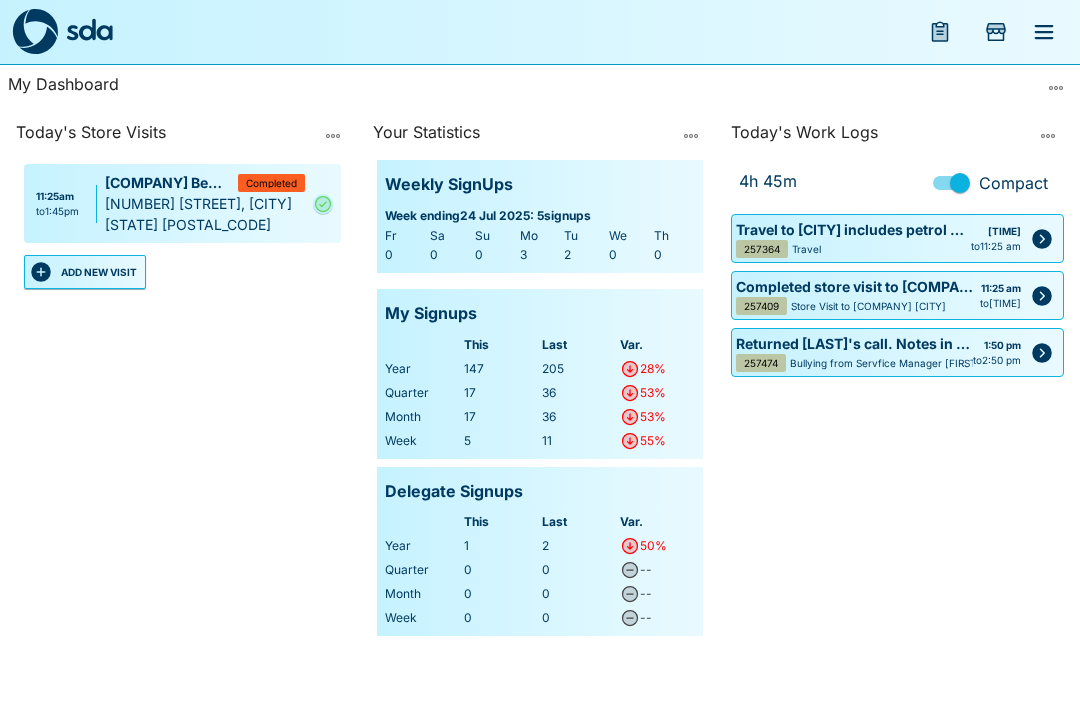 click at bounding box center [1044, 32] 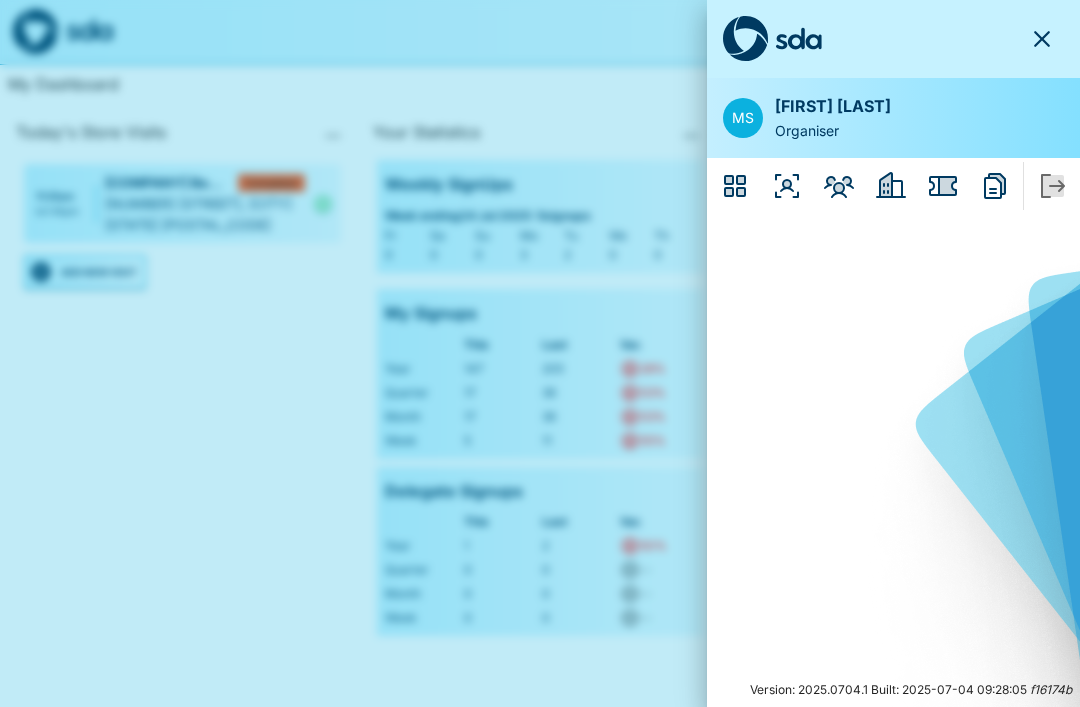 click at bounding box center [839, 186] 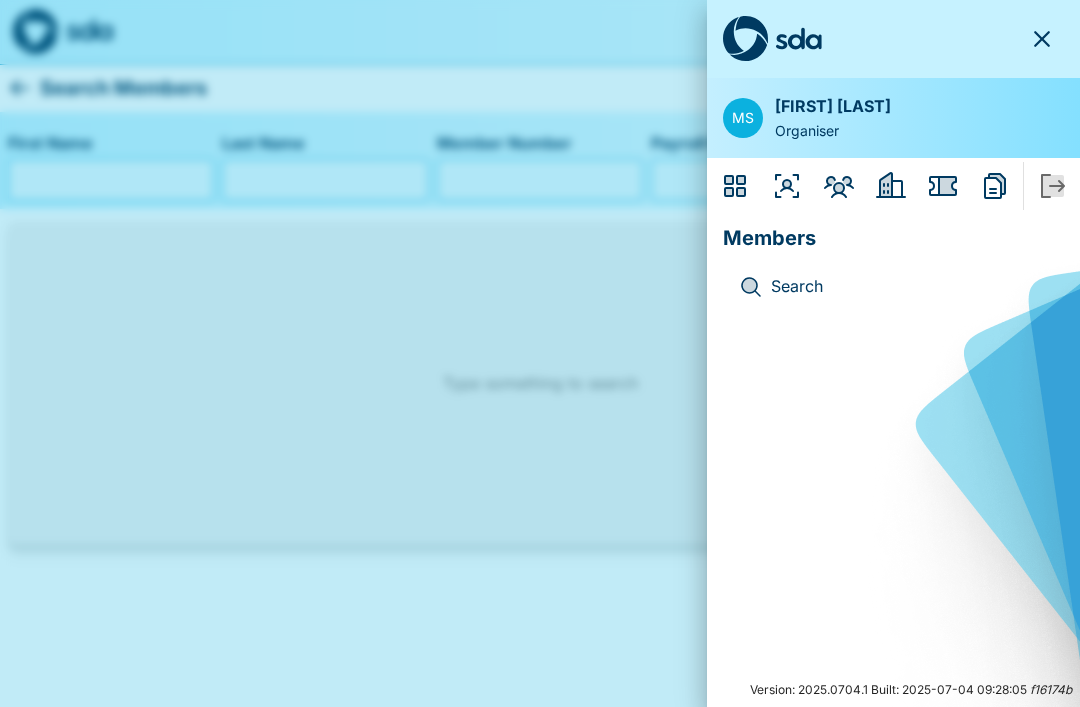 click on "Search" at bounding box center [909, 287] 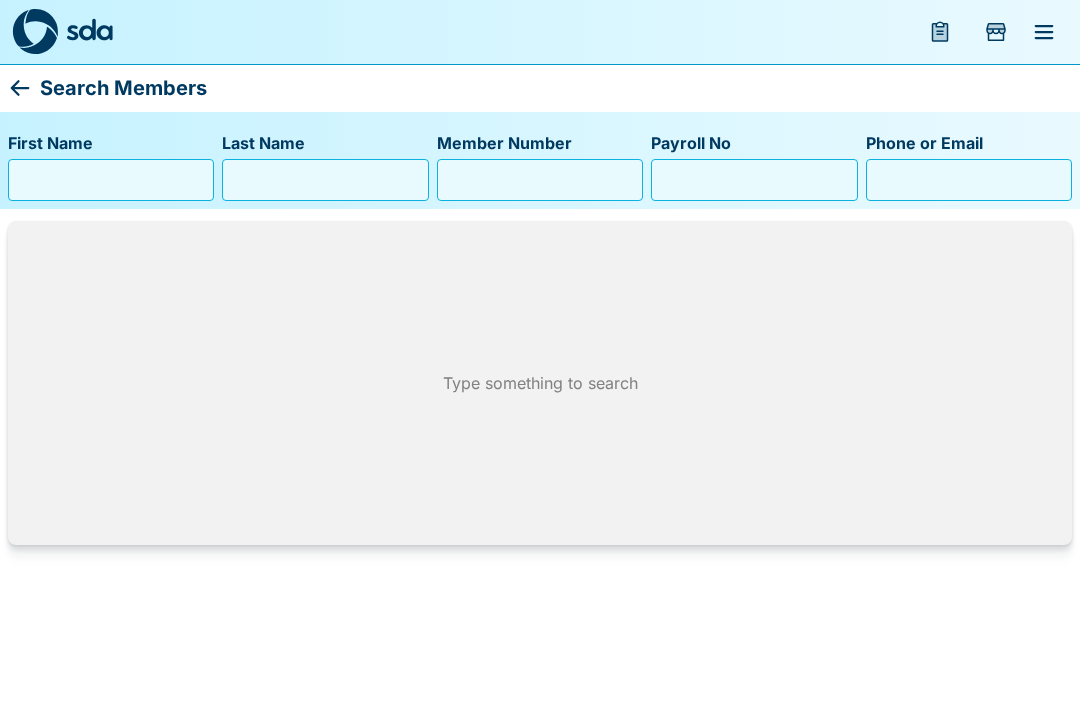 click on "First Name" at bounding box center (111, 180) 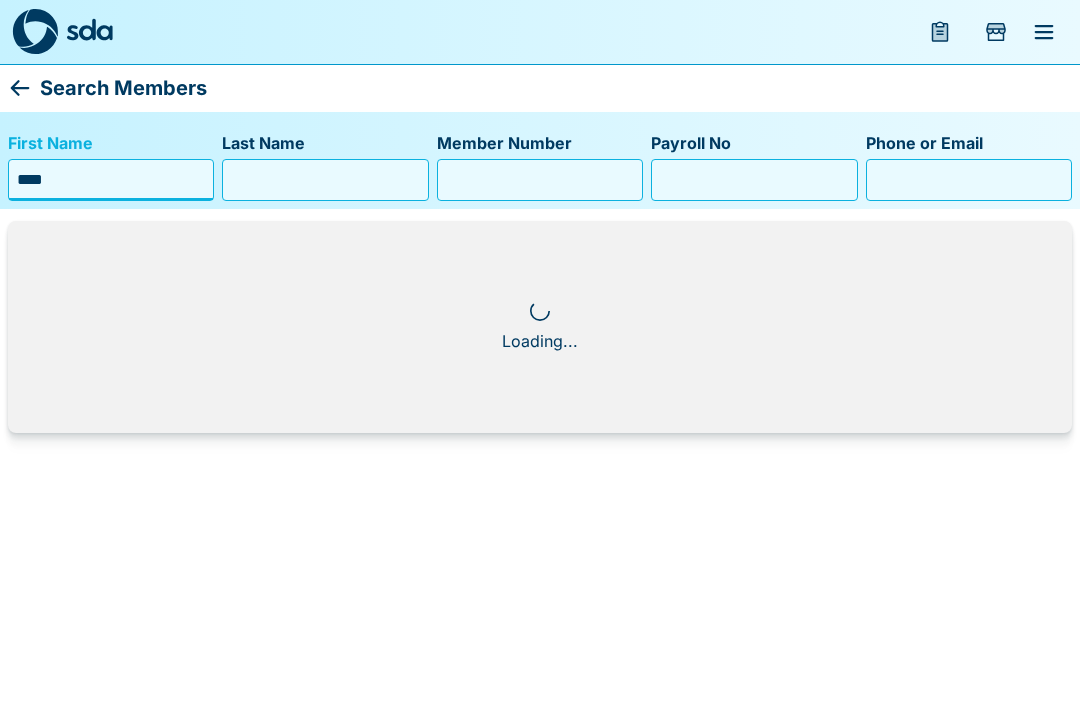 type on "****" 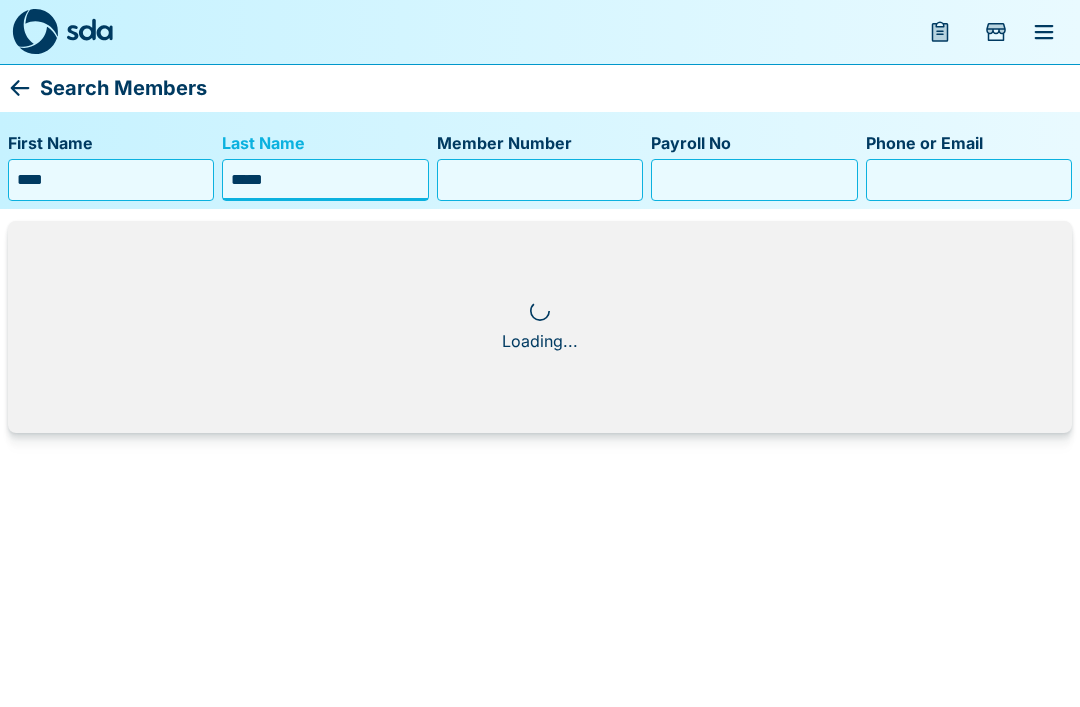 type on "******" 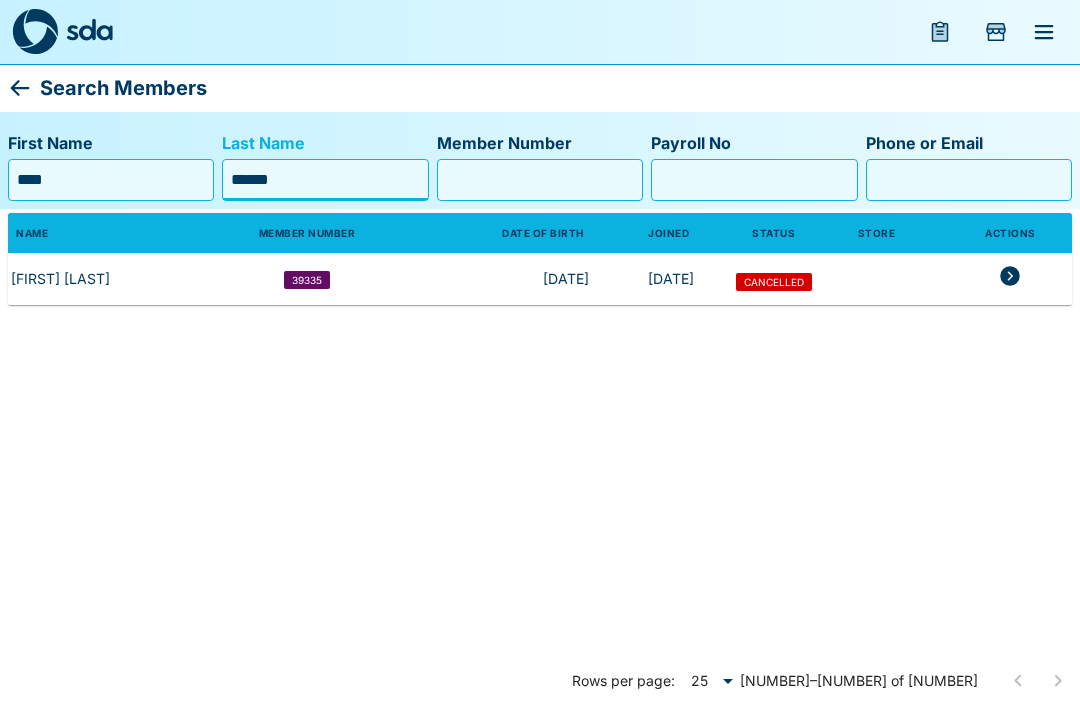 click 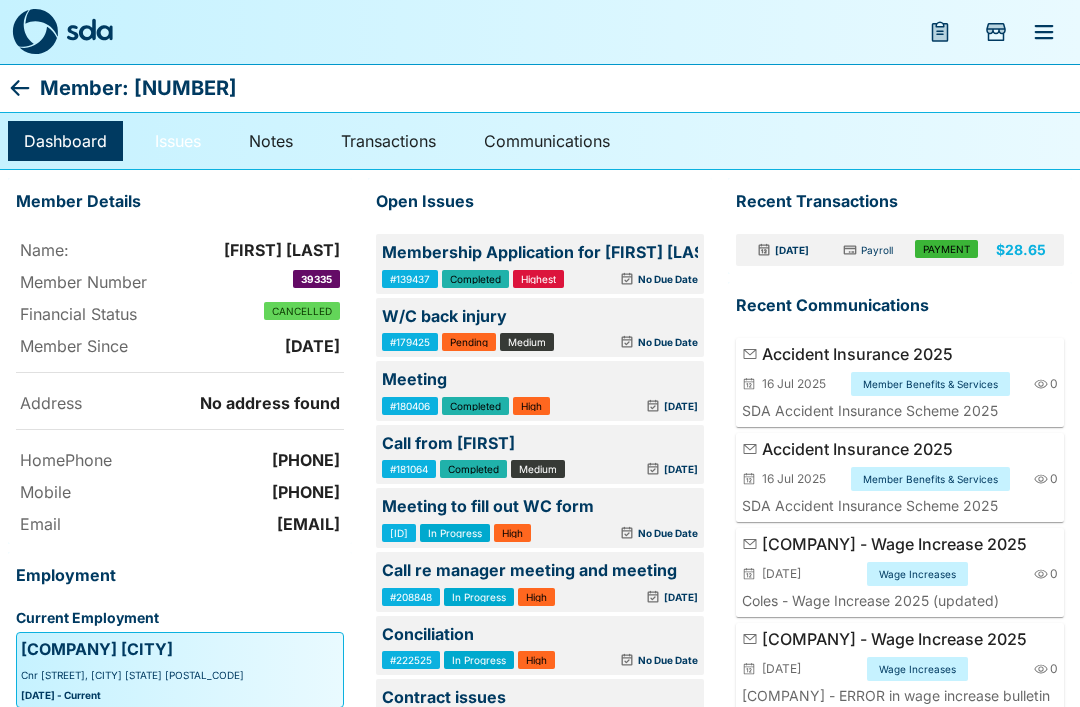 click on "Issues" at bounding box center [178, 141] 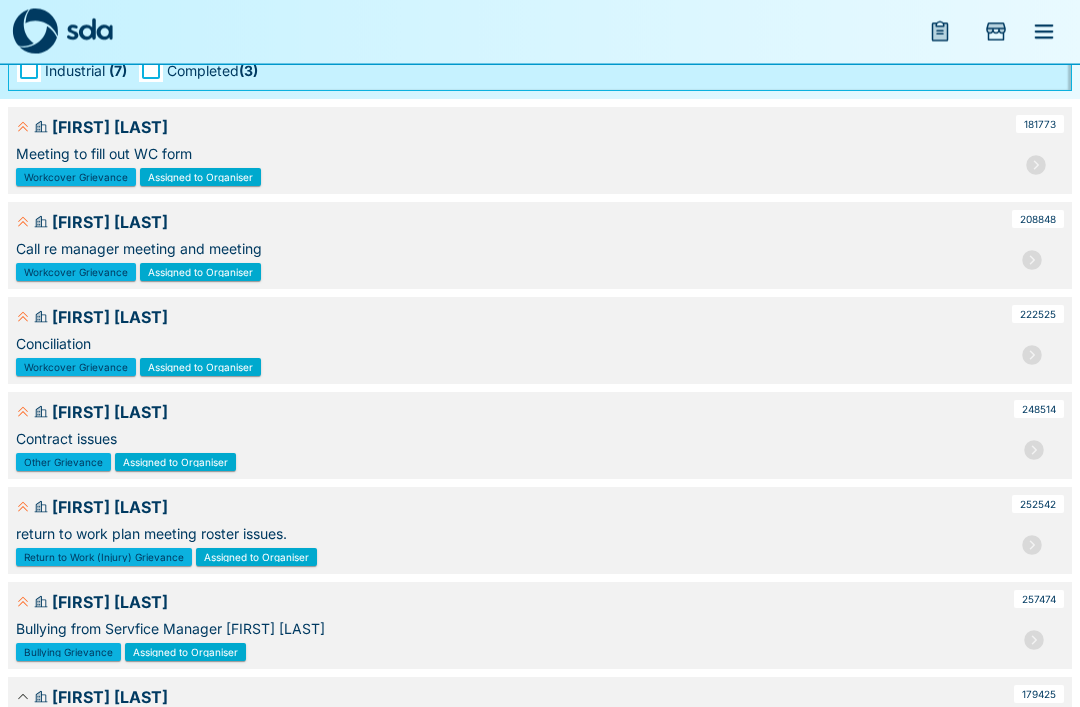 scroll, scrollTop: 189, scrollLeft: 0, axis: vertical 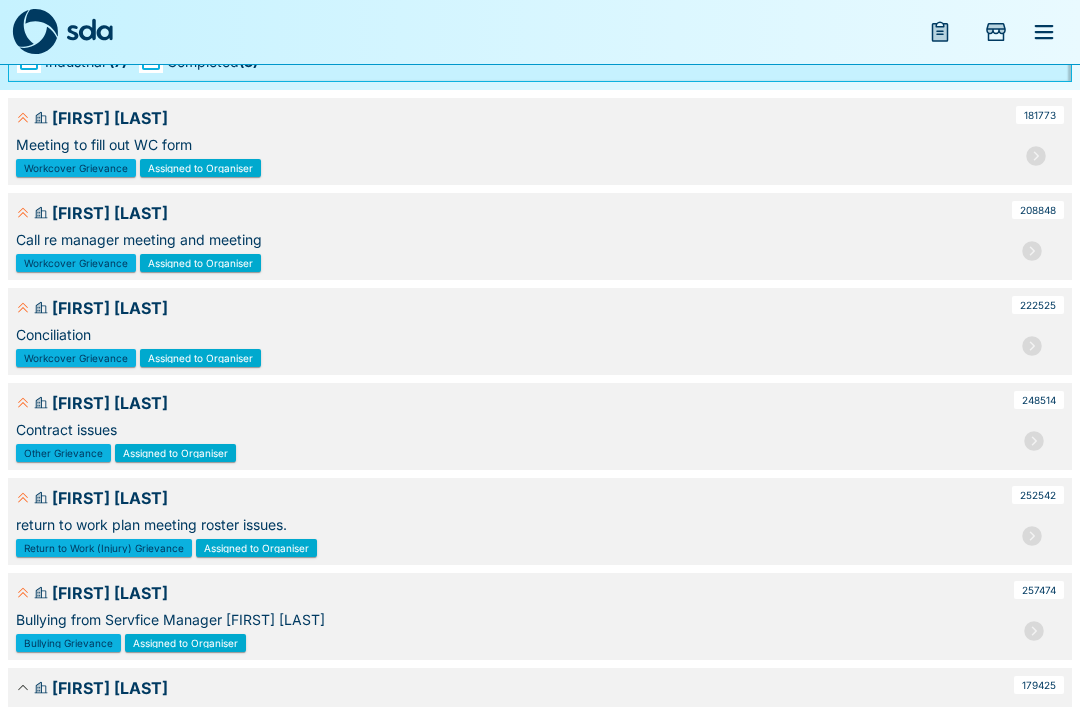 click 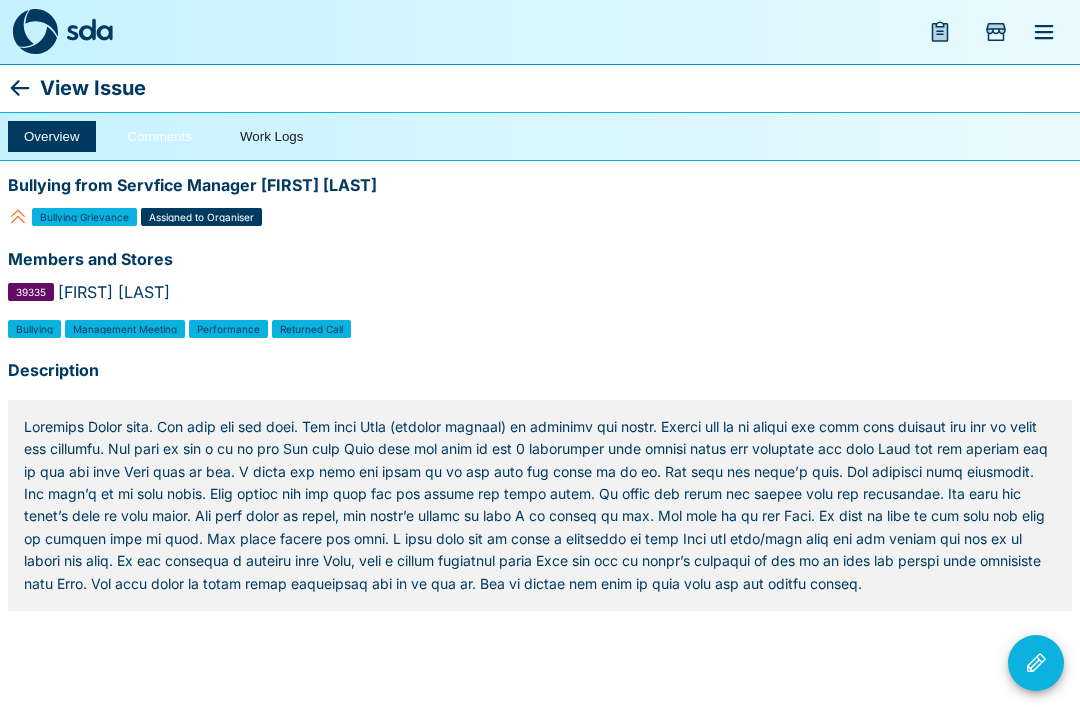 click on "Comments" at bounding box center (160, 136) 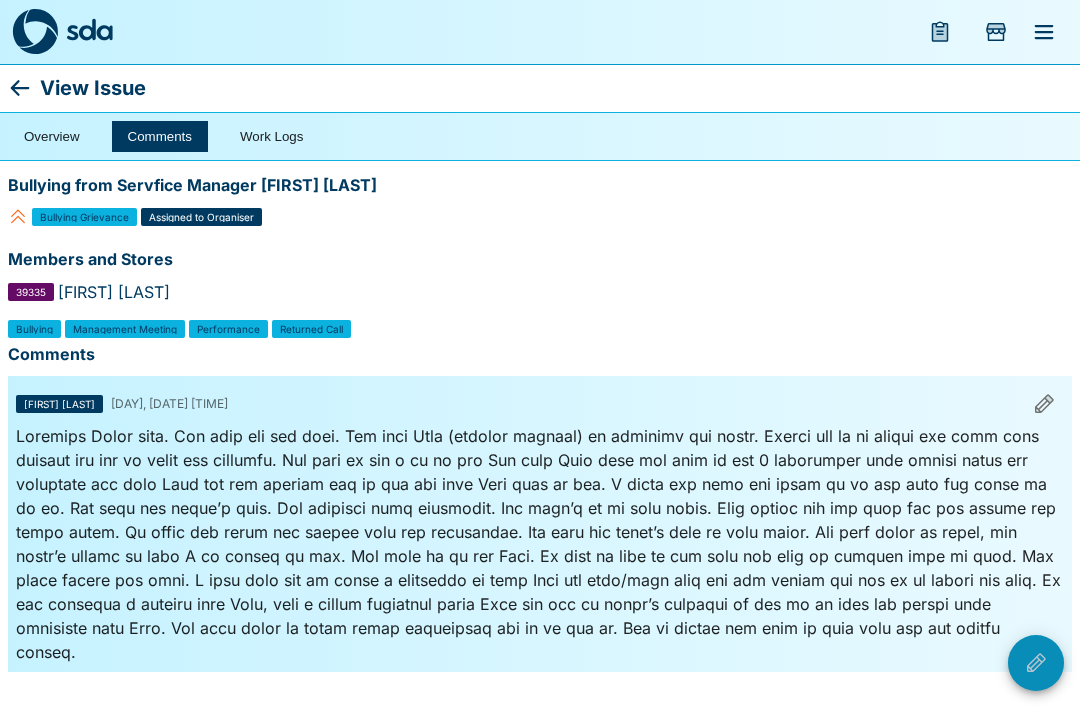 click at bounding box center (1036, 663) 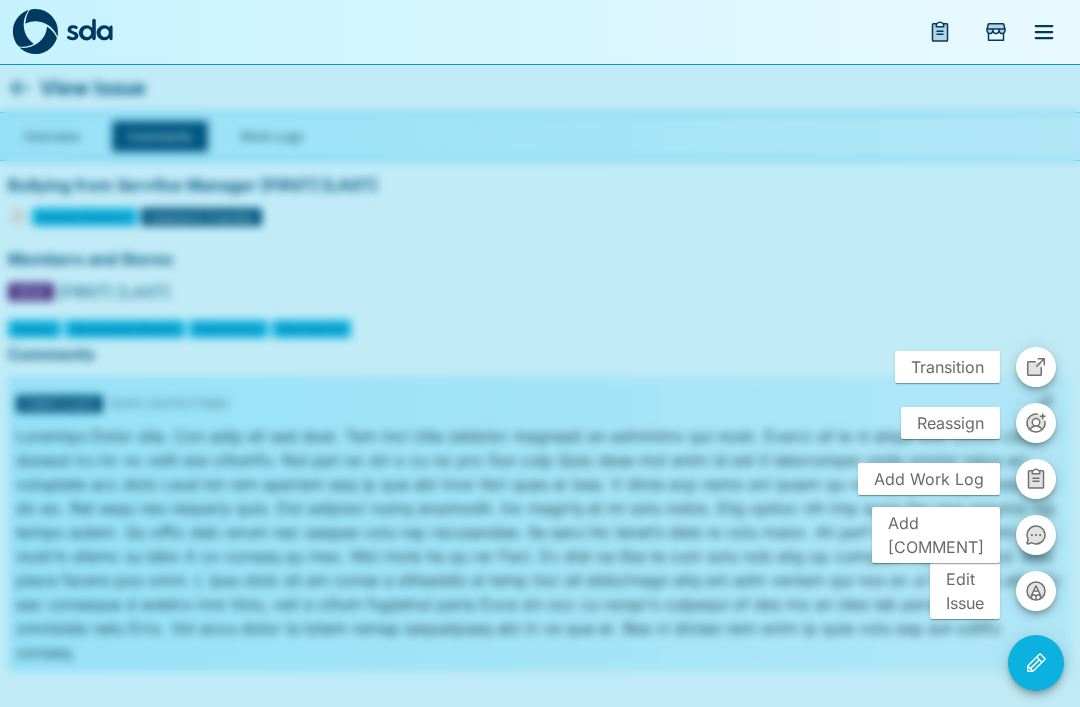 click 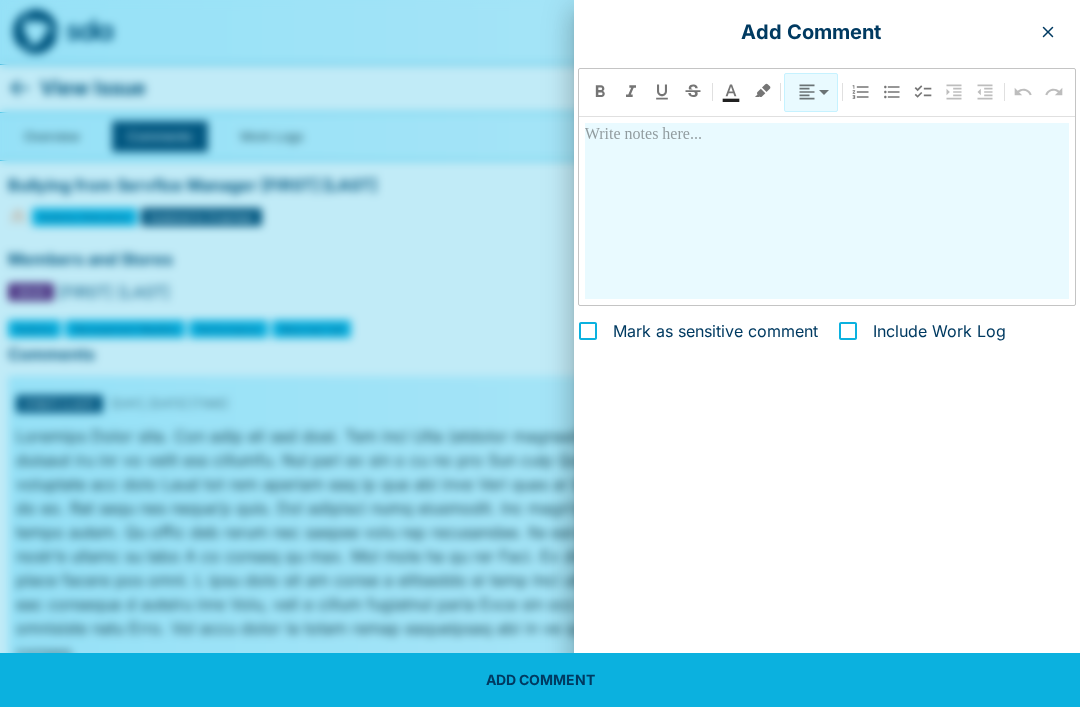 click at bounding box center (827, 211) 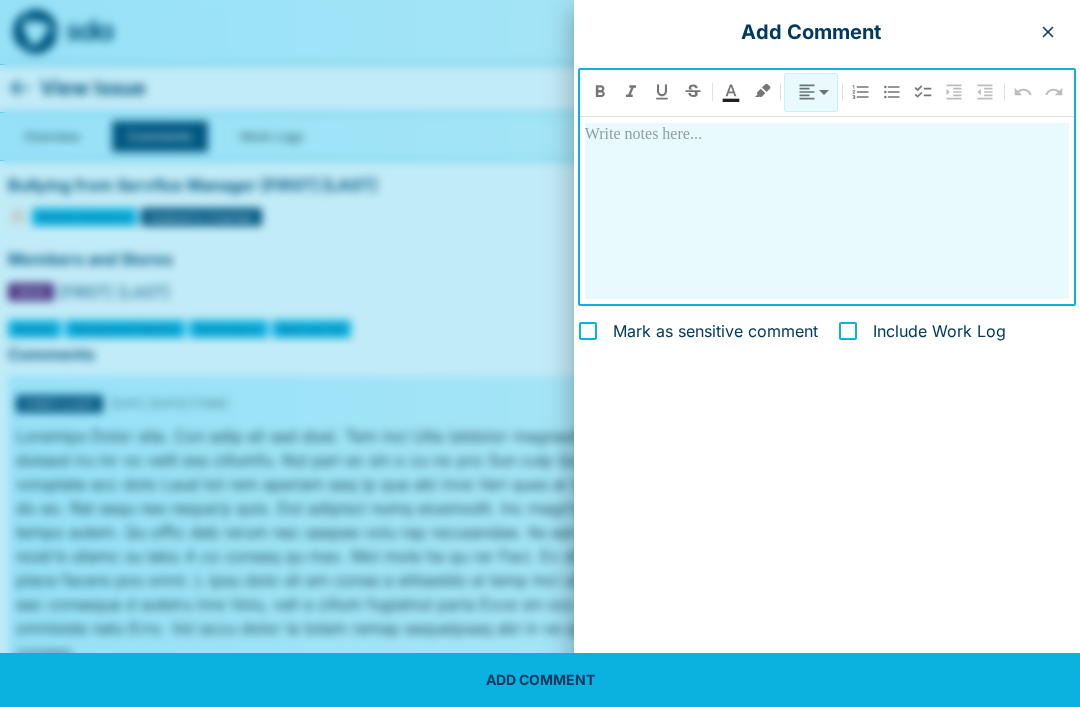 type 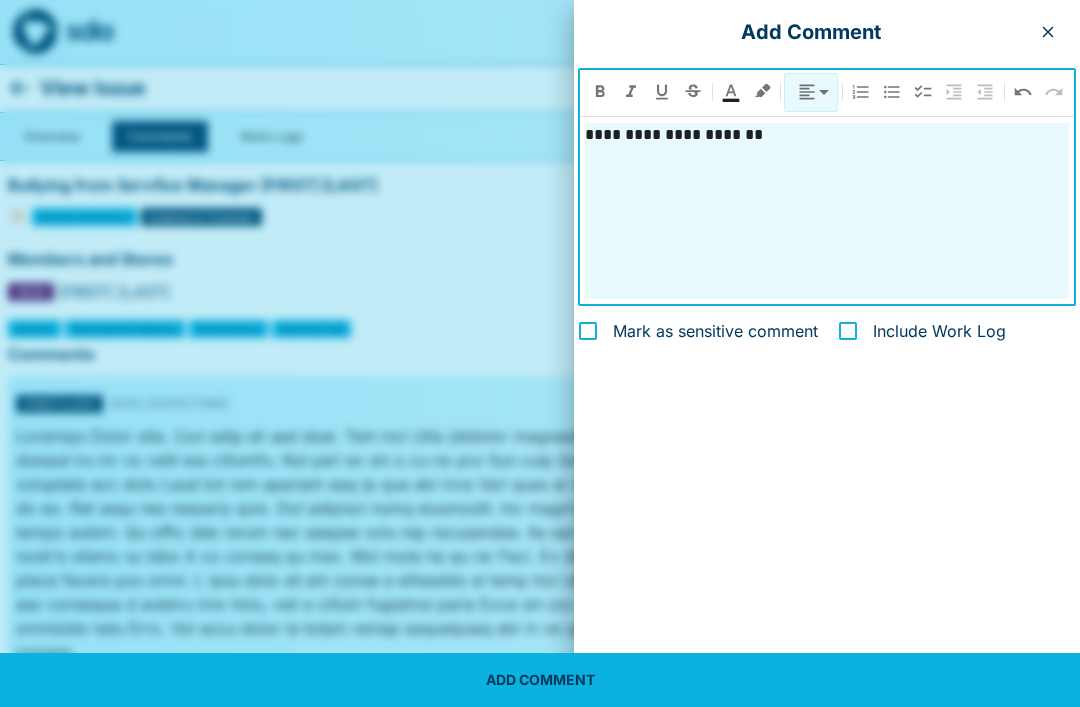 click on "**********" at bounding box center (827, 135) 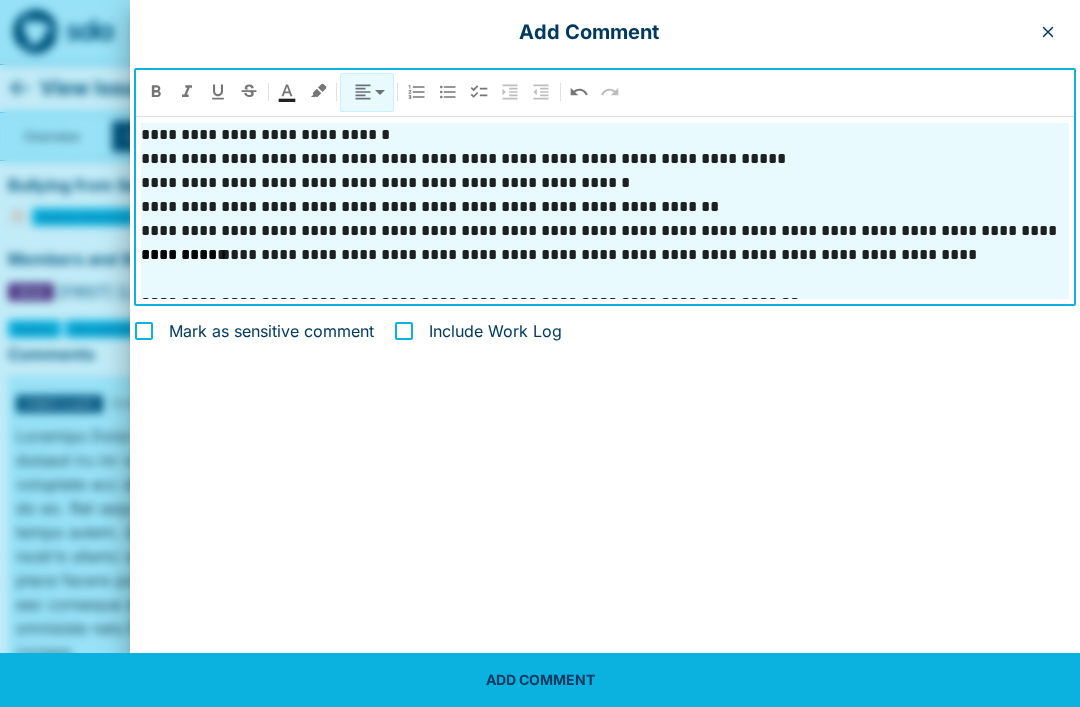 scroll, scrollTop: 23, scrollLeft: 0, axis: vertical 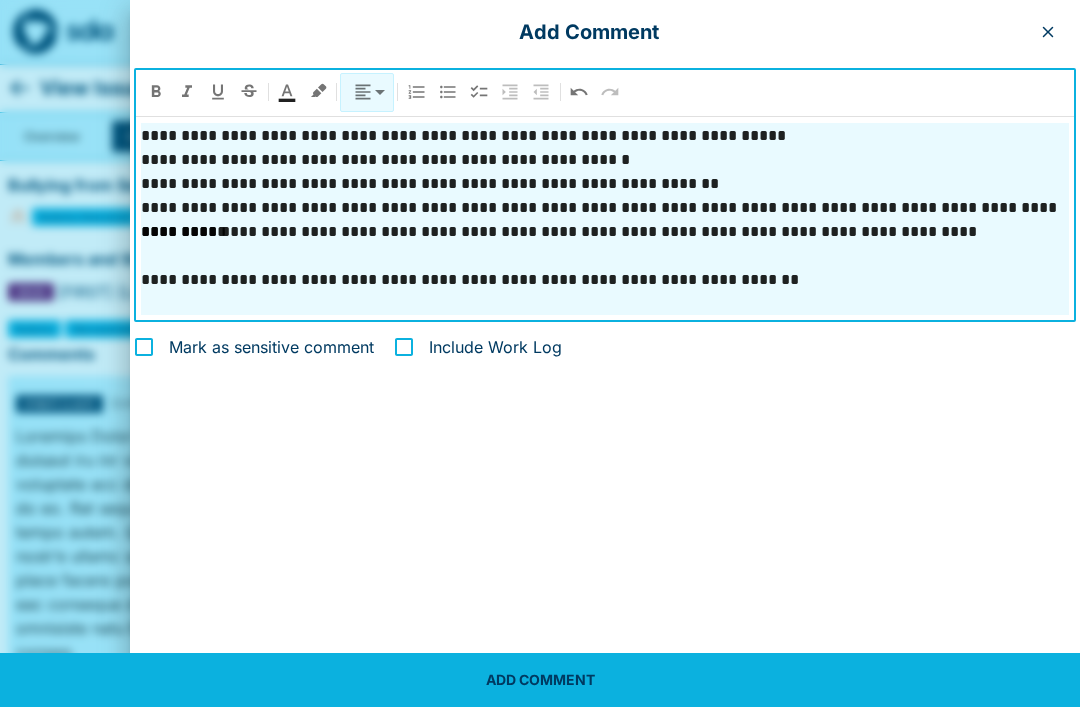 click on "**********" at bounding box center (605, 280) 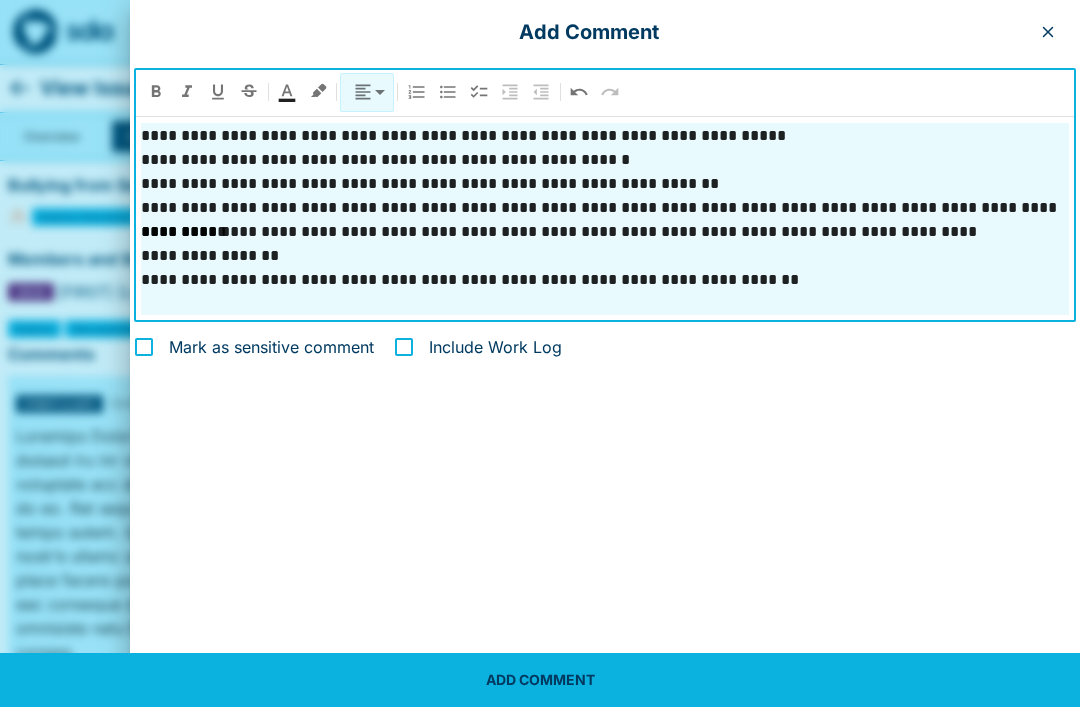 click on "**********" at bounding box center [605, 256] 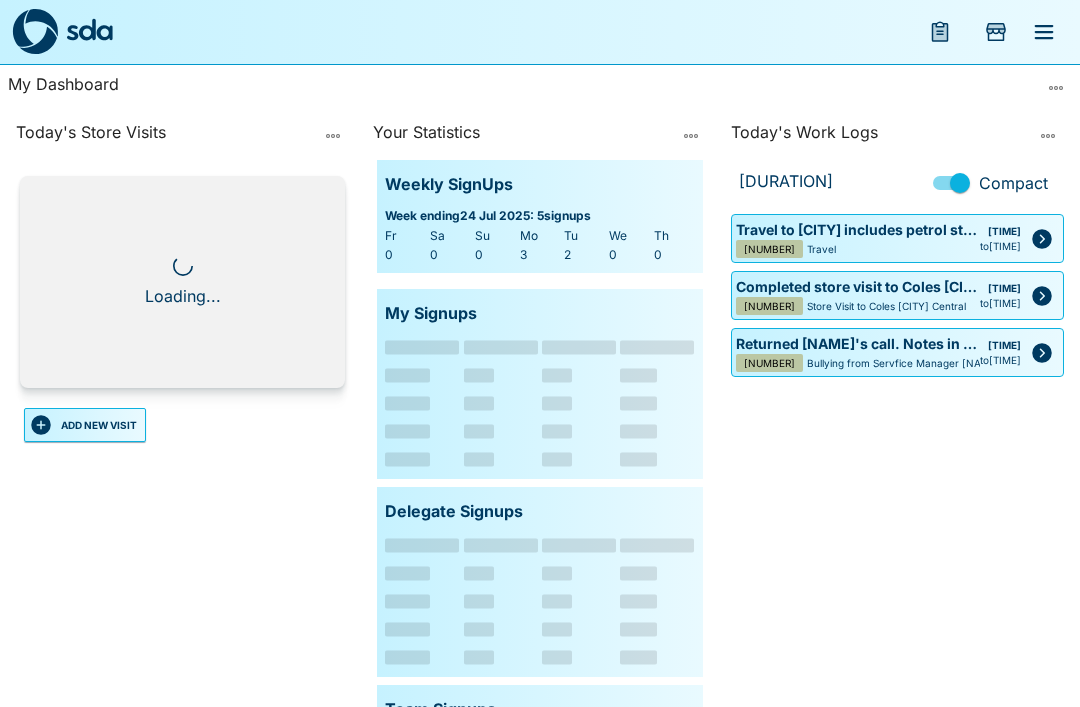 scroll, scrollTop: 0, scrollLeft: 0, axis: both 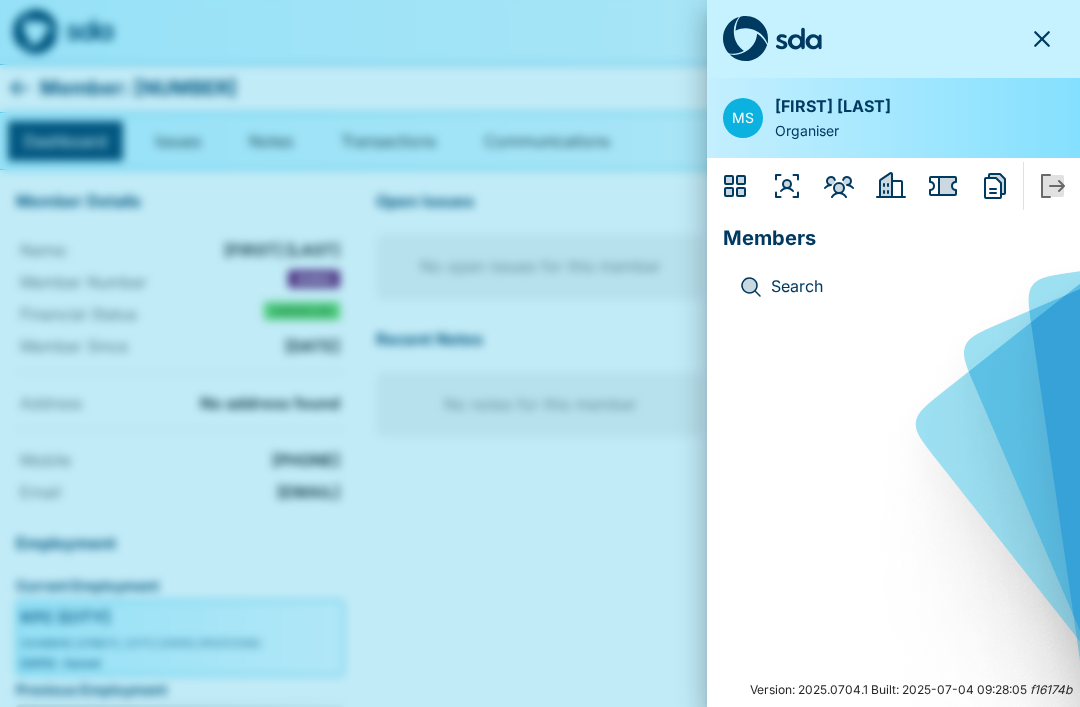 click at bounding box center [540, 353] 